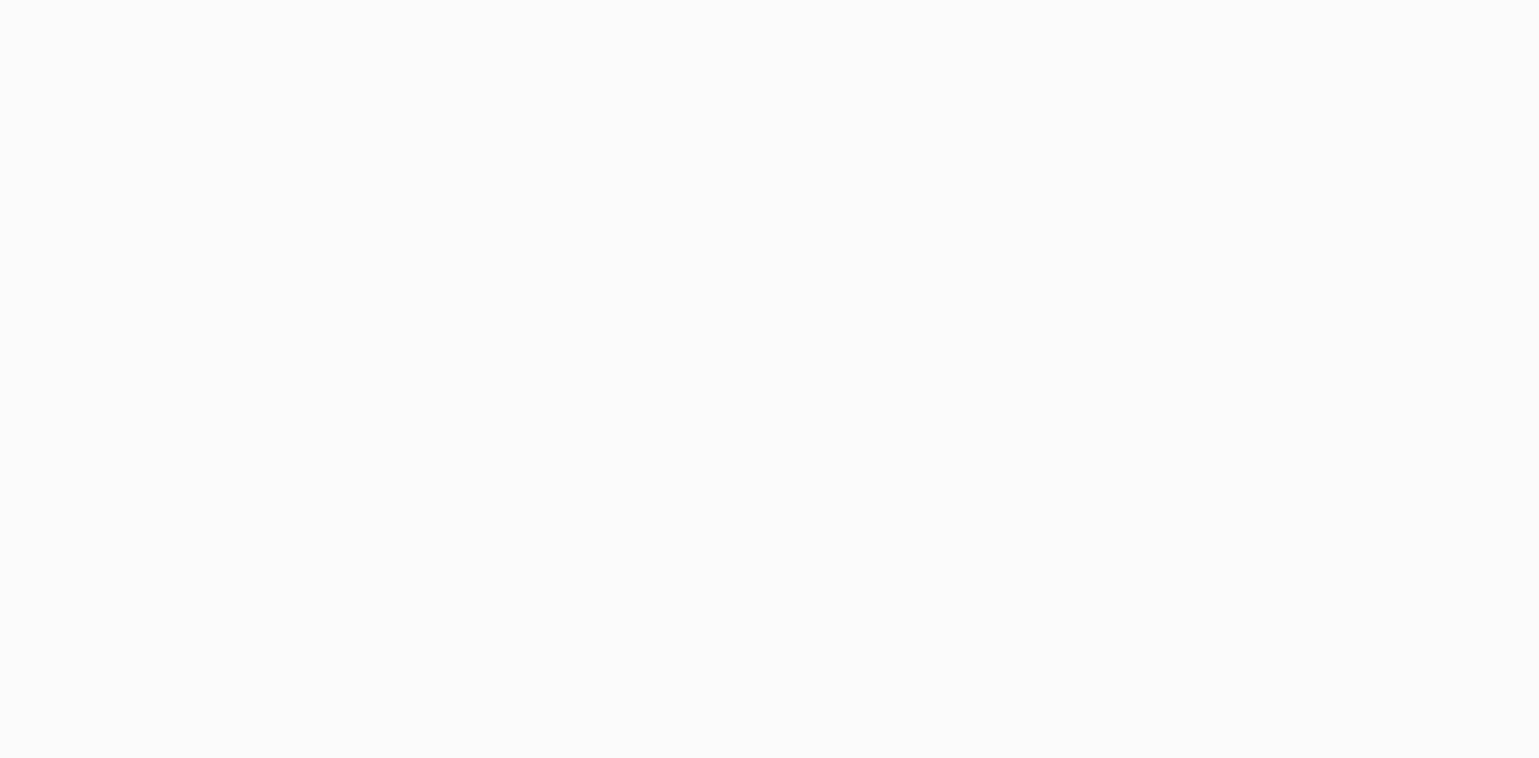 scroll, scrollTop: 0, scrollLeft: 0, axis: both 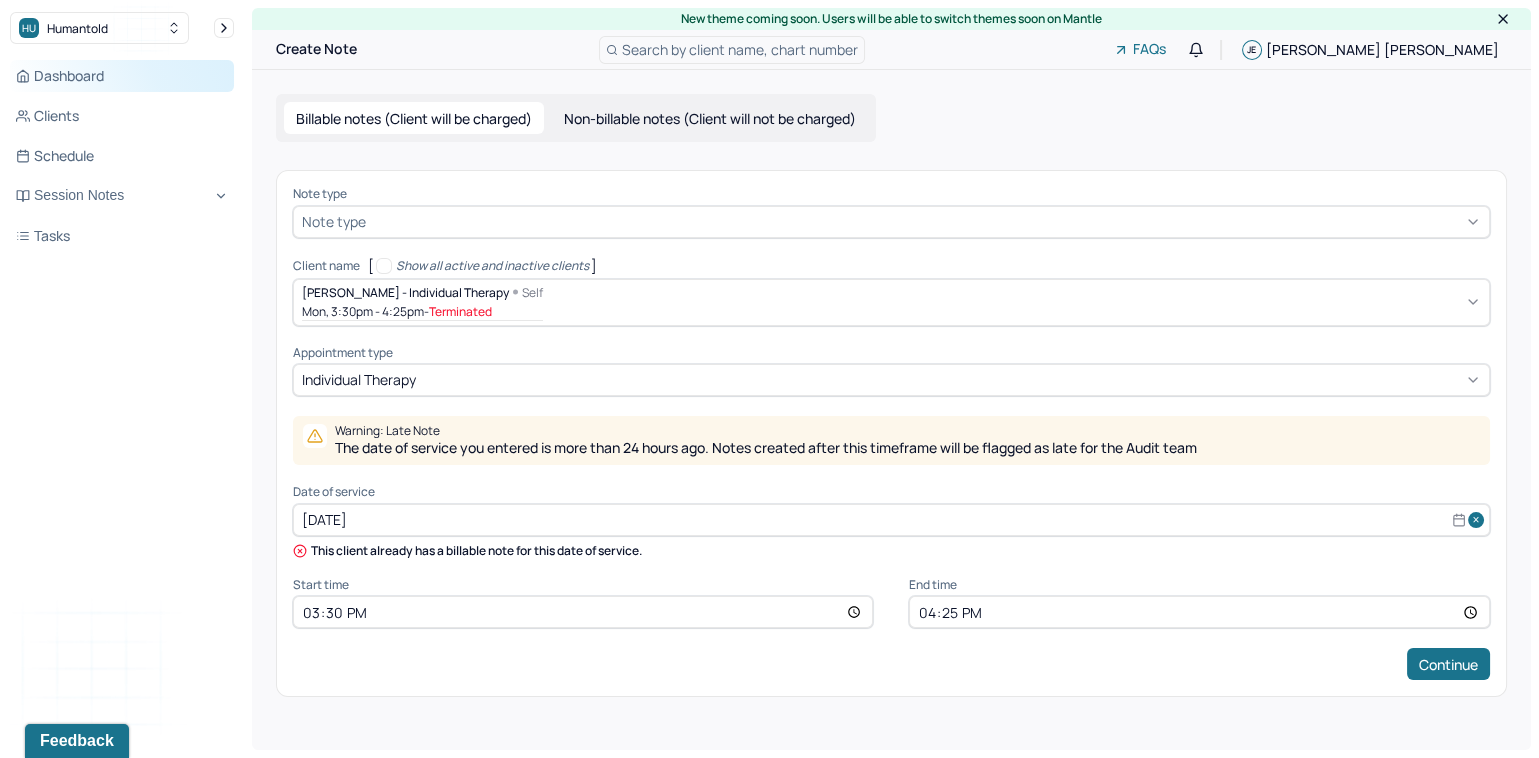 click on "Dashboard" at bounding box center (122, 76) 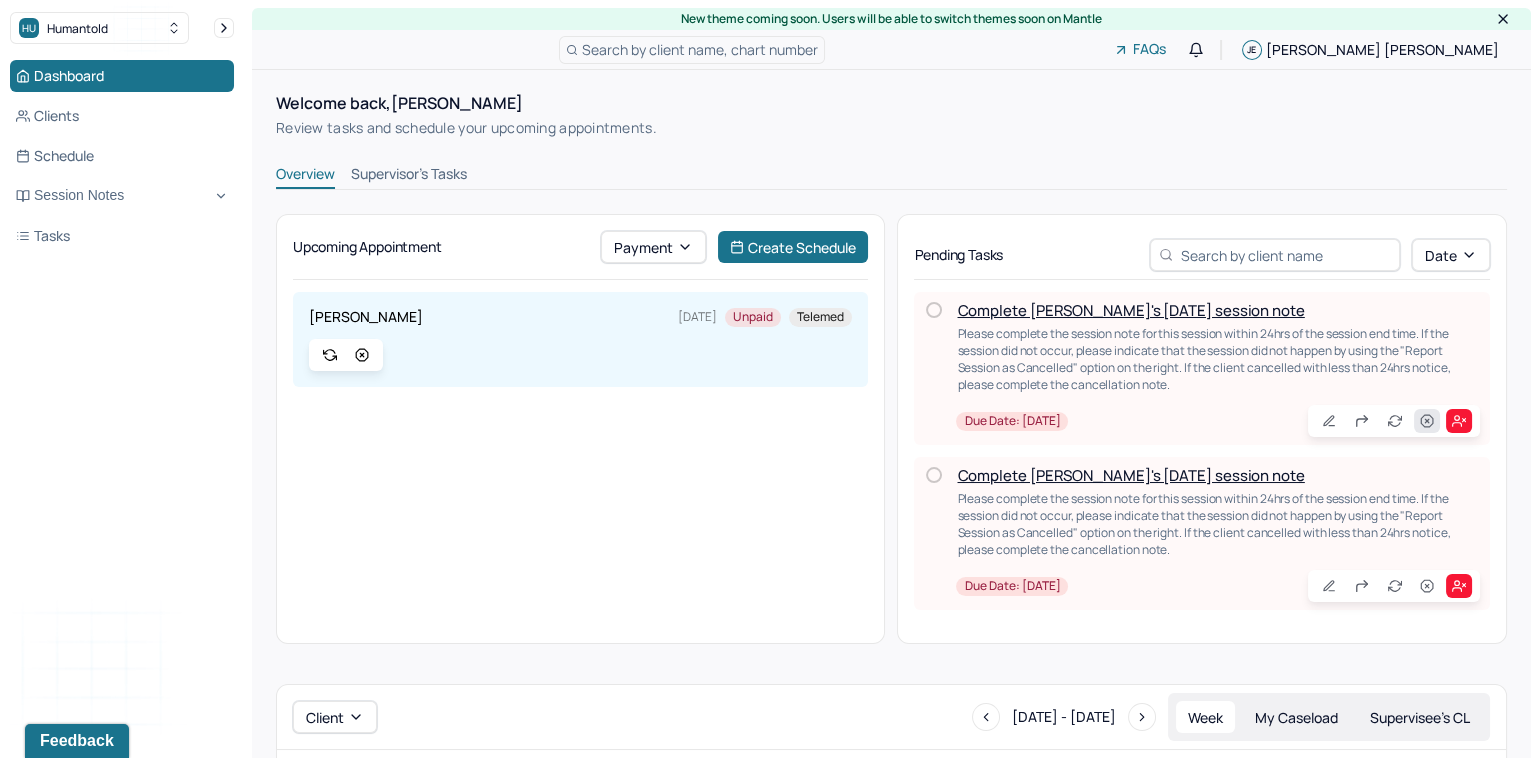 click 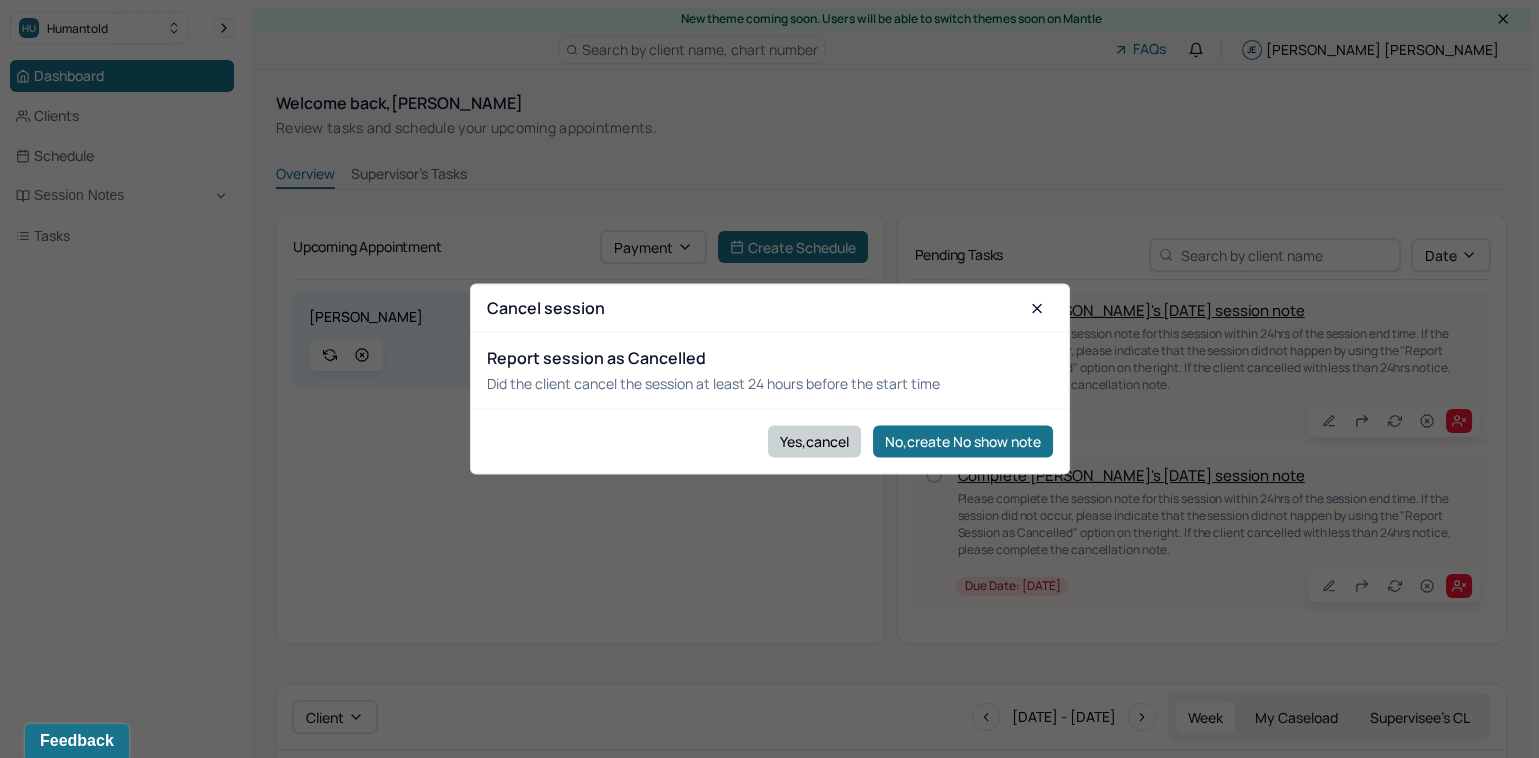 click on "Yes,cancel" at bounding box center [814, 441] 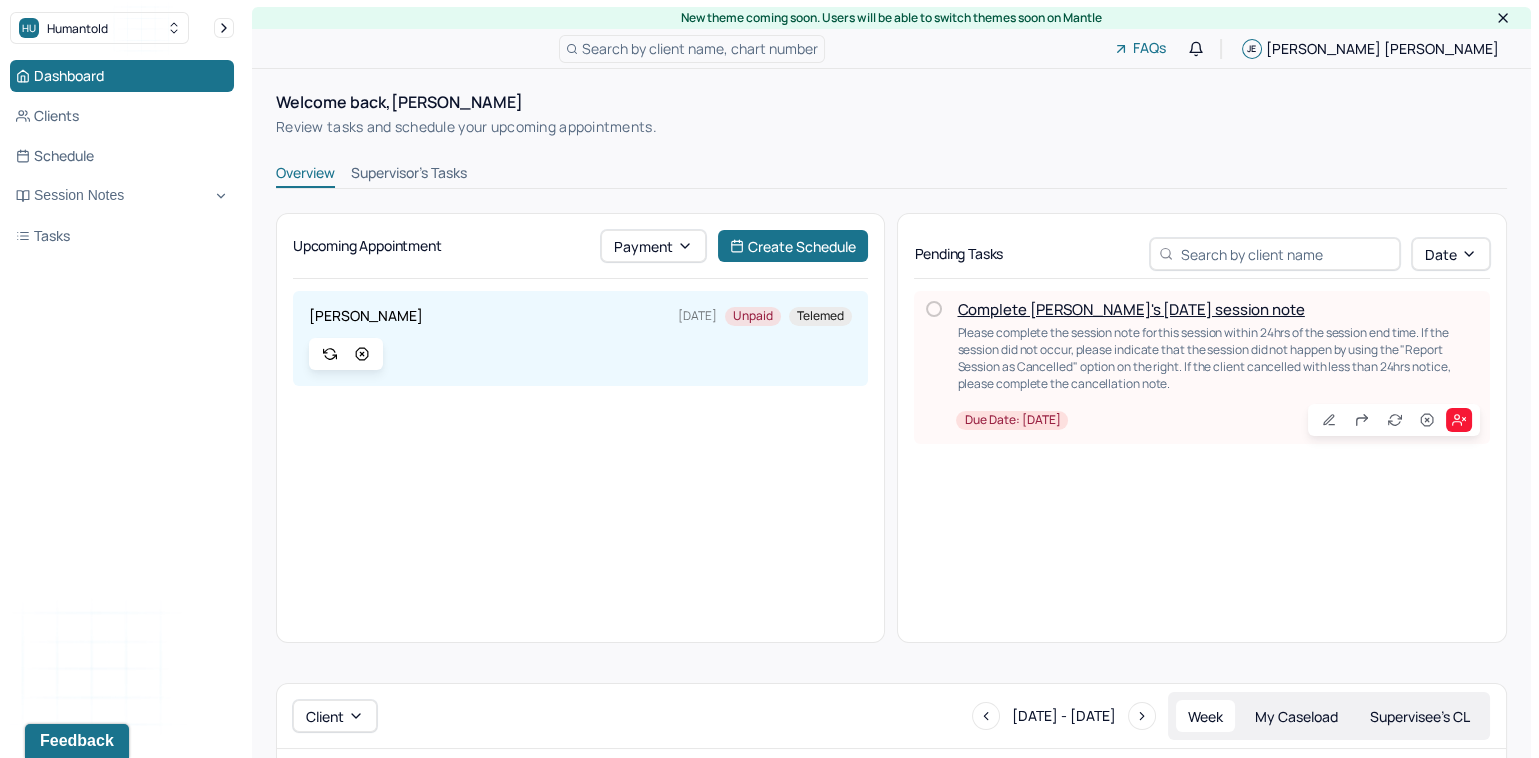 scroll, scrollTop: 0, scrollLeft: 0, axis: both 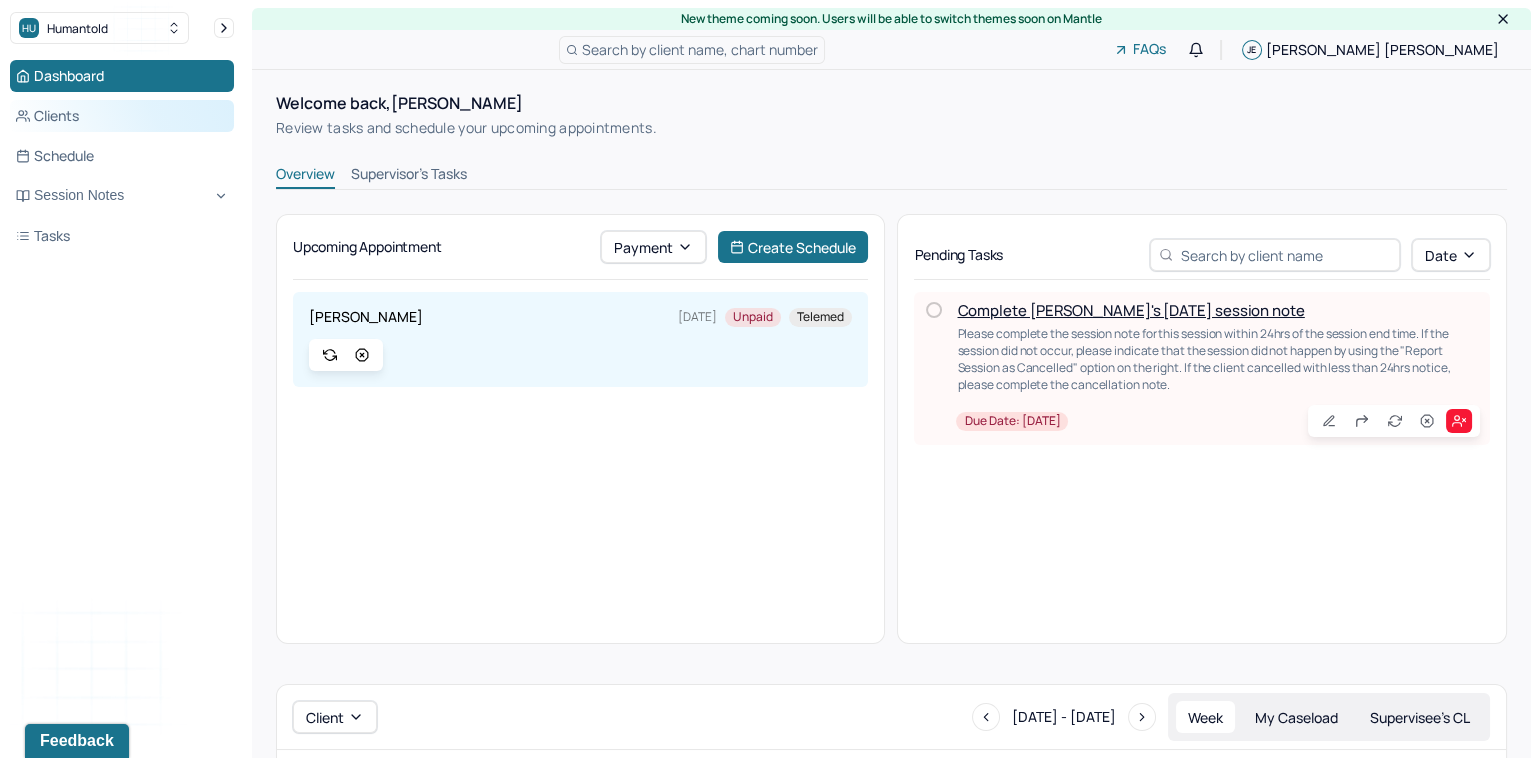 click on "Clients" at bounding box center (122, 116) 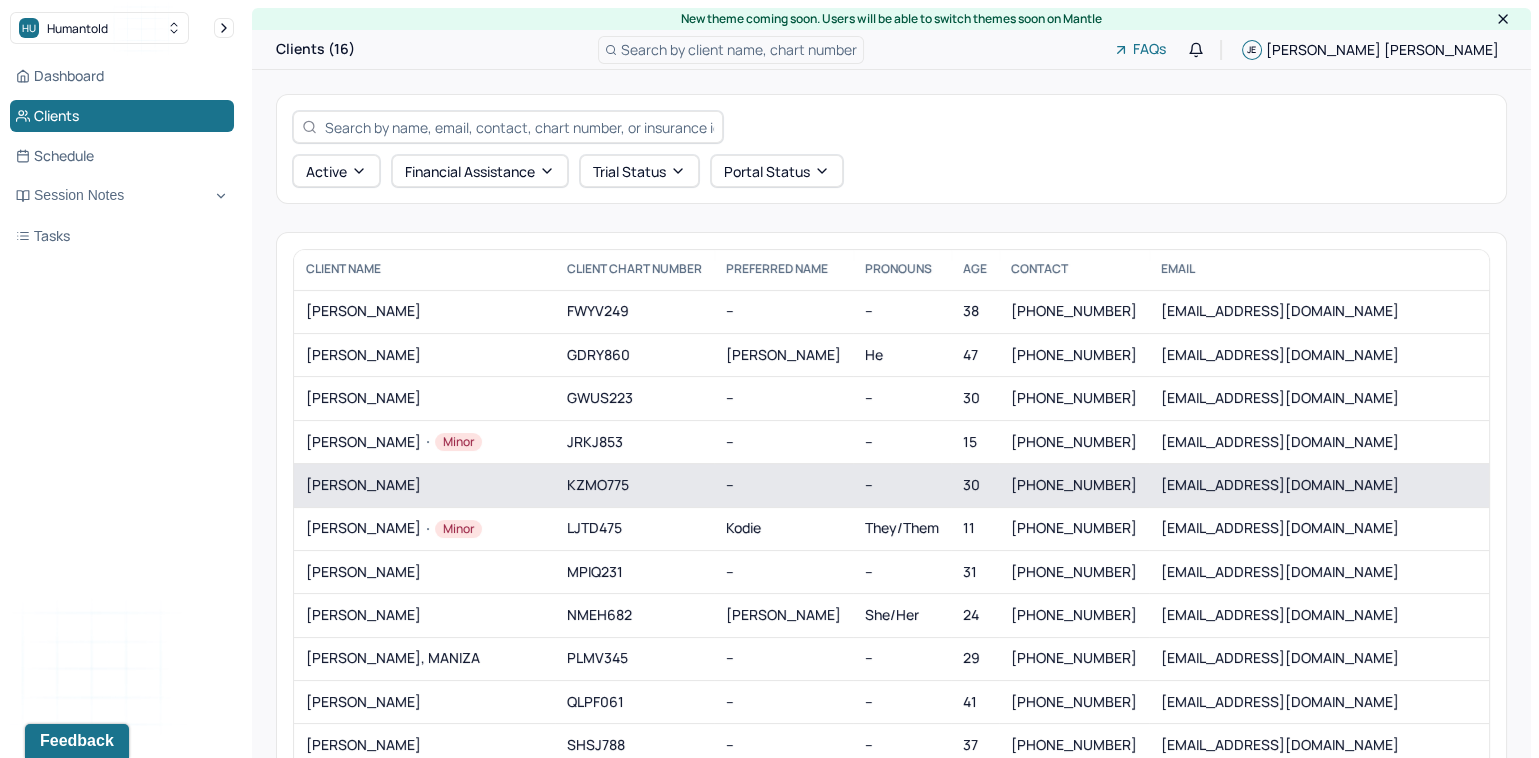scroll, scrollTop: 106, scrollLeft: 0, axis: vertical 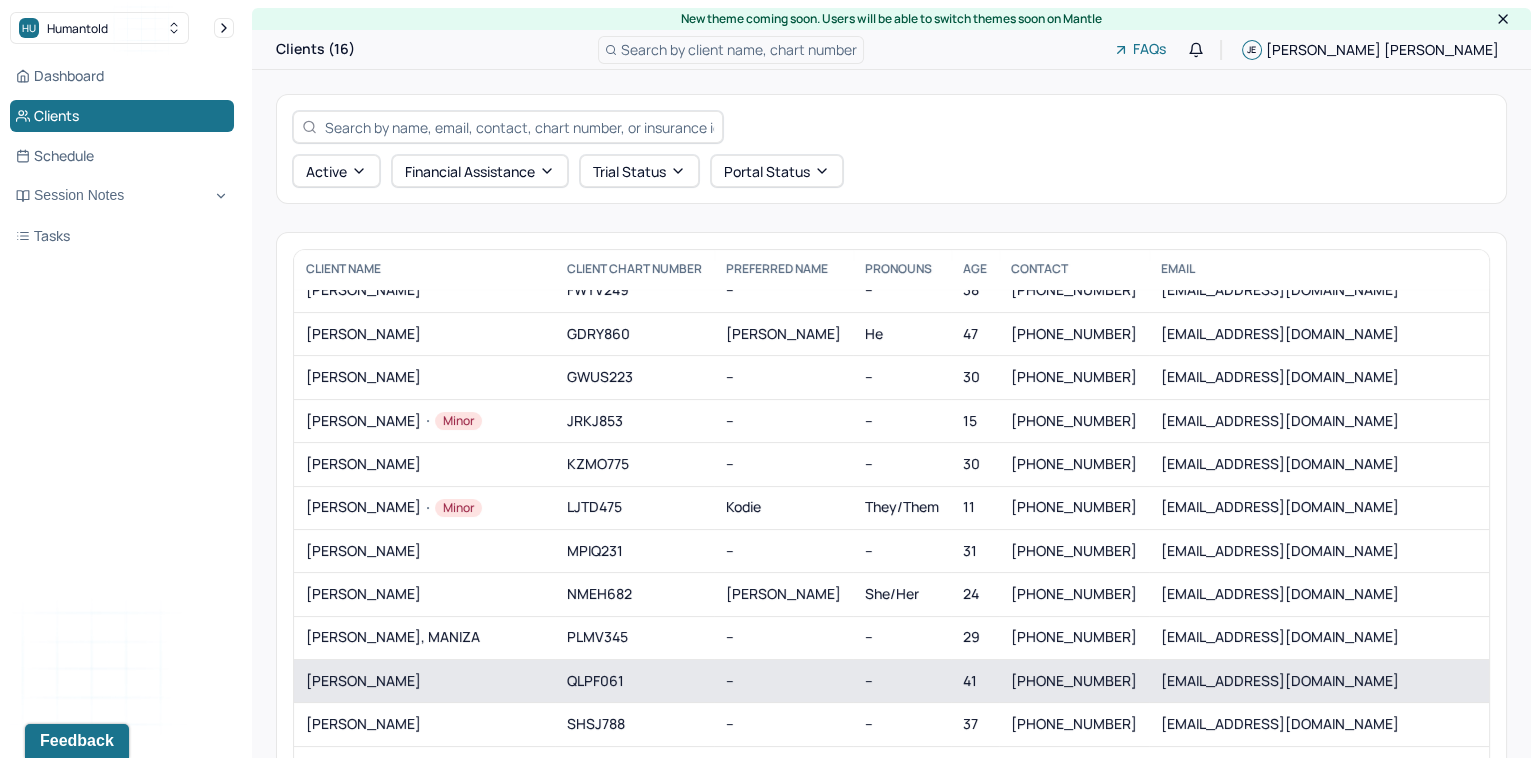 click on "QLPF061" at bounding box center (634, 681) 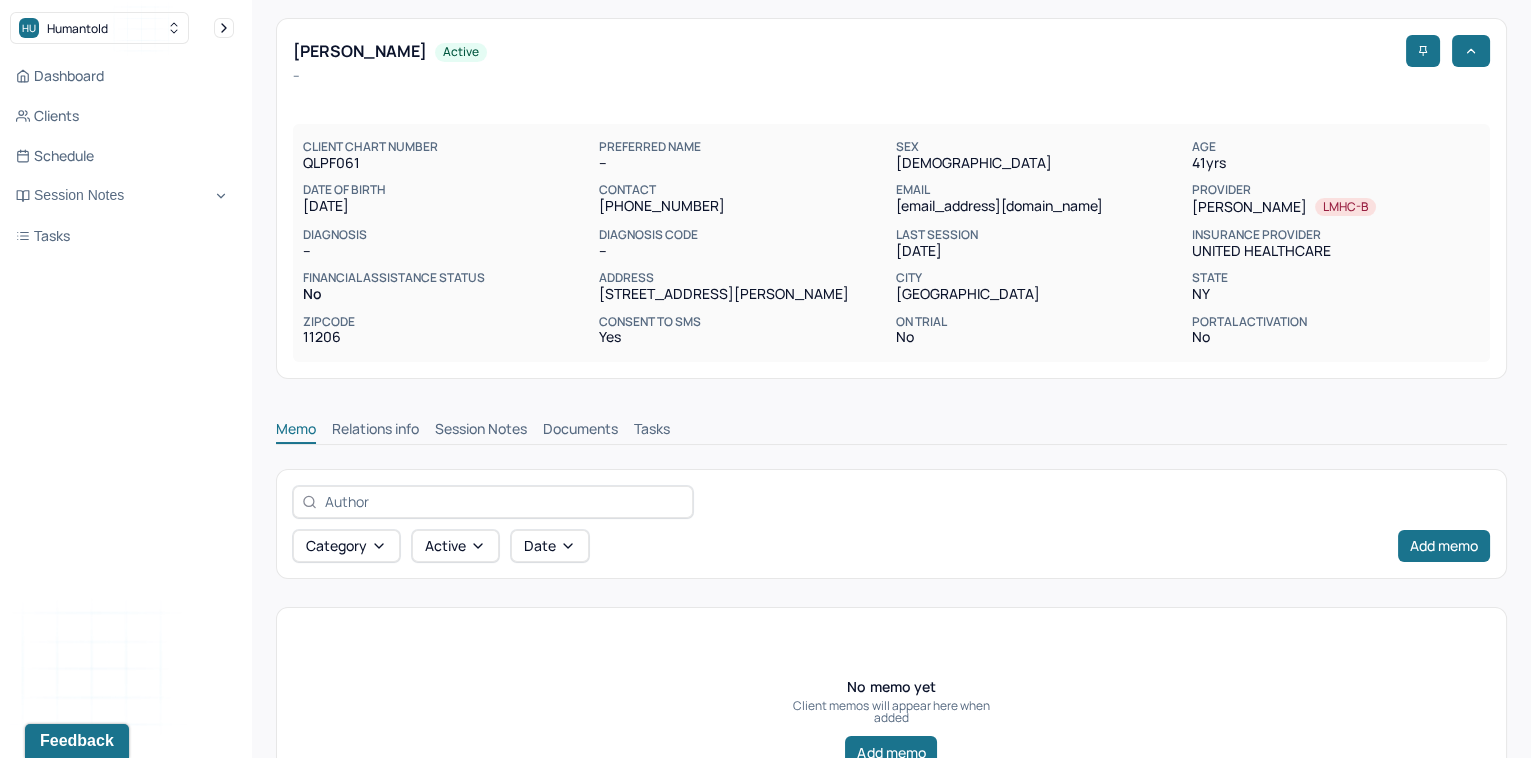 scroll, scrollTop: 0, scrollLeft: 0, axis: both 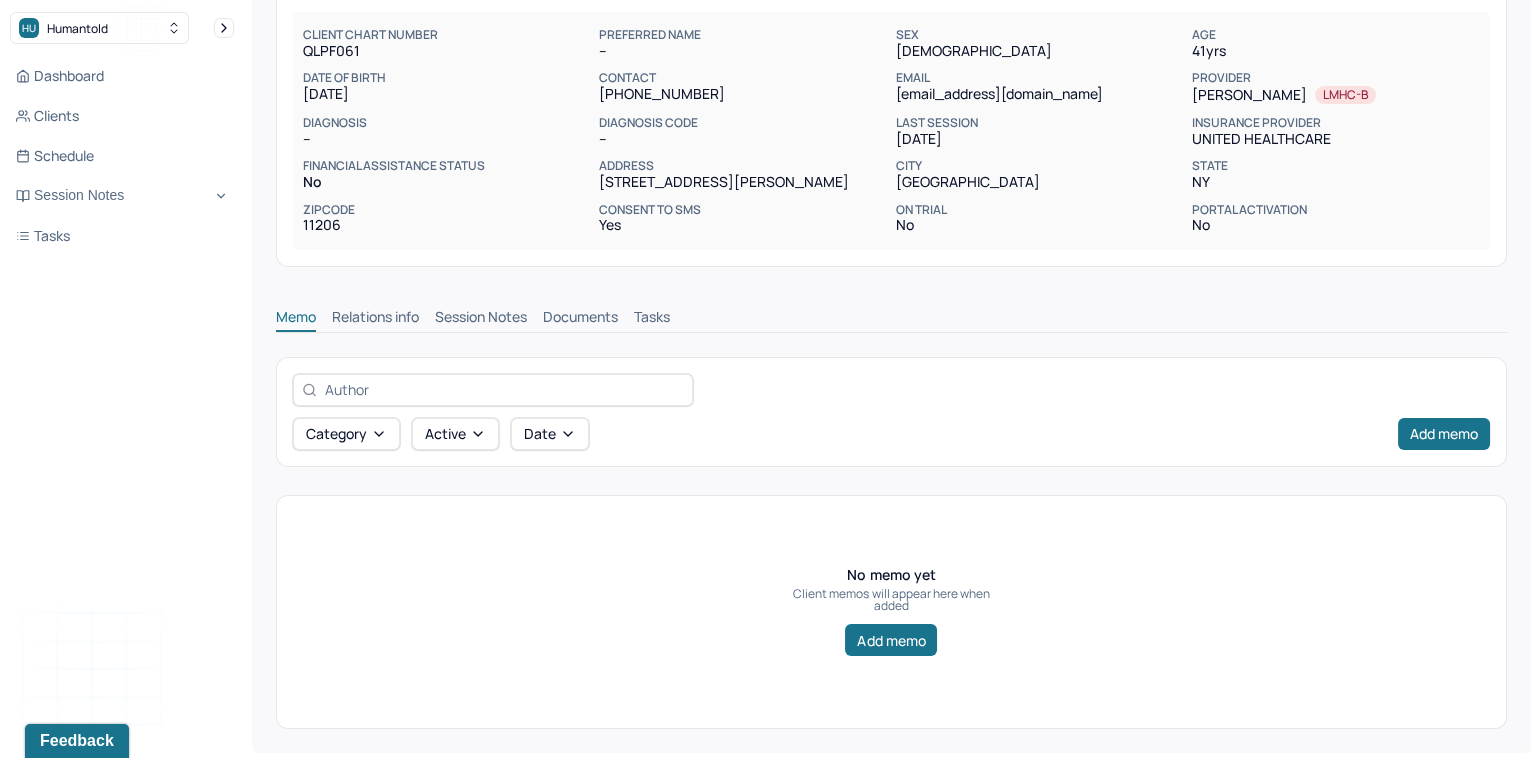 click on "Session Notes" at bounding box center (481, 319) 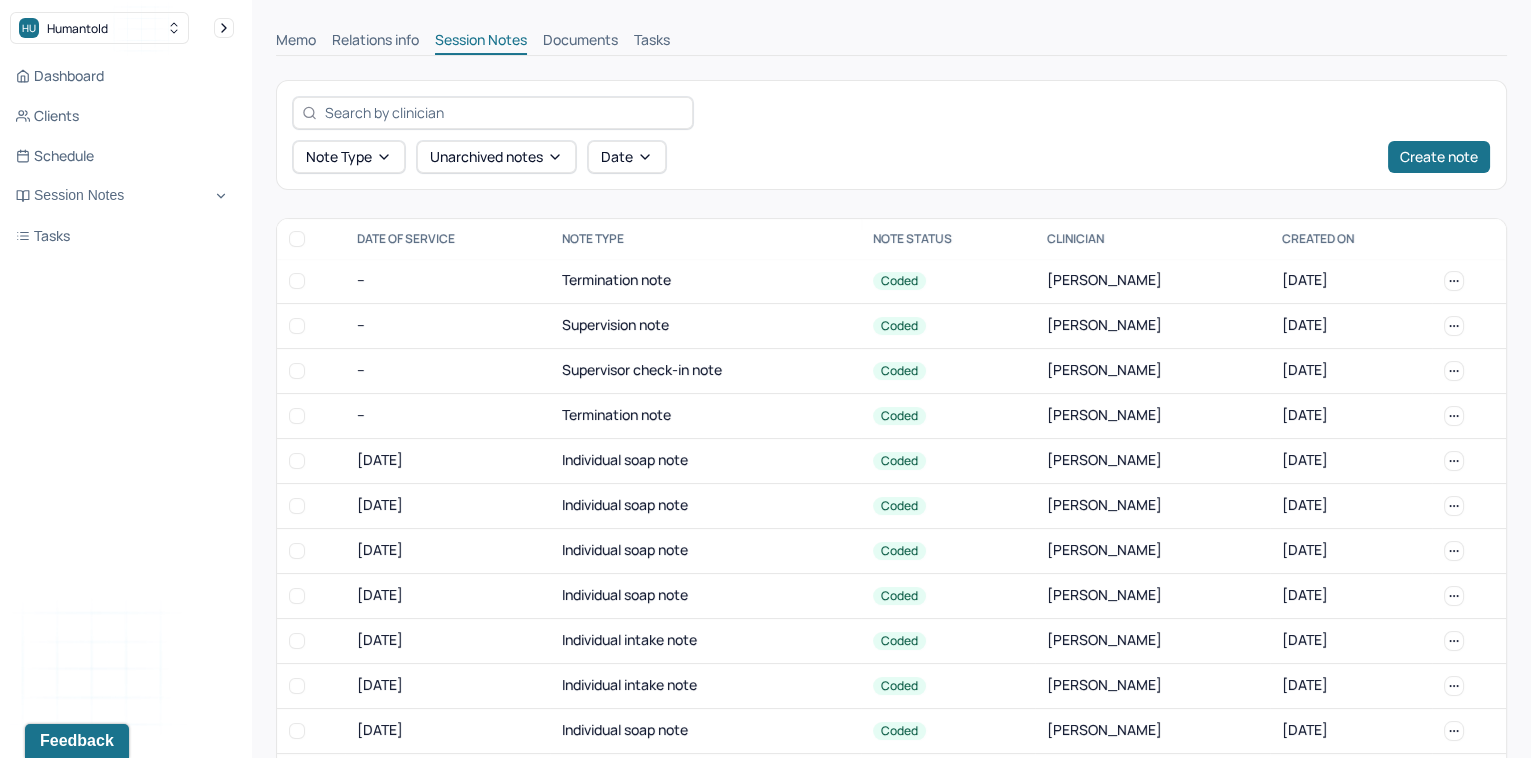 scroll, scrollTop: 497, scrollLeft: 0, axis: vertical 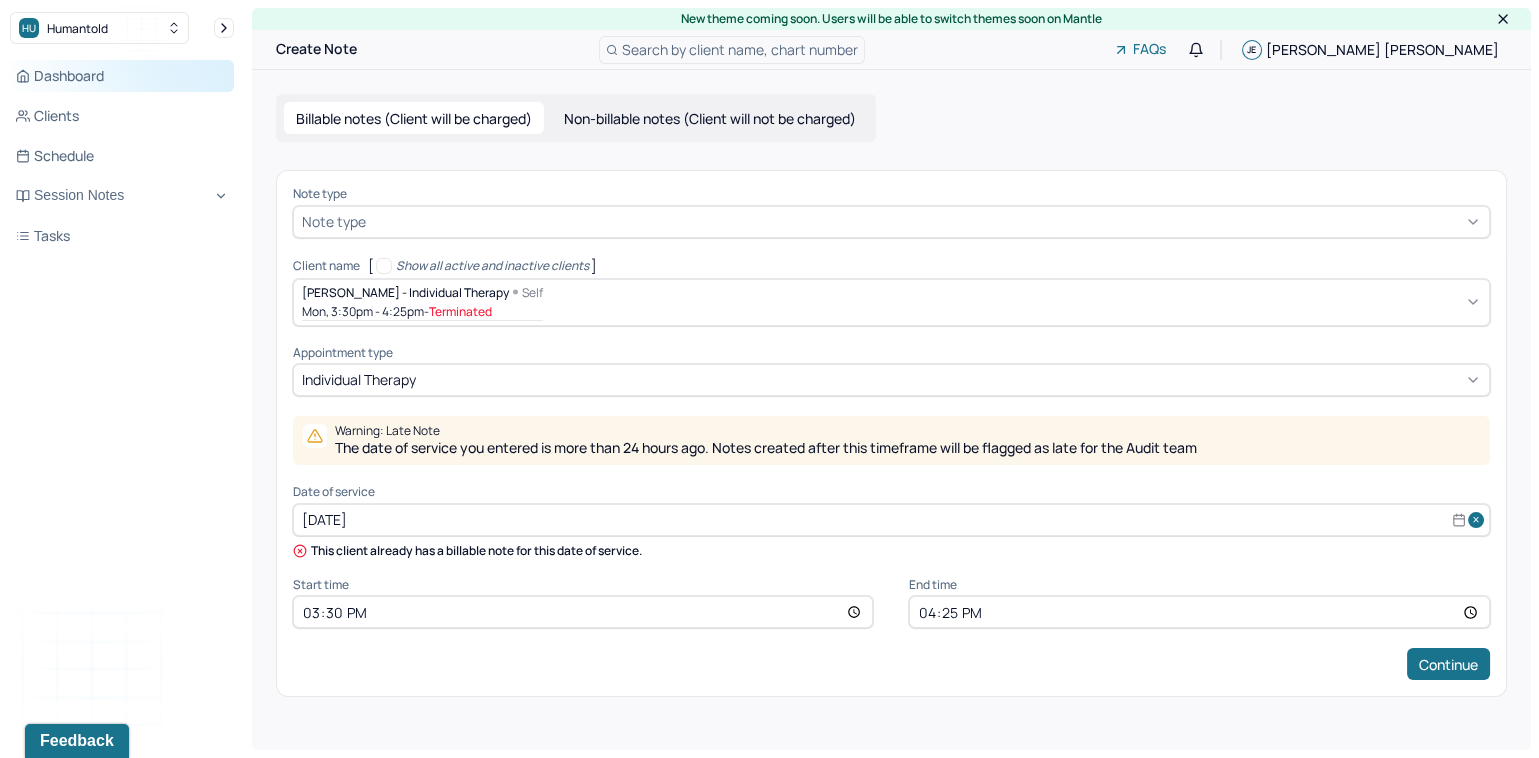 click on "Dashboard" at bounding box center (122, 76) 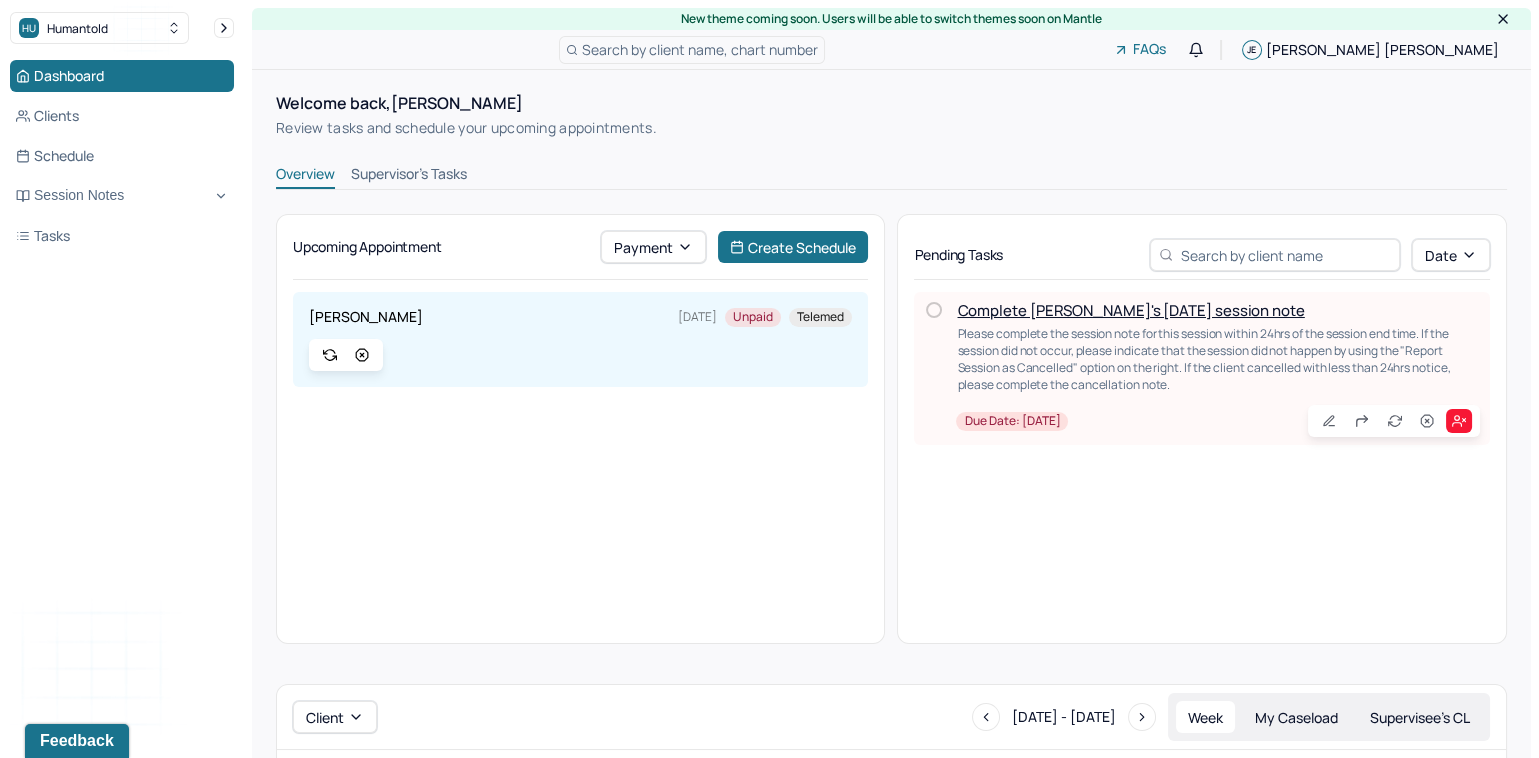 click on "Complete Callie's Mon, 07/28 session note Please complete the session note for this session within 24hrs of the session end time. If the session did not occur, please indicate that the session did not happen by using the "Report Session as Cancelled" option on the right. If the client cancelled with less than 24hrs notice, please complete the cancellation note. Due date: 07/29/2025" at bounding box center (1217, 368) 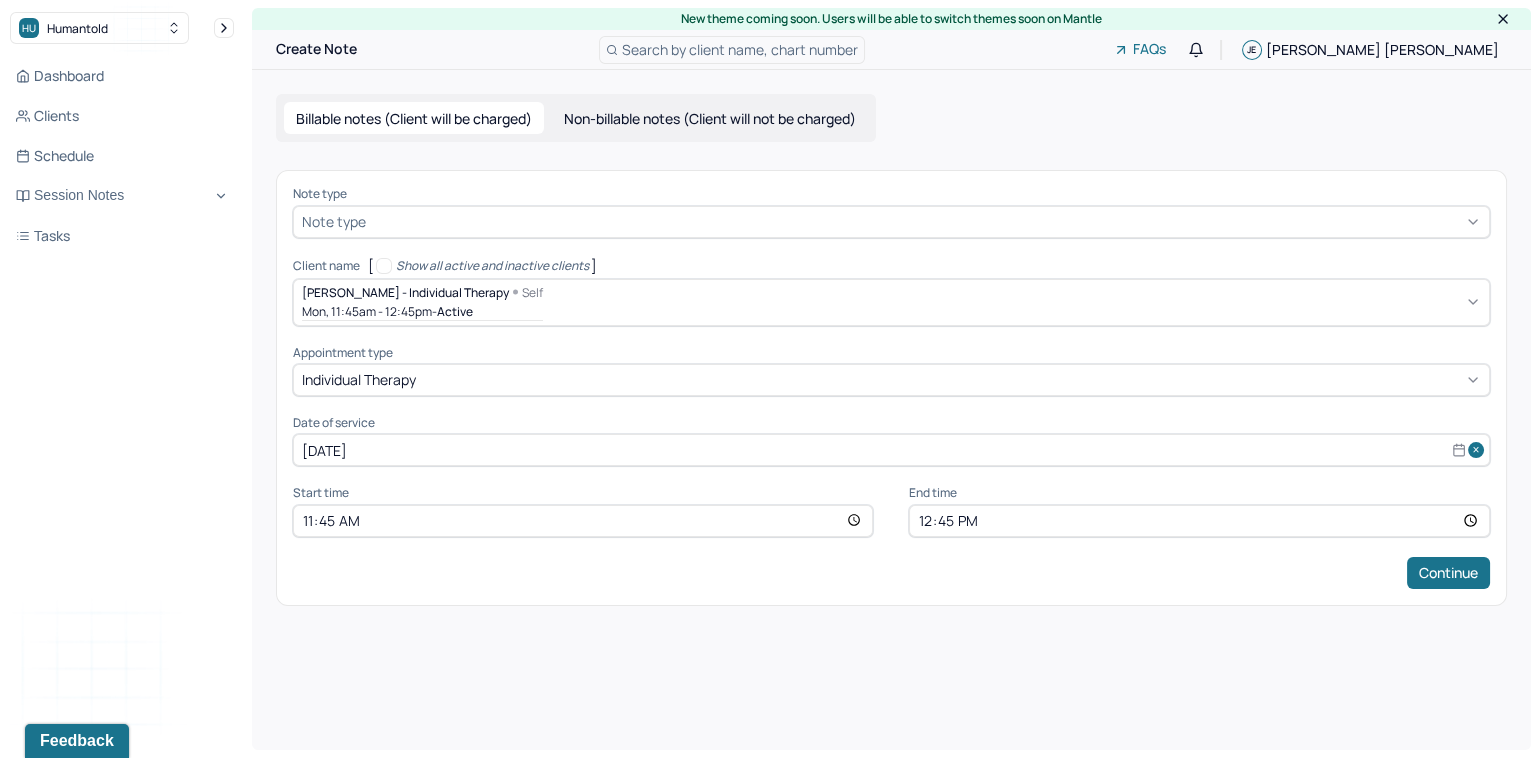 click at bounding box center (925, 221) 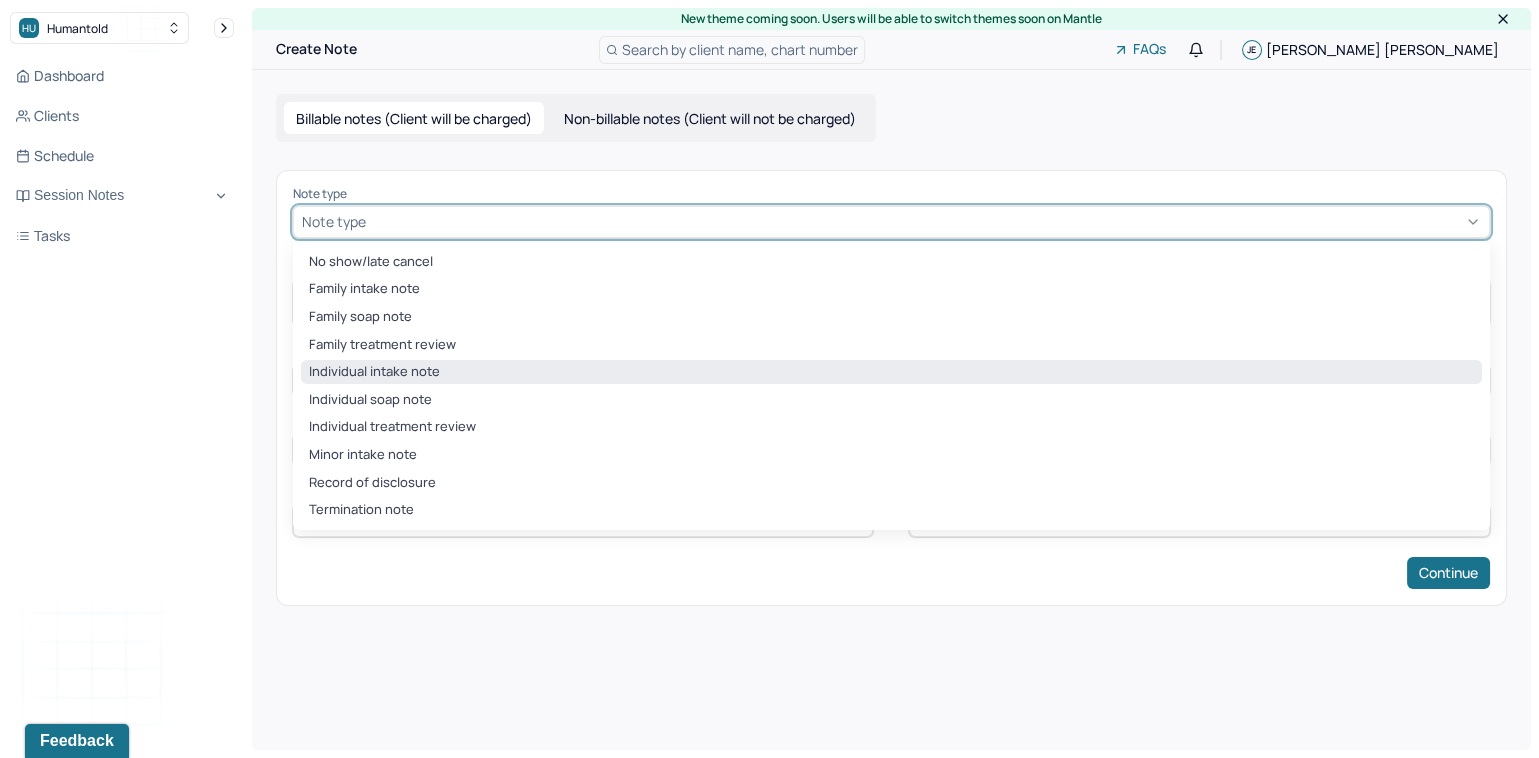 click on "Individual intake note" at bounding box center (891, 372) 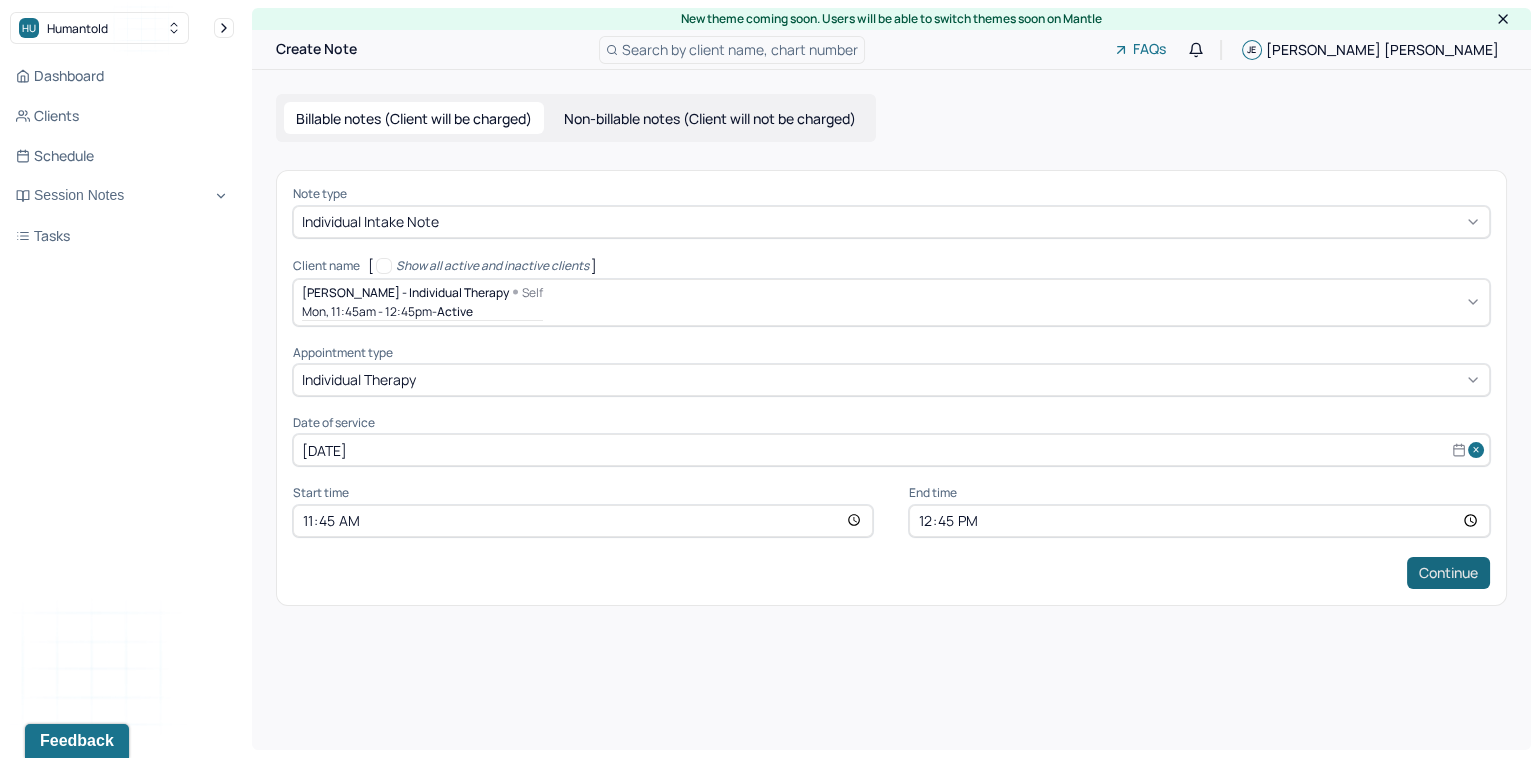 click on "Continue" at bounding box center (1448, 573) 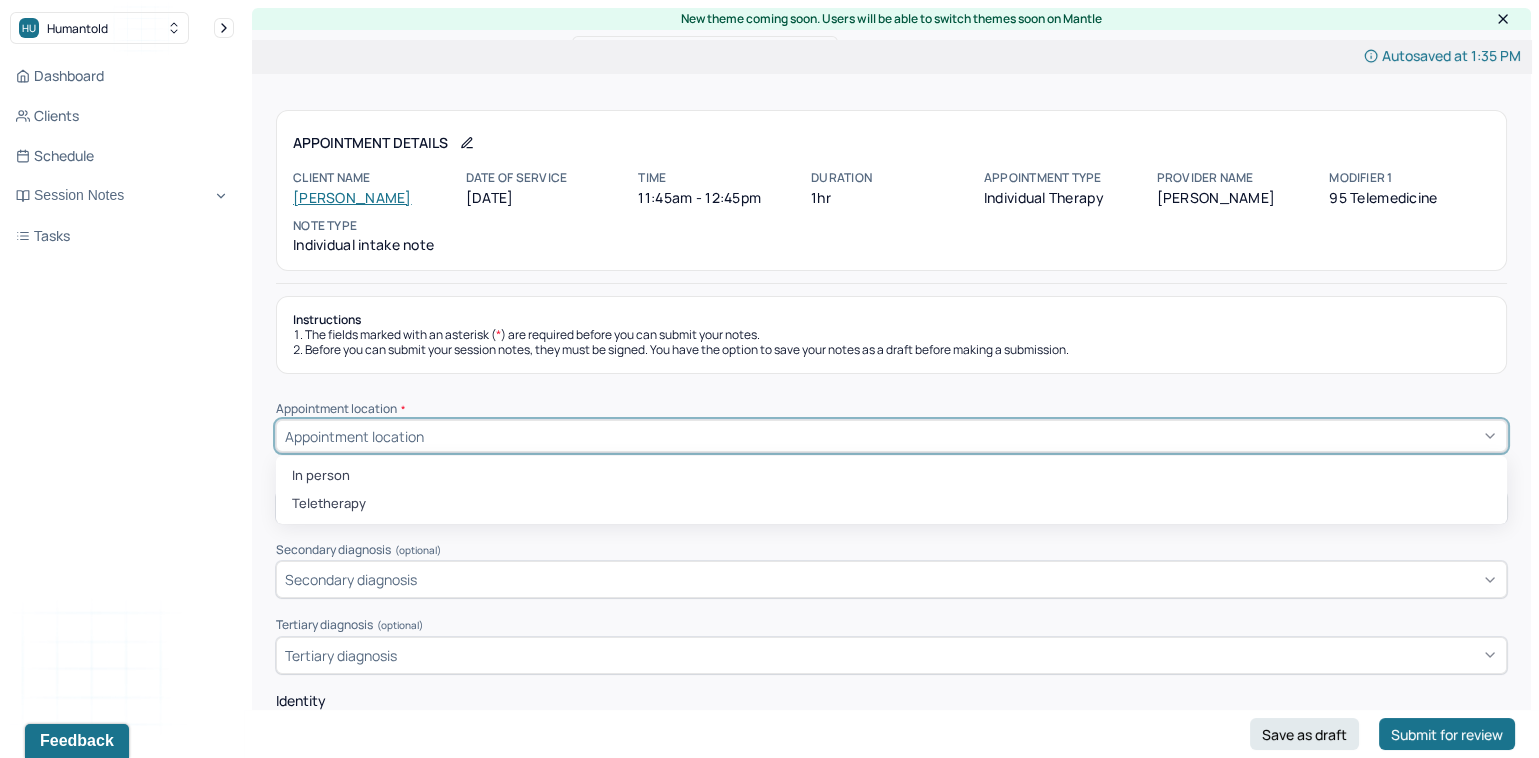 click on "Appointment location" at bounding box center (891, 436) 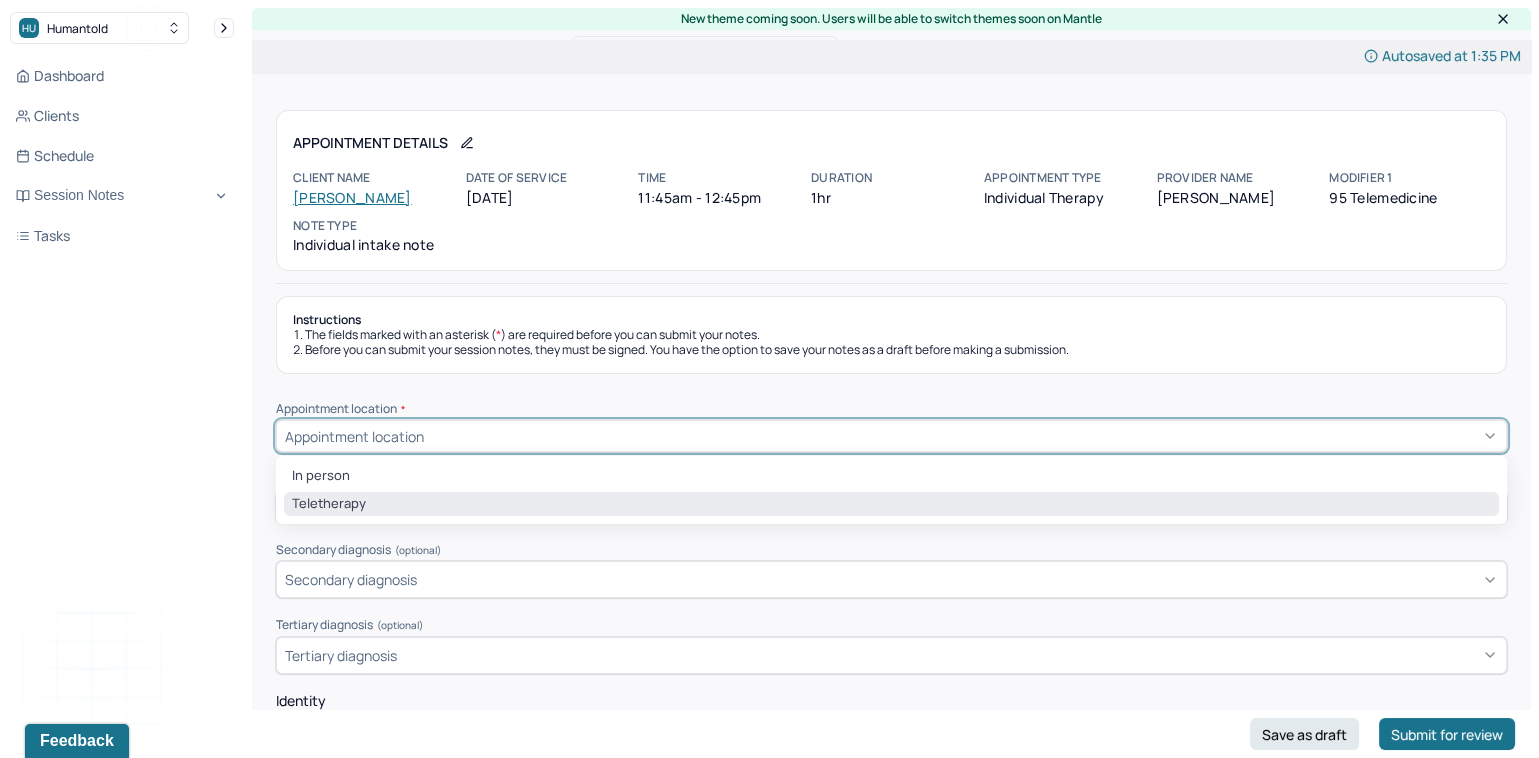 click on "Teletherapy" at bounding box center (891, 504) 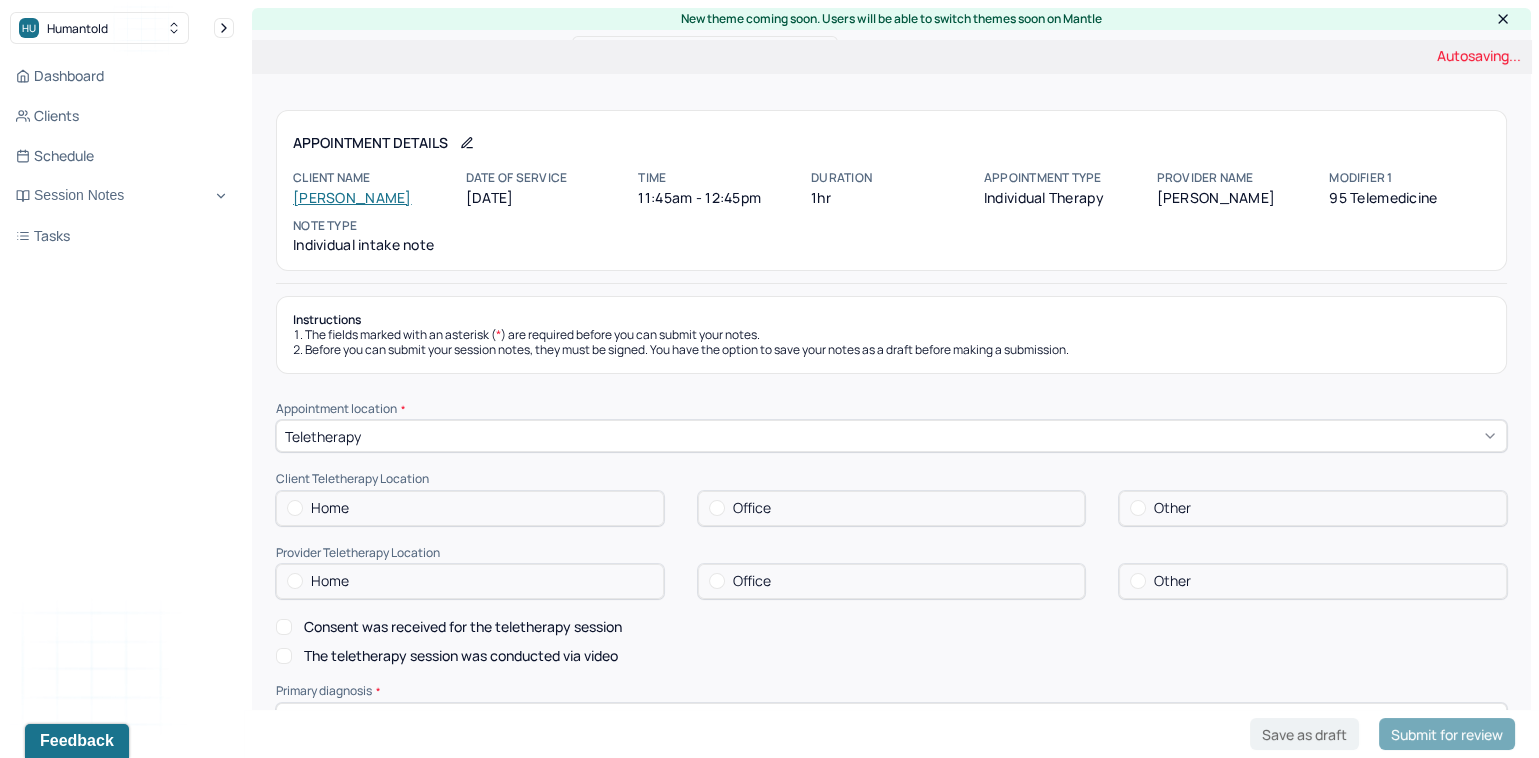 click on "Home" at bounding box center (470, 508) 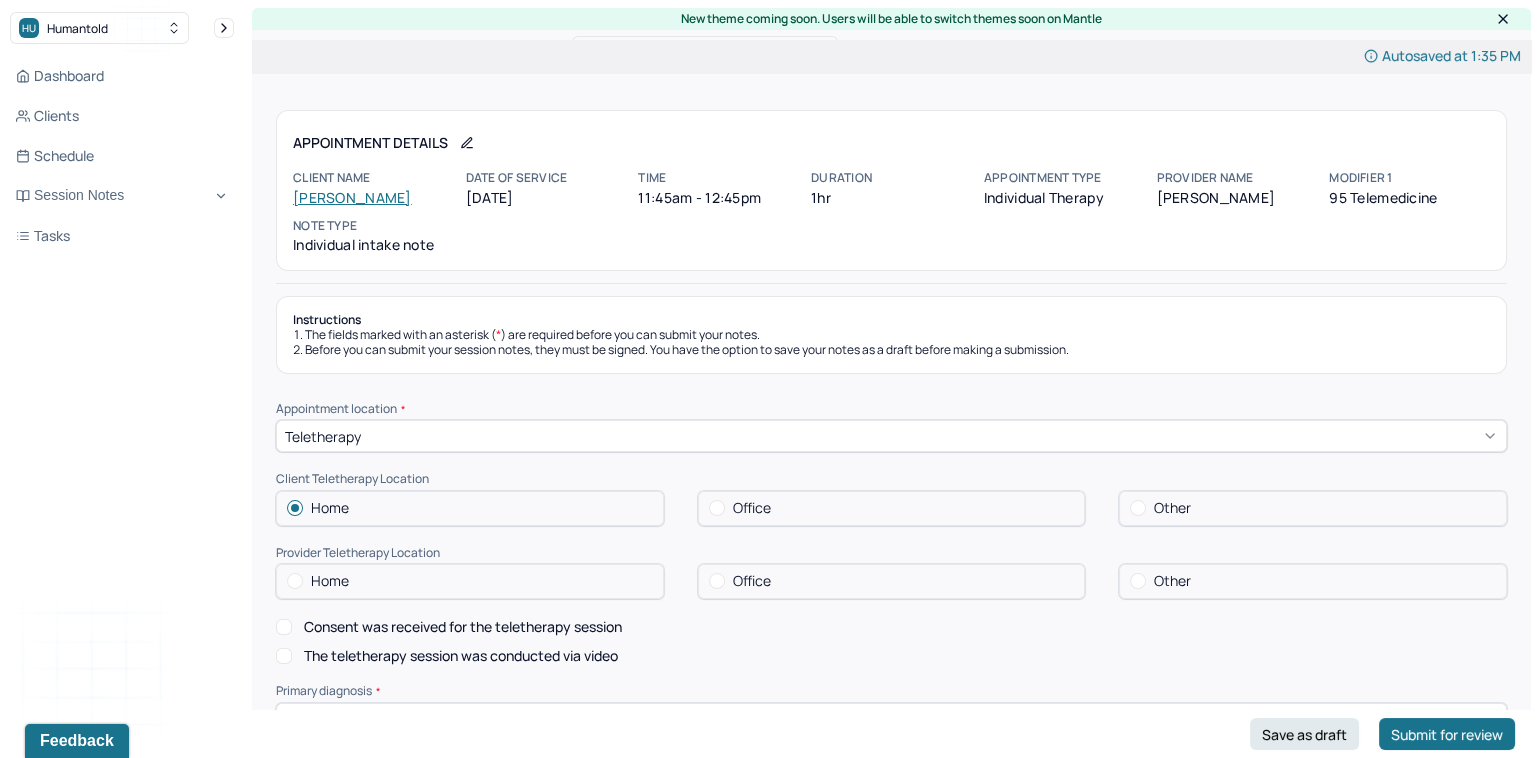 click on "Home" at bounding box center [470, 581] 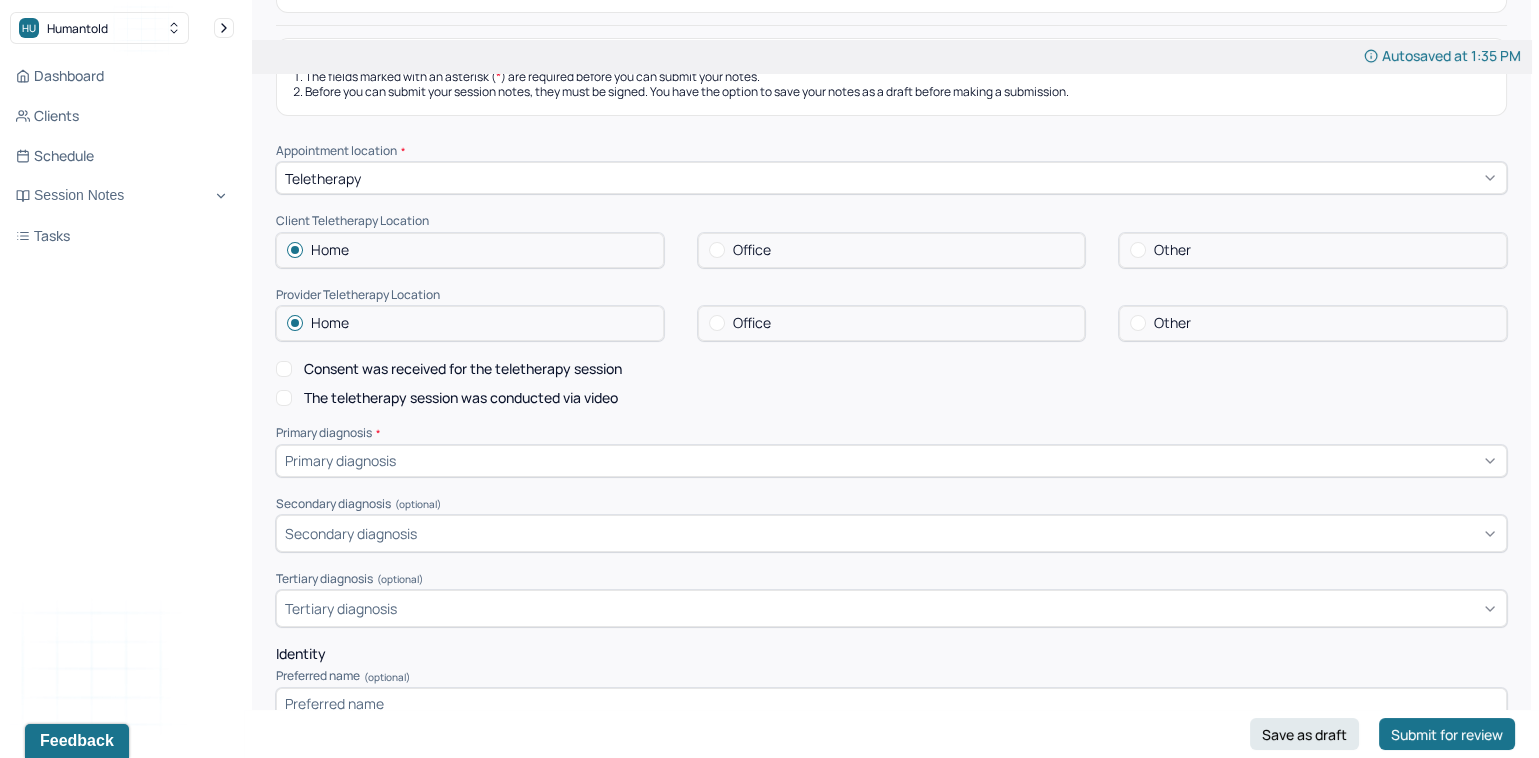 scroll, scrollTop: 266, scrollLeft: 0, axis: vertical 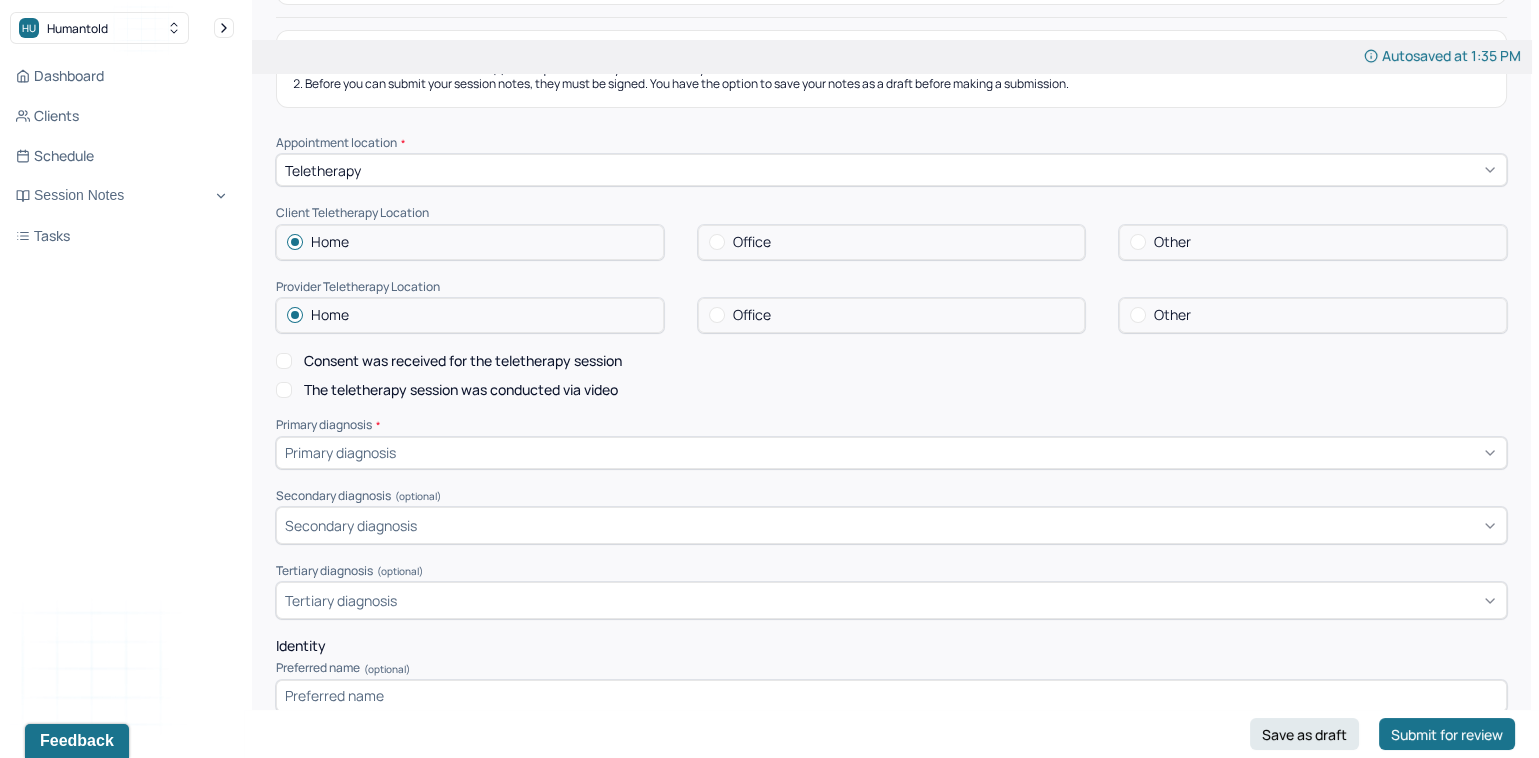 click on "Consent was received for the teletherapy session" at bounding box center [284, 361] 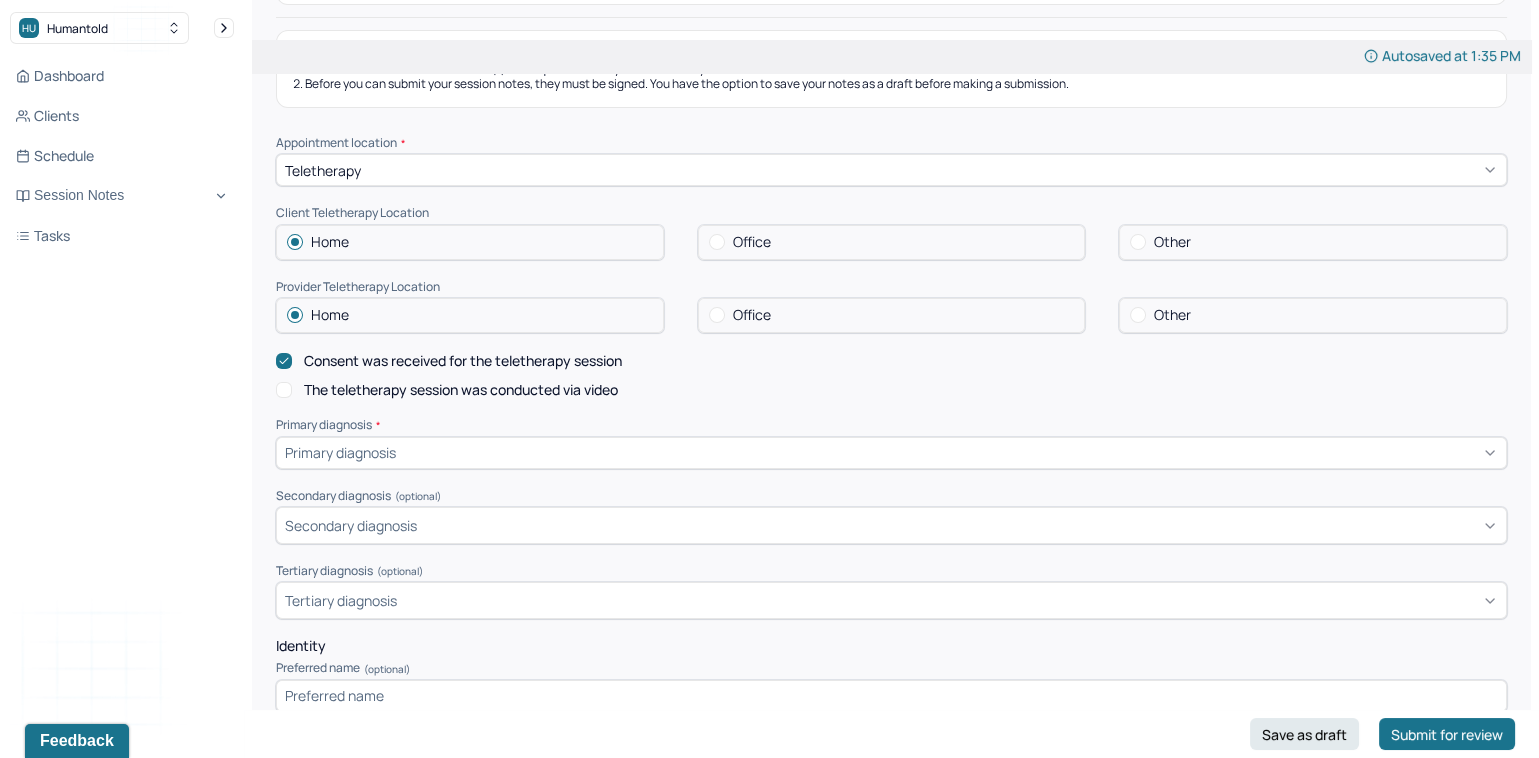 click on "The teletherapy session was conducted via video" at bounding box center (284, 390) 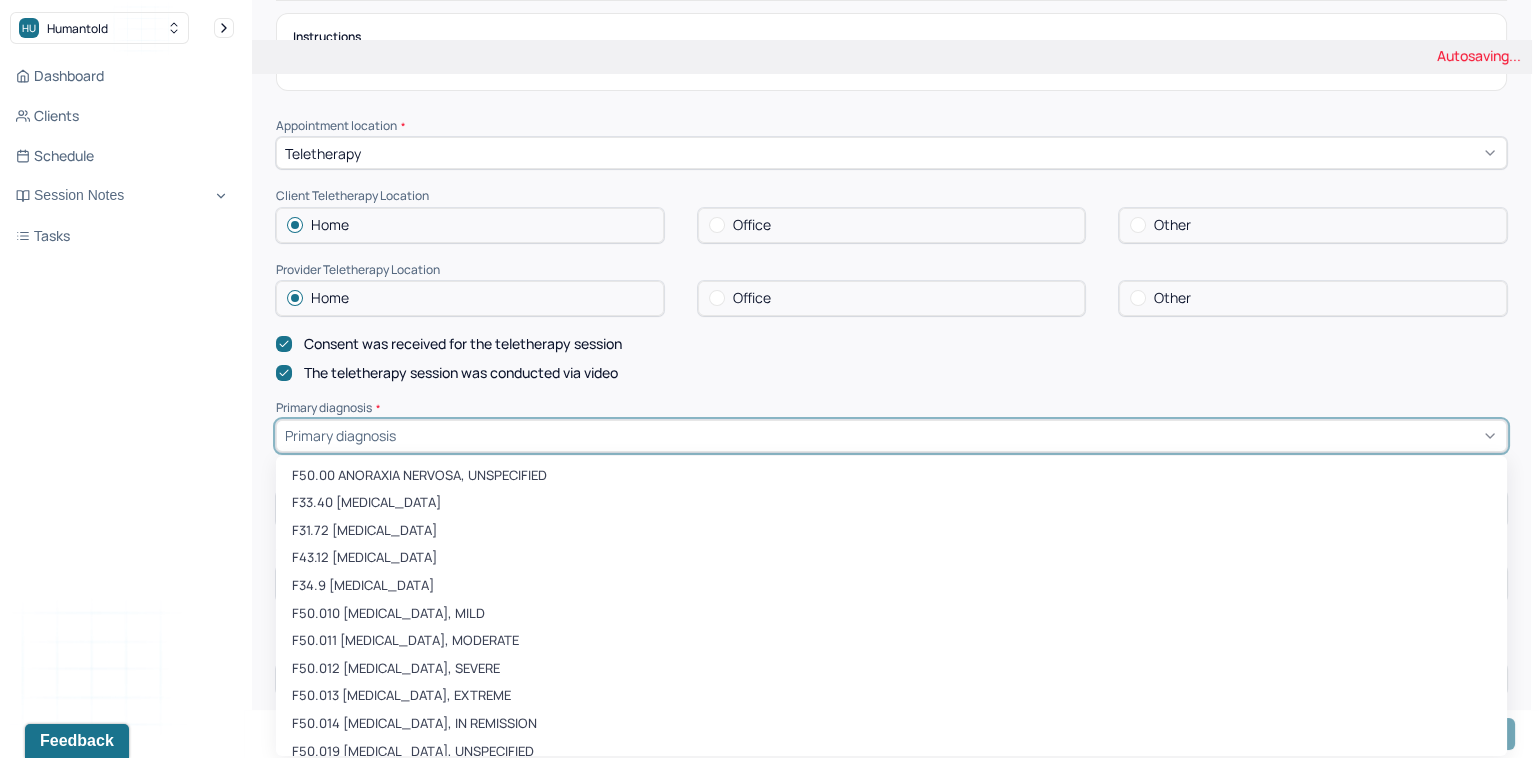 scroll, scrollTop: 284, scrollLeft: 0, axis: vertical 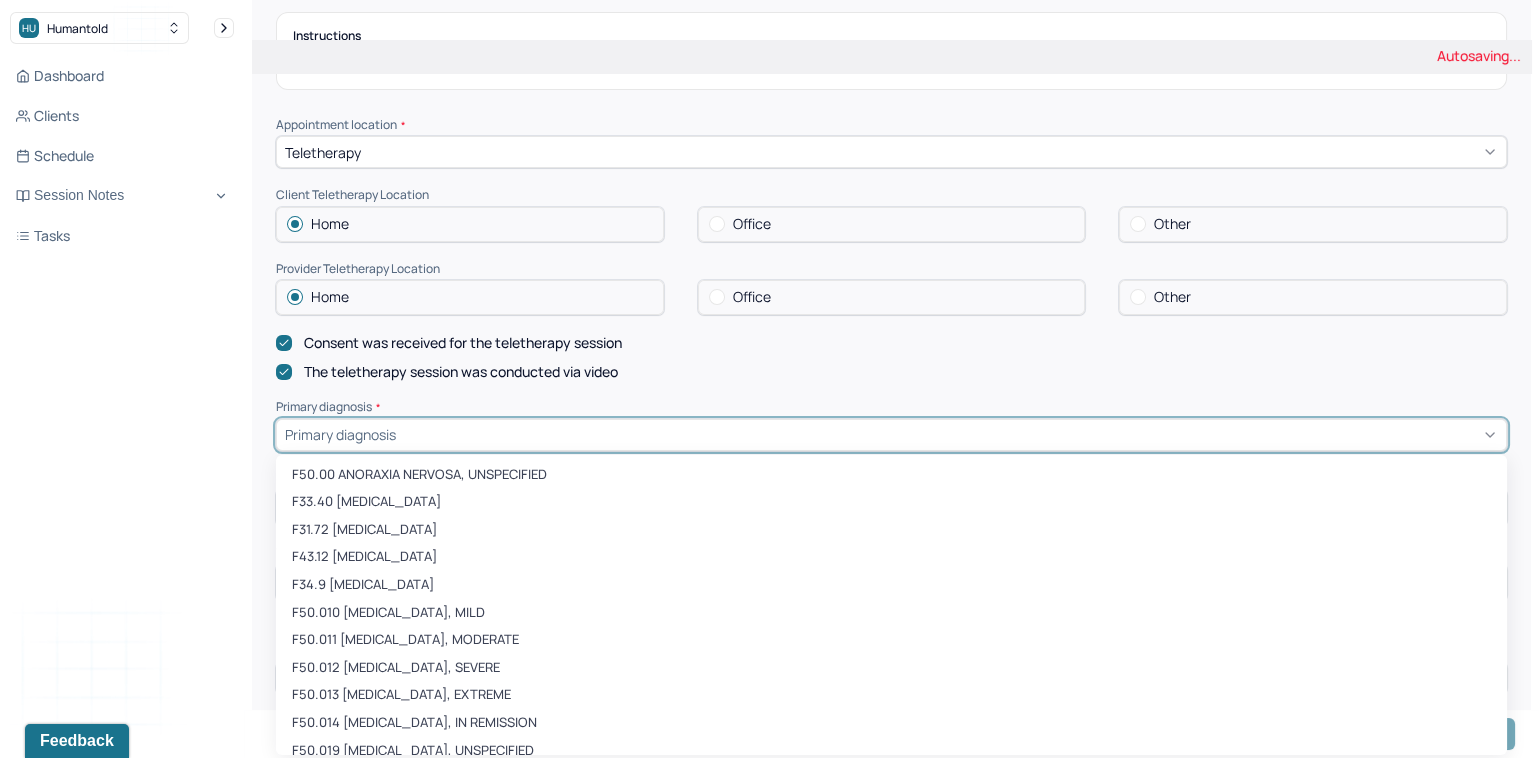 click on "F50.00 ANORAXIA NERVOSA, UNSPECIFIED, 1 of 472. 472 results available. Use Up and Down to choose options, press Enter to select the currently focused option, press Escape to exit the menu, press Tab to select the option and exit the menu. Primary diagnosis F50.00 ANORAXIA NERVOSA, UNSPECIFIED F33.40 MAJOR DEPRESSIVE DISORDER, RECURRENT, IN REMISSION, UNSPECIFIED F31.72 BIPOLAR DISORDER, IN FULL REMISSION, MOST RECENT EPISODE HYPOMANIC F43.12 POST-TRAUMATIC STRESS DISORDER, CHRONIC F34.9 PERSISTENT MOOD [AFFECTIVE] DISORDER, UNSPECIFIED F50.010 ANOREXIA NERVOSA, RESTRICTING TYPE, MILD F50.011 ANOREXIA NERVOSA, RESTRICTING TYPE, MODERATE F50.012 ANOREXIA NERVOSA, RESTRICTING TYPE, SEVERE F50.013 ANOREXIA NERVOSA, RESTRICTING TYPE, EXTREME F50.014 ANOREXIA NERVOSA, RESTRICTING TYPE, IN REMISSION F50.019 ANOREXIA NERVOSA, RESTRICTING TYPE, UNSPECIFIED F42.2 MIXED OBSESSIONAL THOUGHTS AND ACTS F42.4 EXCORIATION (SKIN-PICKING) DISORDER F32.81 PREMENSTRUAL DYSPHORIC DISORDER F43.81 PROLONGED GRIEF DISORDER" at bounding box center (891, 435) 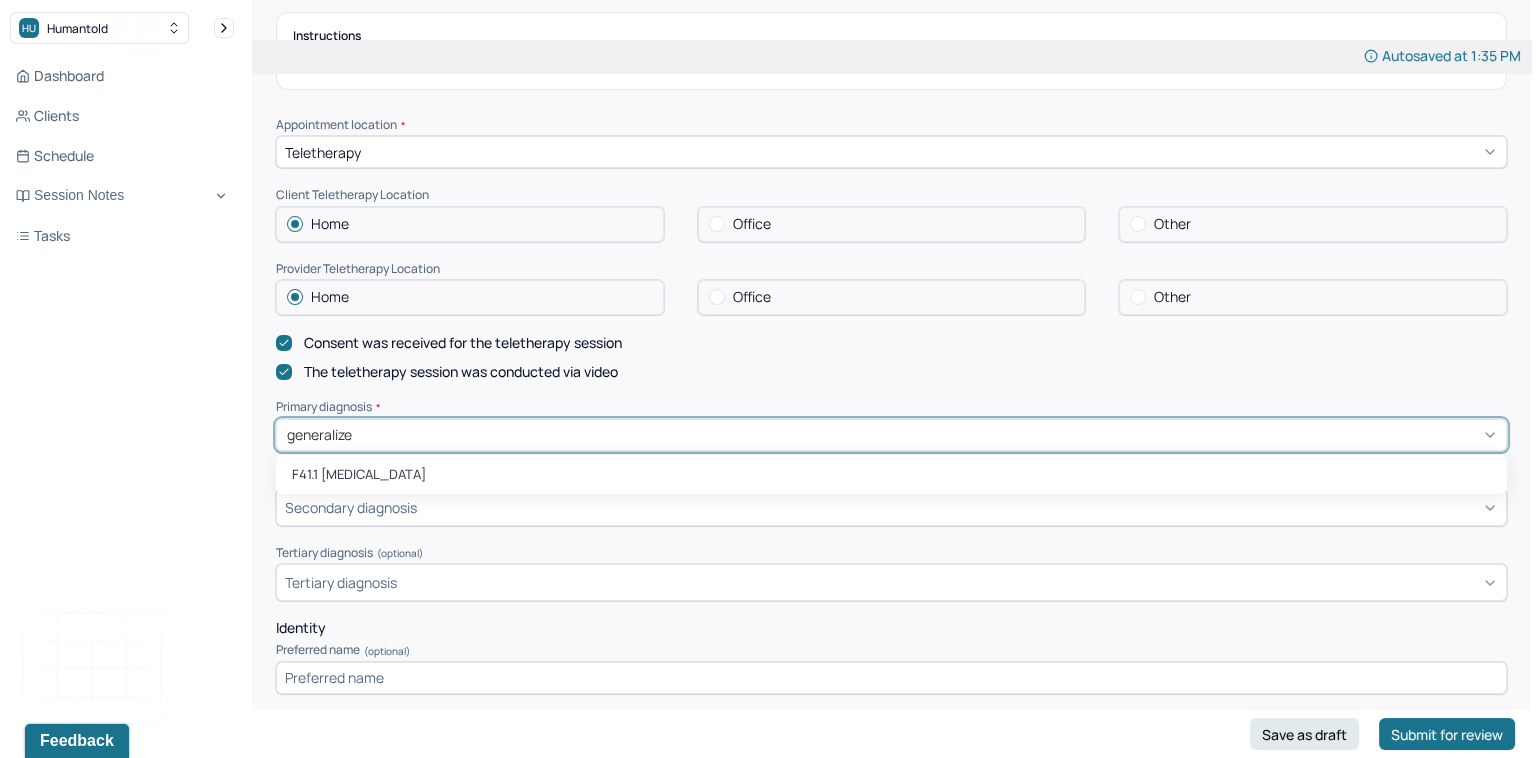 type on "generalized" 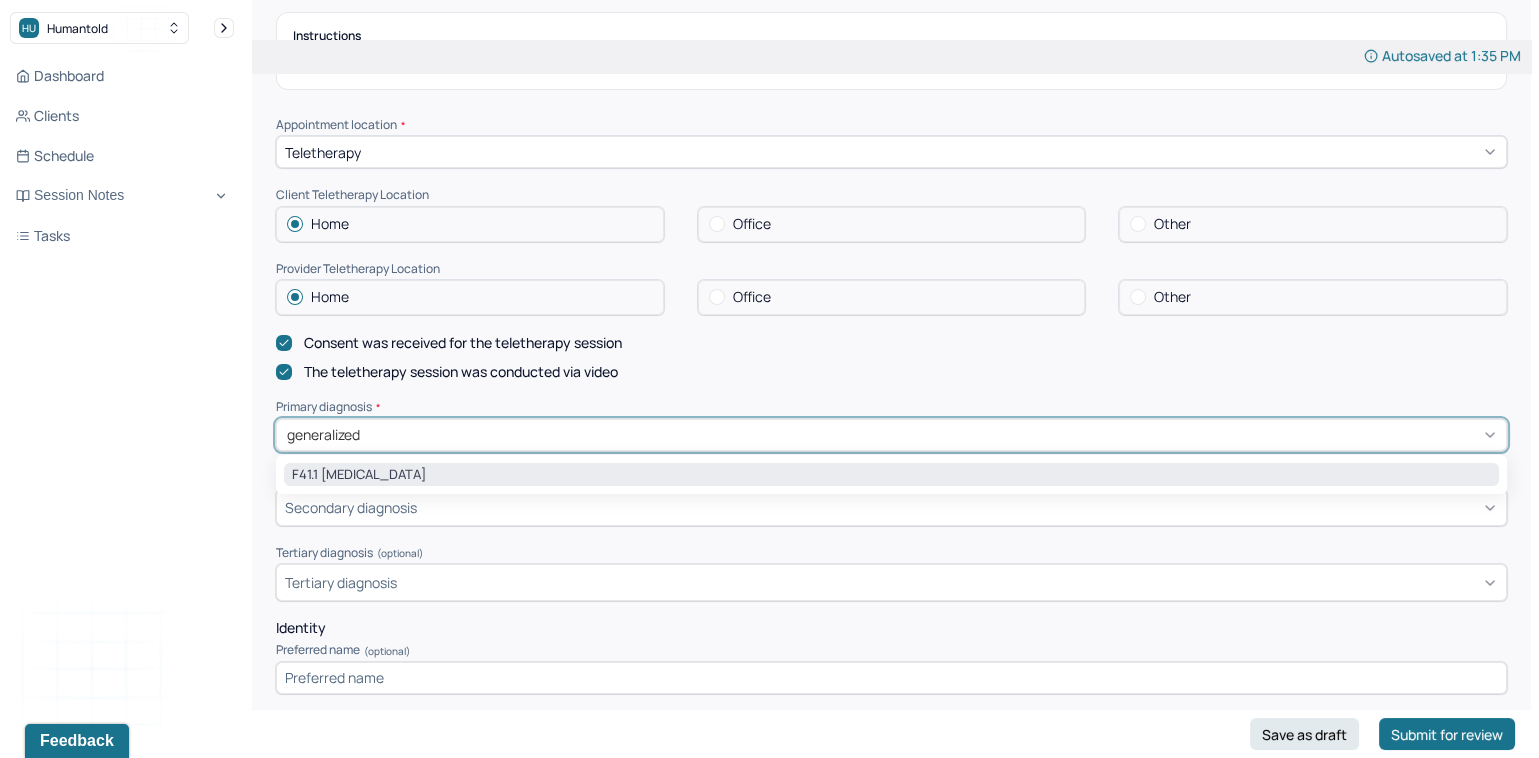 click on "F41.1 GENERALIZED ANXIETY DISORDER" at bounding box center [891, 475] 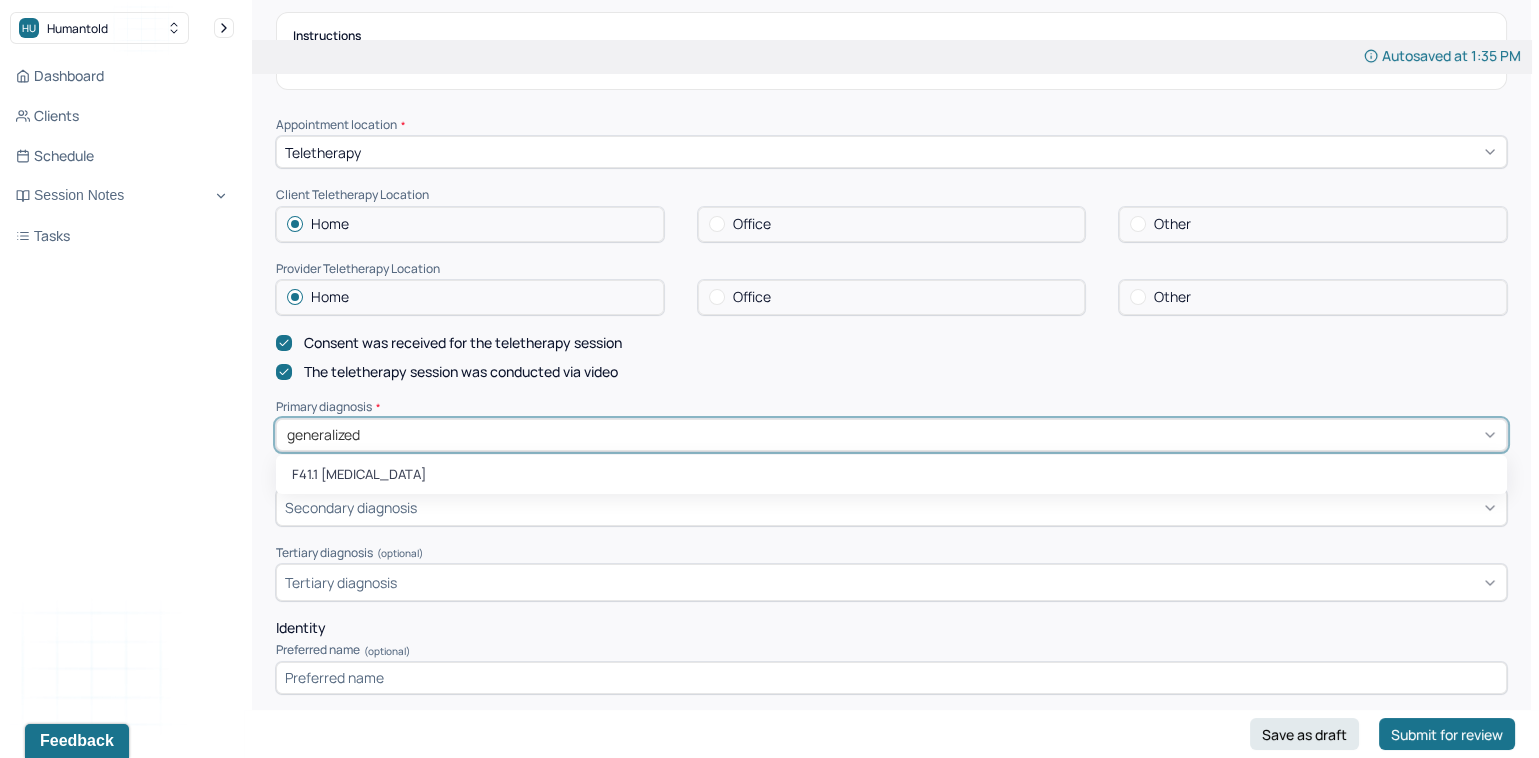 type 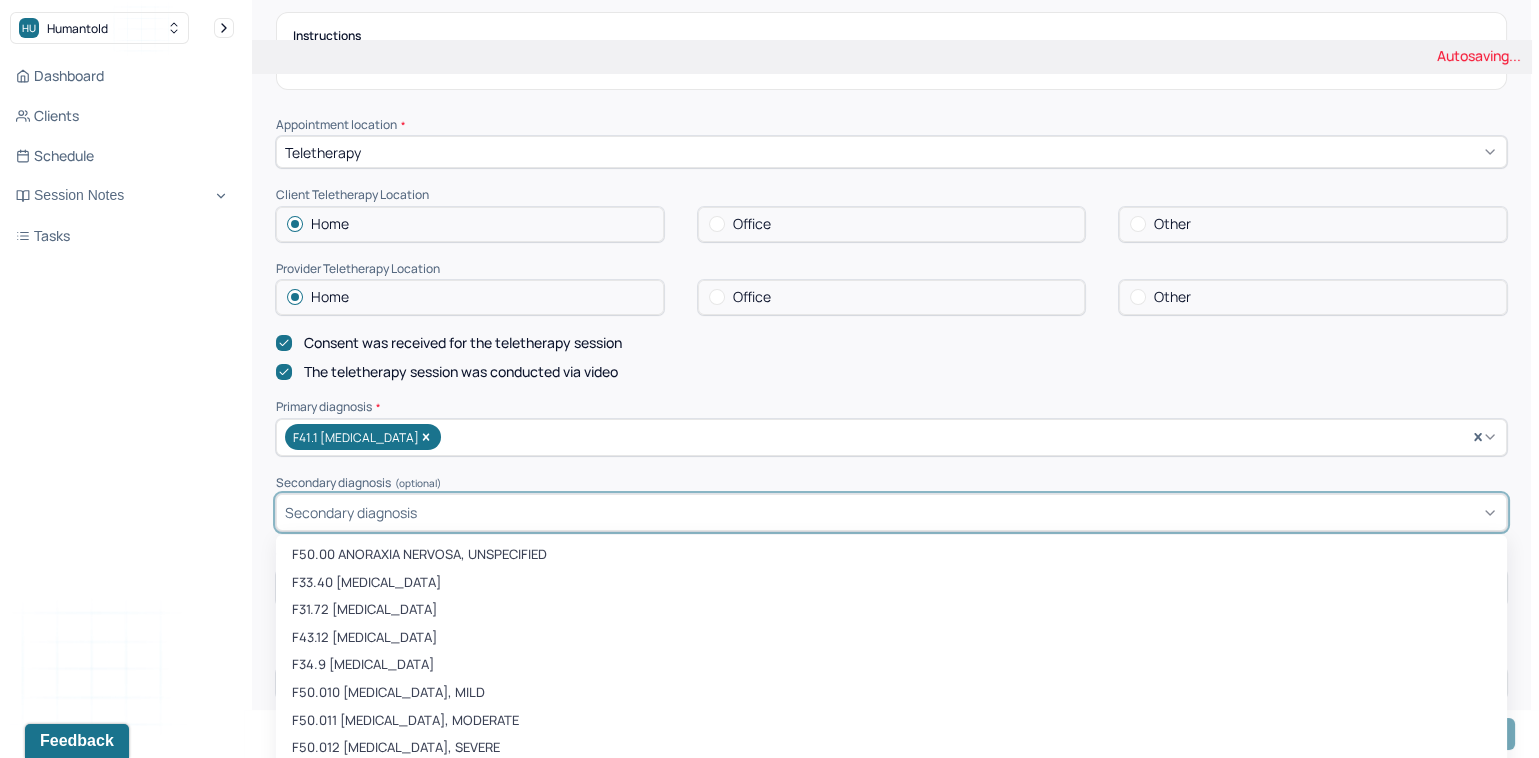 click on "F50.00 ANORAXIA NERVOSA, UNSPECIFIED, 1 of 472. 472 results available. Use Up and Down to choose options, press Enter to select the currently focused option, press Escape to exit the menu, press Tab to select the option and exit the menu. Secondary diagnosis F50.00 ANORAXIA NERVOSA, UNSPECIFIED F33.40 MAJOR DEPRESSIVE DISORDER, RECURRENT, IN REMISSION, UNSPECIFIED F31.72 BIPOLAR DISORDER, IN FULL REMISSION, MOST RECENT EPISODE HYPOMANIC F43.12 POST-TRAUMATIC STRESS DISORDER, CHRONIC F34.9 PERSISTENT MOOD [AFFECTIVE] DISORDER, UNSPECIFIED F50.010 ANOREXIA NERVOSA, RESTRICTING TYPE, MILD F50.011 ANOREXIA NERVOSA, RESTRICTING TYPE, MODERATE F50.012 ANOREXIA NERVOSA, RESTRICTING TYPE, SEVERE F50.013 ANOREXIA NERVOSA, RESTRICTING TYPE, EXTREME F50.014 ANOREXIA NERVOSA, RESTRICTING TYPE, IN REMISSION F50.019 ANOREXIA NERVOSA, RESTRICTING TYPE, UNSPECIFIED F42.2 MIXED OBSESSIONAL THOUGHTS AND ACTS F42.4 EXCORIATION (SKIN-PICKING) DISORDER F32.81 PREMENSTRUAL DYSPHORIC DISORDER F43.81 PROLONGED GRIEF DISORDER" at bounding box center [891, 512] 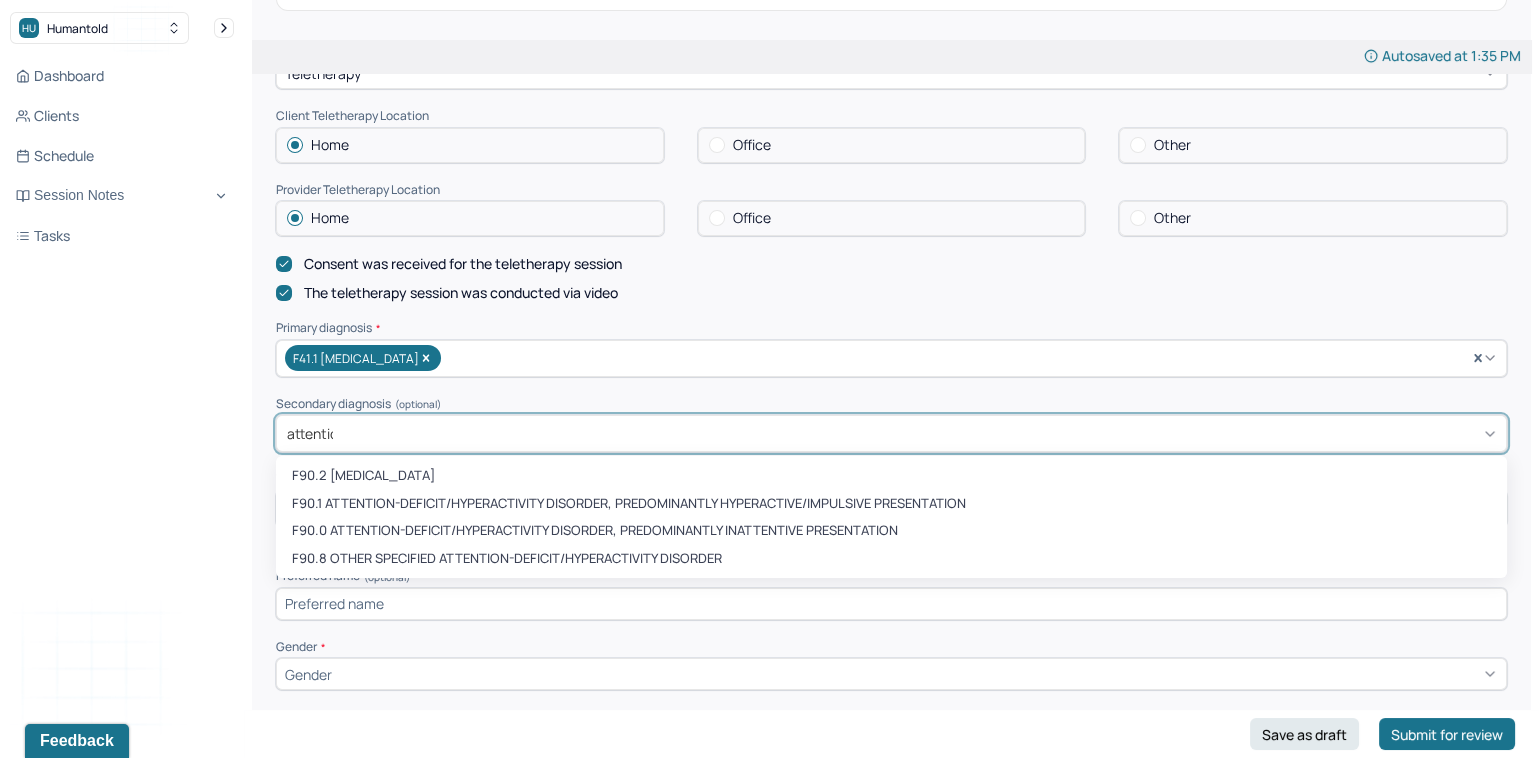 type on "attention" 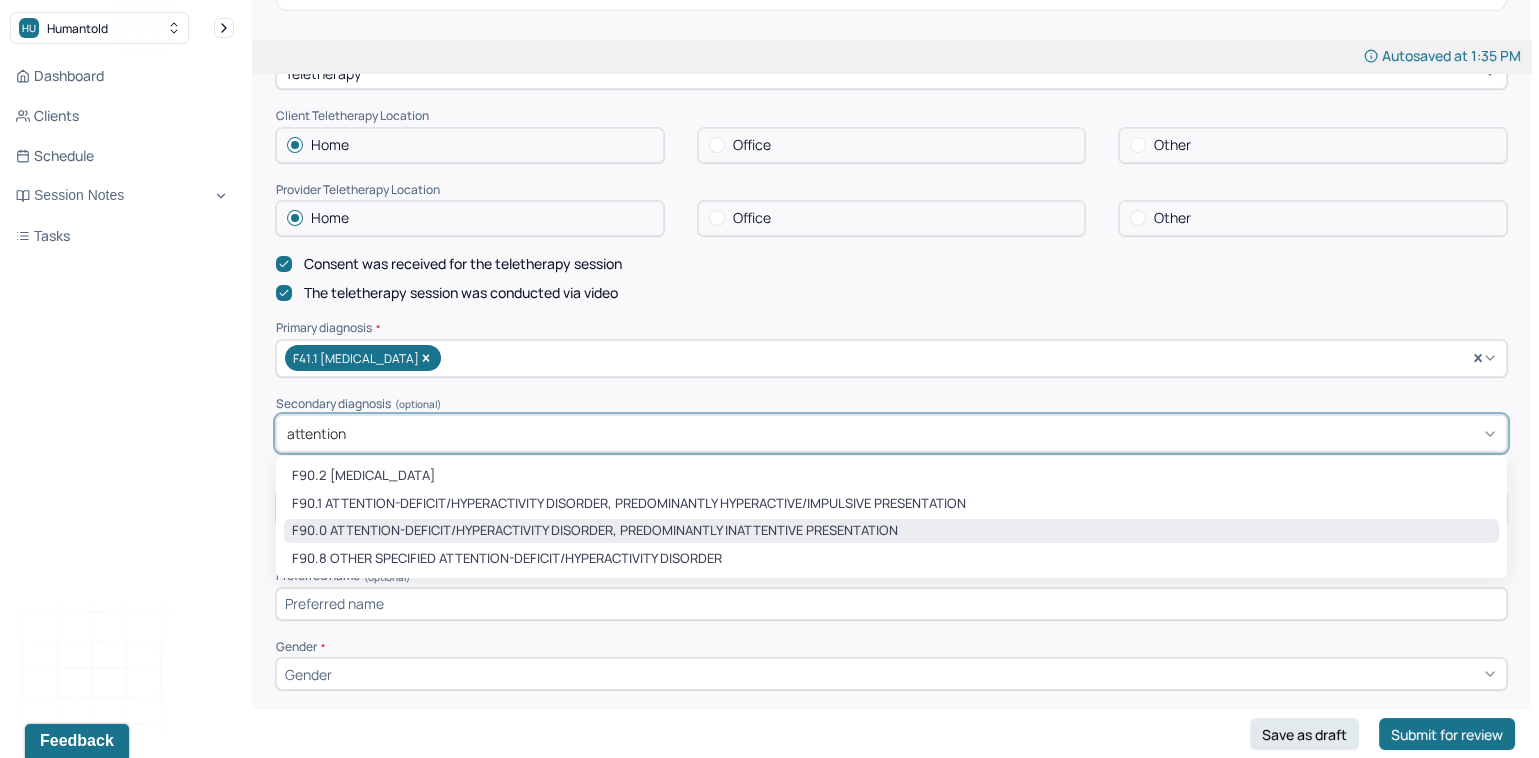 click on "F90.0 ATTENTION-DEFICIT/HYPERACTIVITY DISORDER, PREDOMINANTLY INATTENTIVE PRESENTATION" at bounding box center (891, 531) 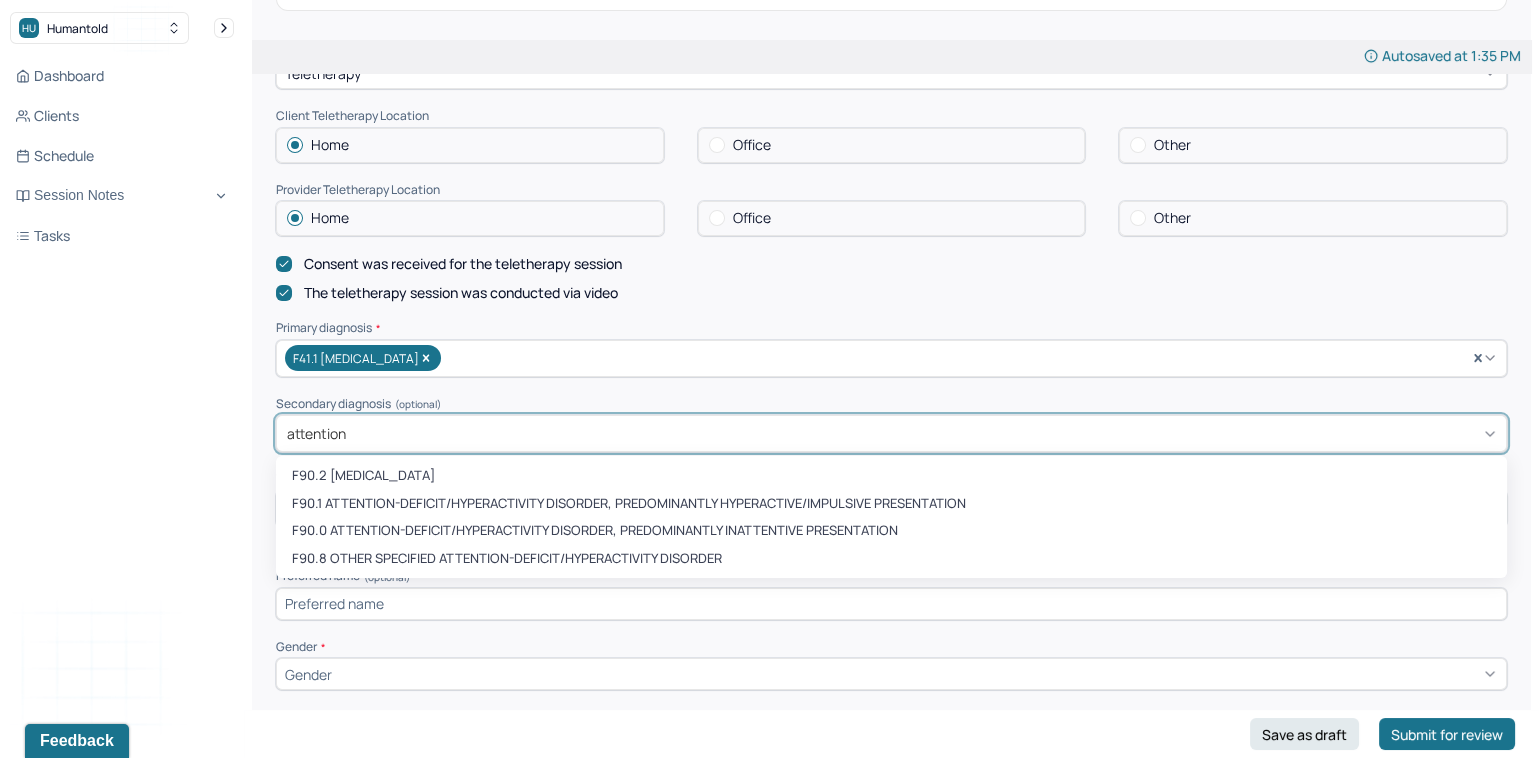 type 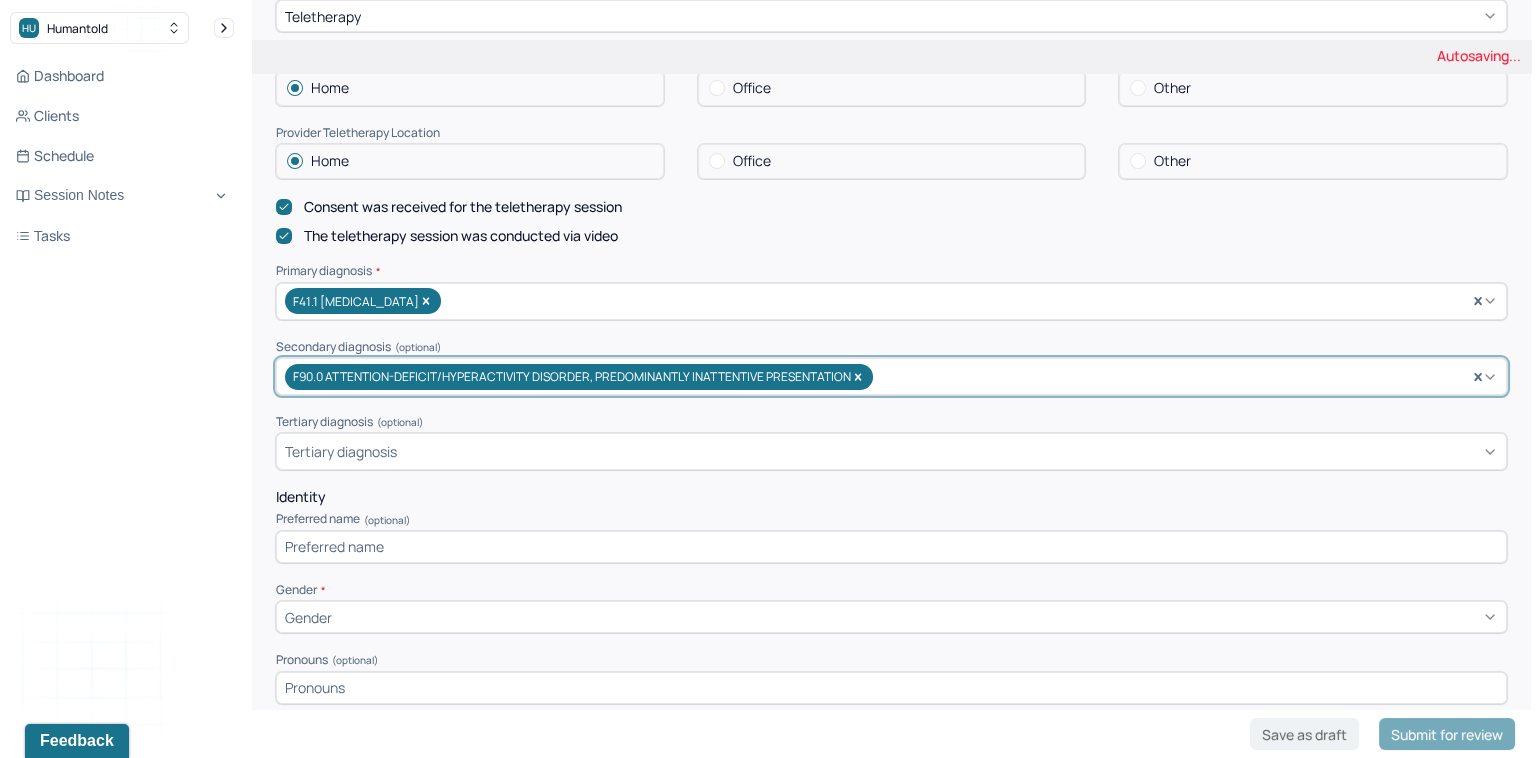 click on "Tertiary diagnosis" at bounding box center [891, 451] 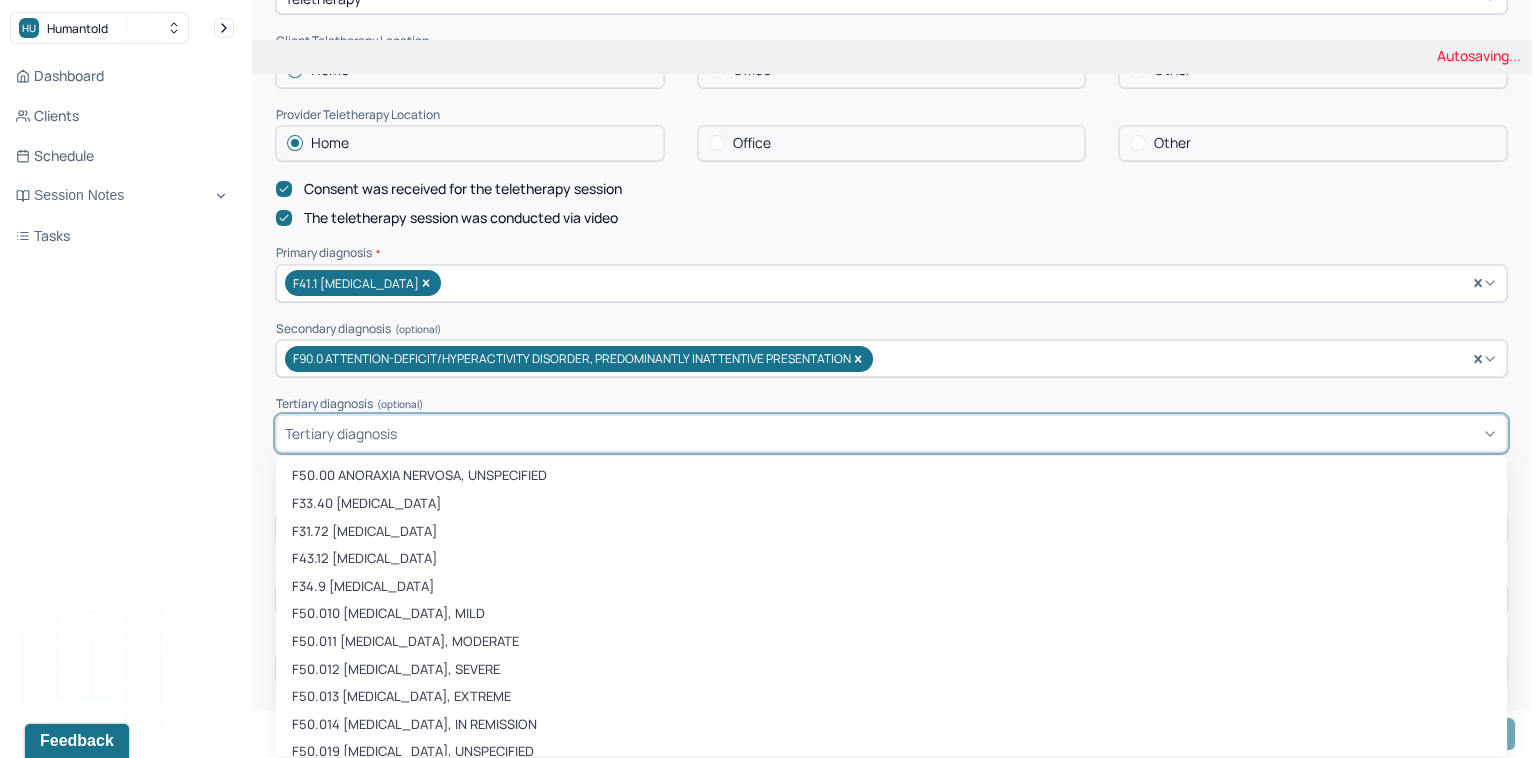scroll, scrollTop: 438, scrollLeft: 0, axis: vertical 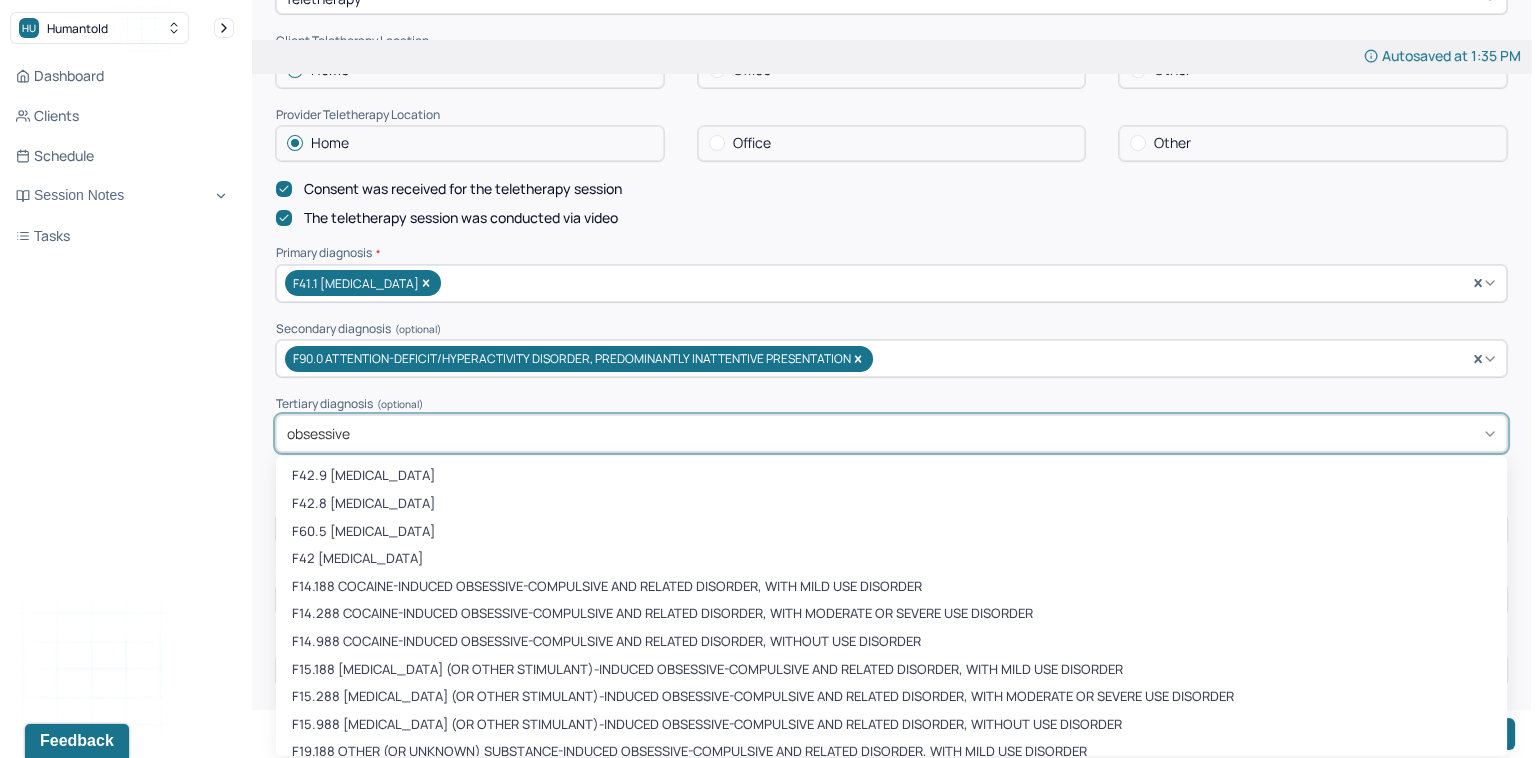 type on "obsessive" 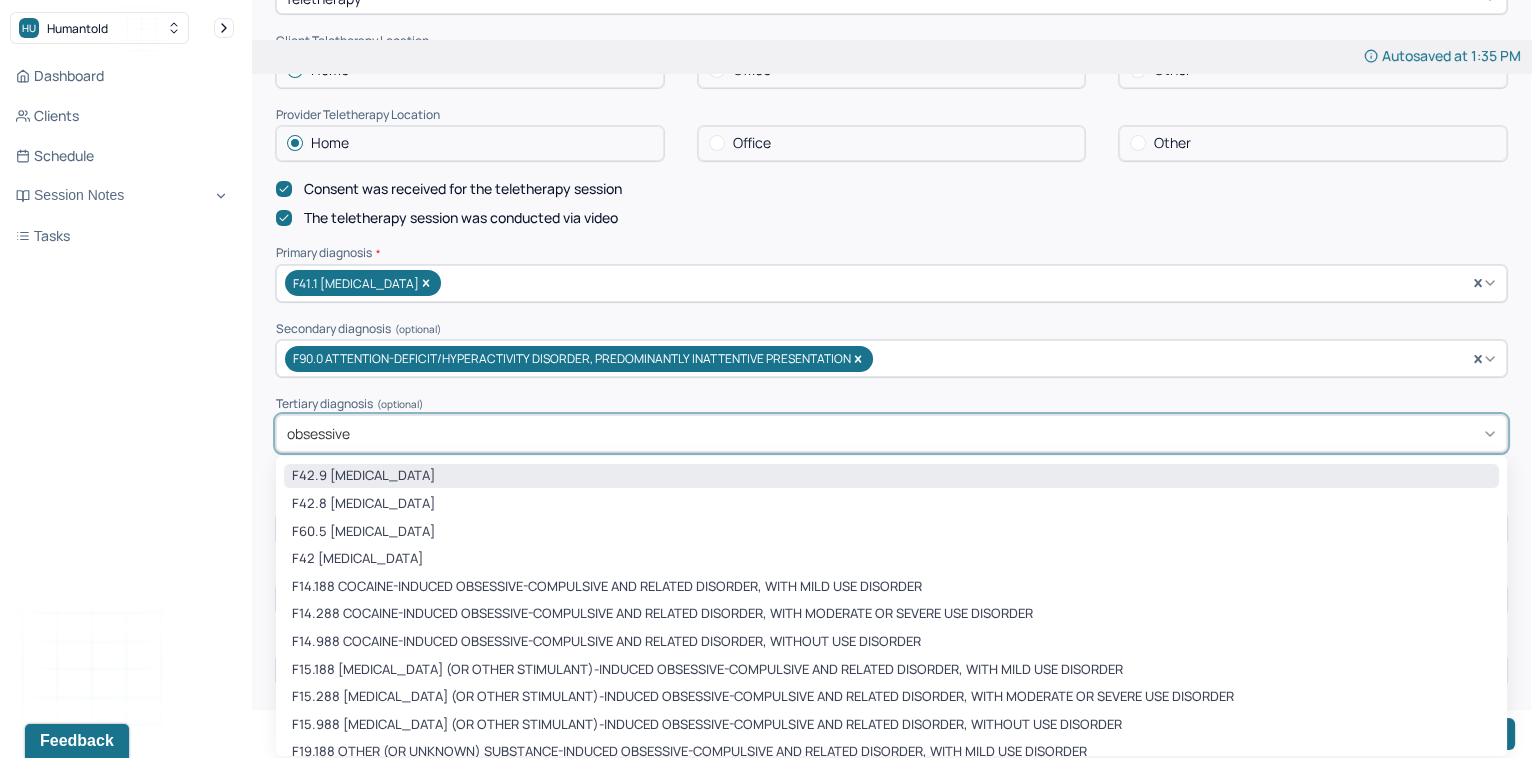 click on "F42.9 OBSESSIVE-COMPULSIVE DISORDER, UNSPECIFIED" at bounding box center [891, 476] 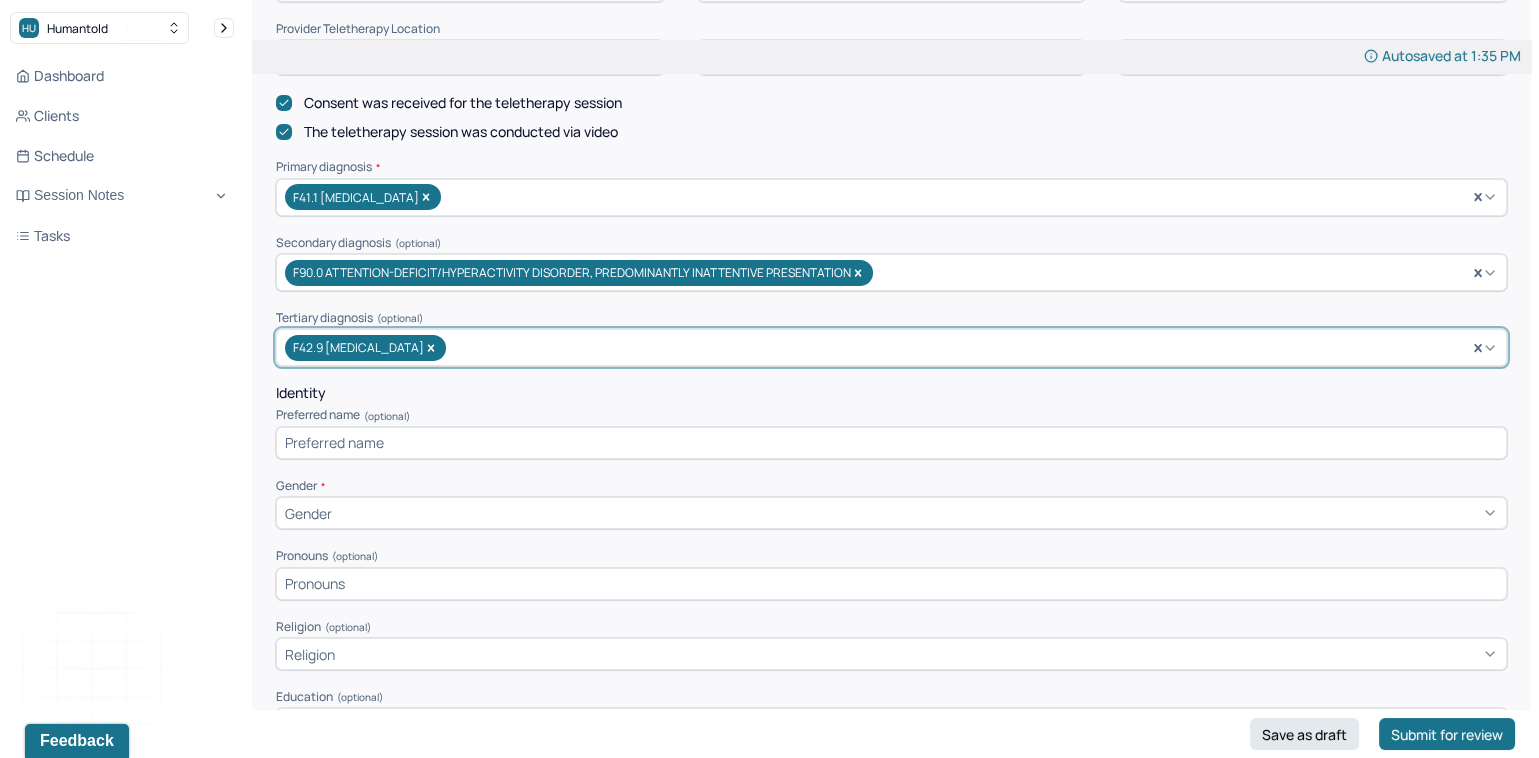 scroll, scrollTop: 526, scrollLeft: 0, axis: vertical 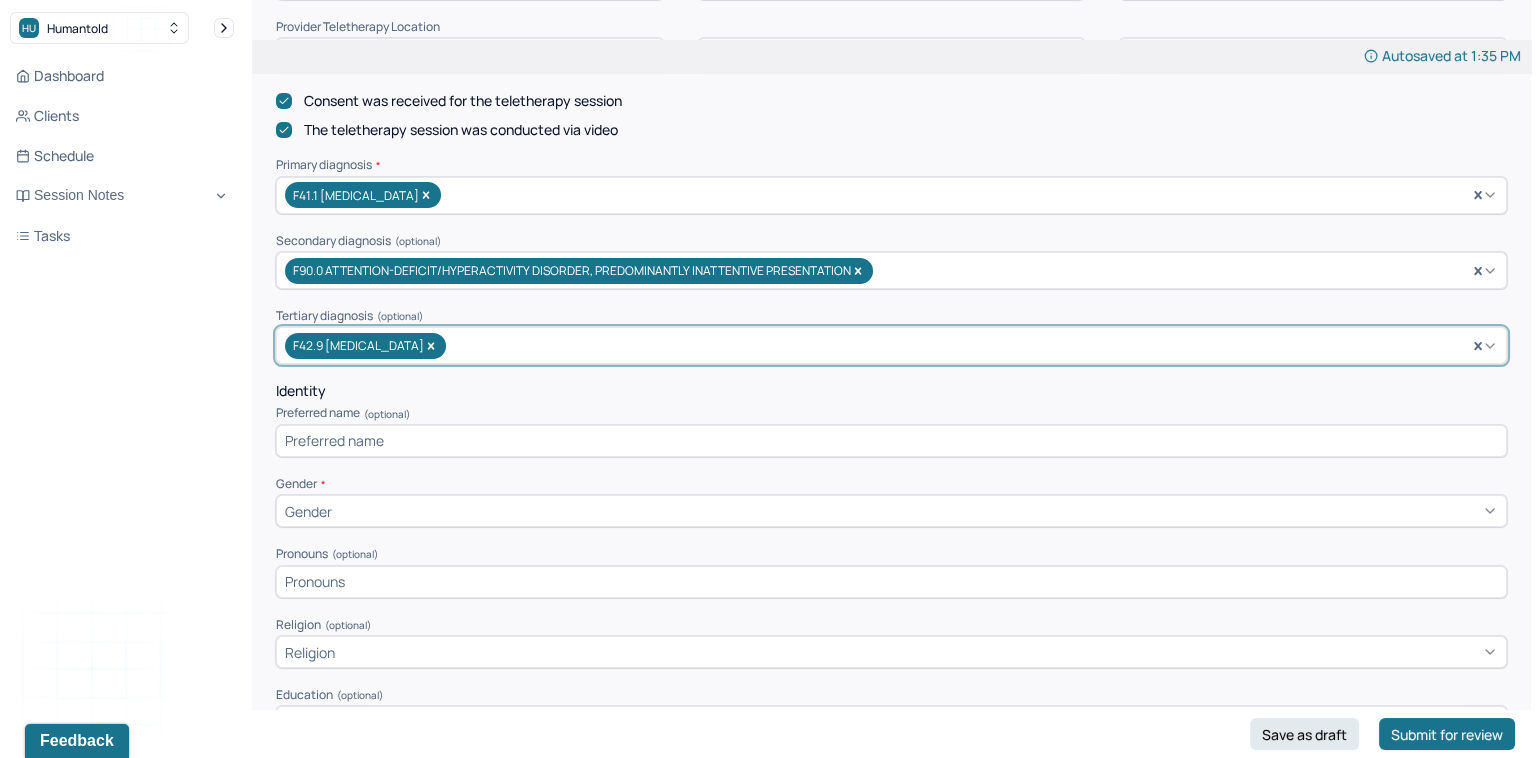 click on "Gender" at bounding box center (891, 511) 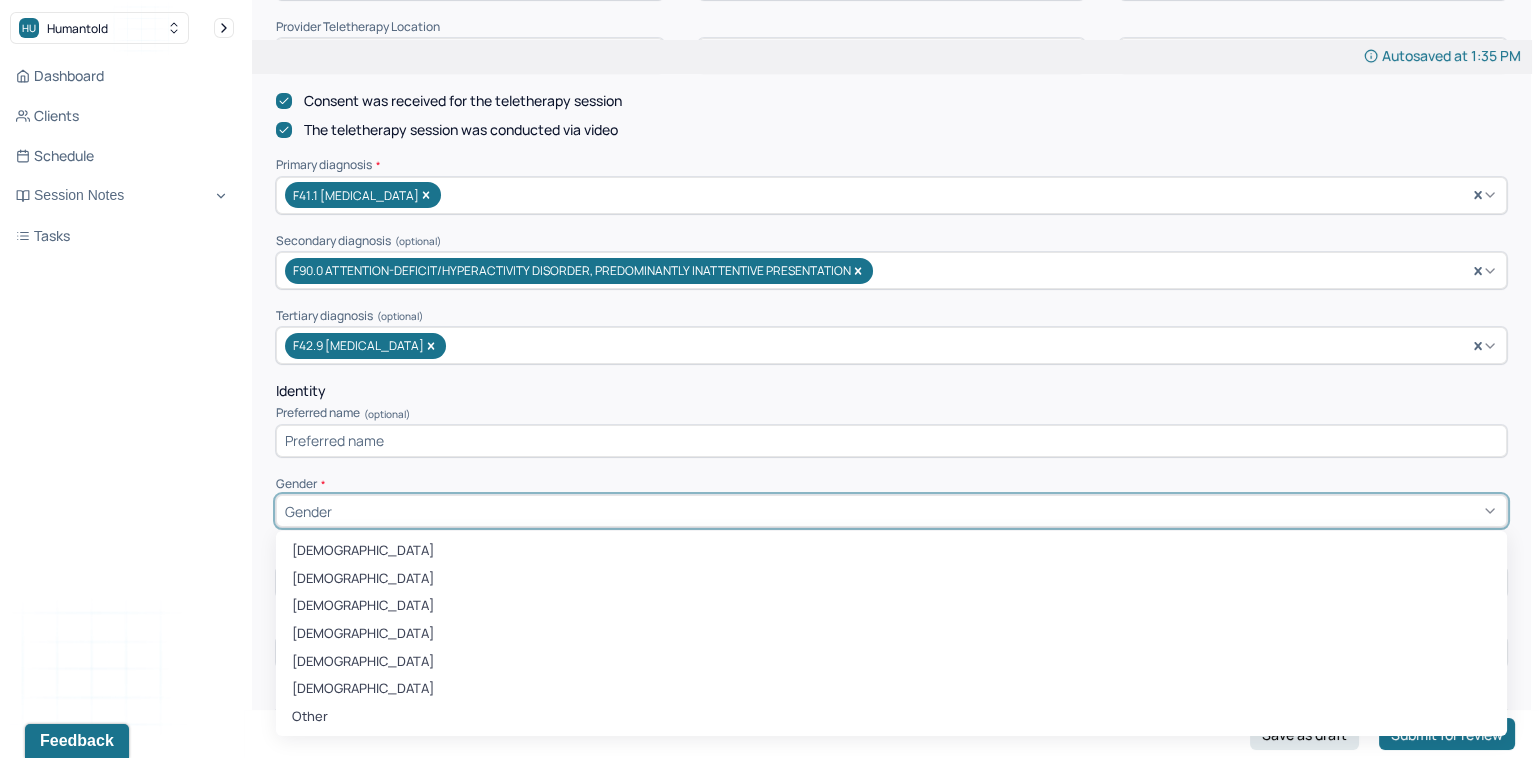 click on "Female" at bounding box center (891, 579) 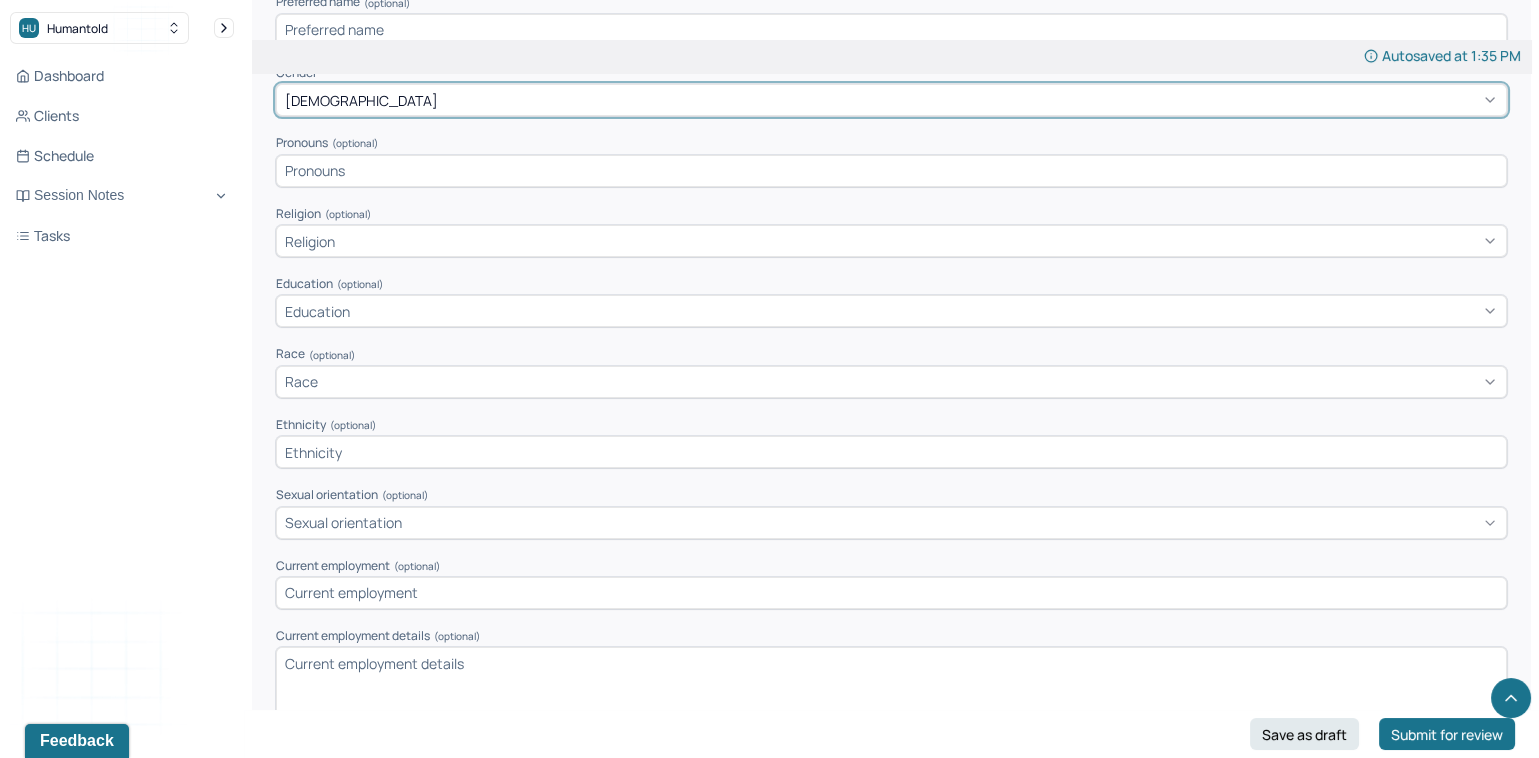 scroll, scrollTop: 953, scrollLeft: 0, axis: vertical 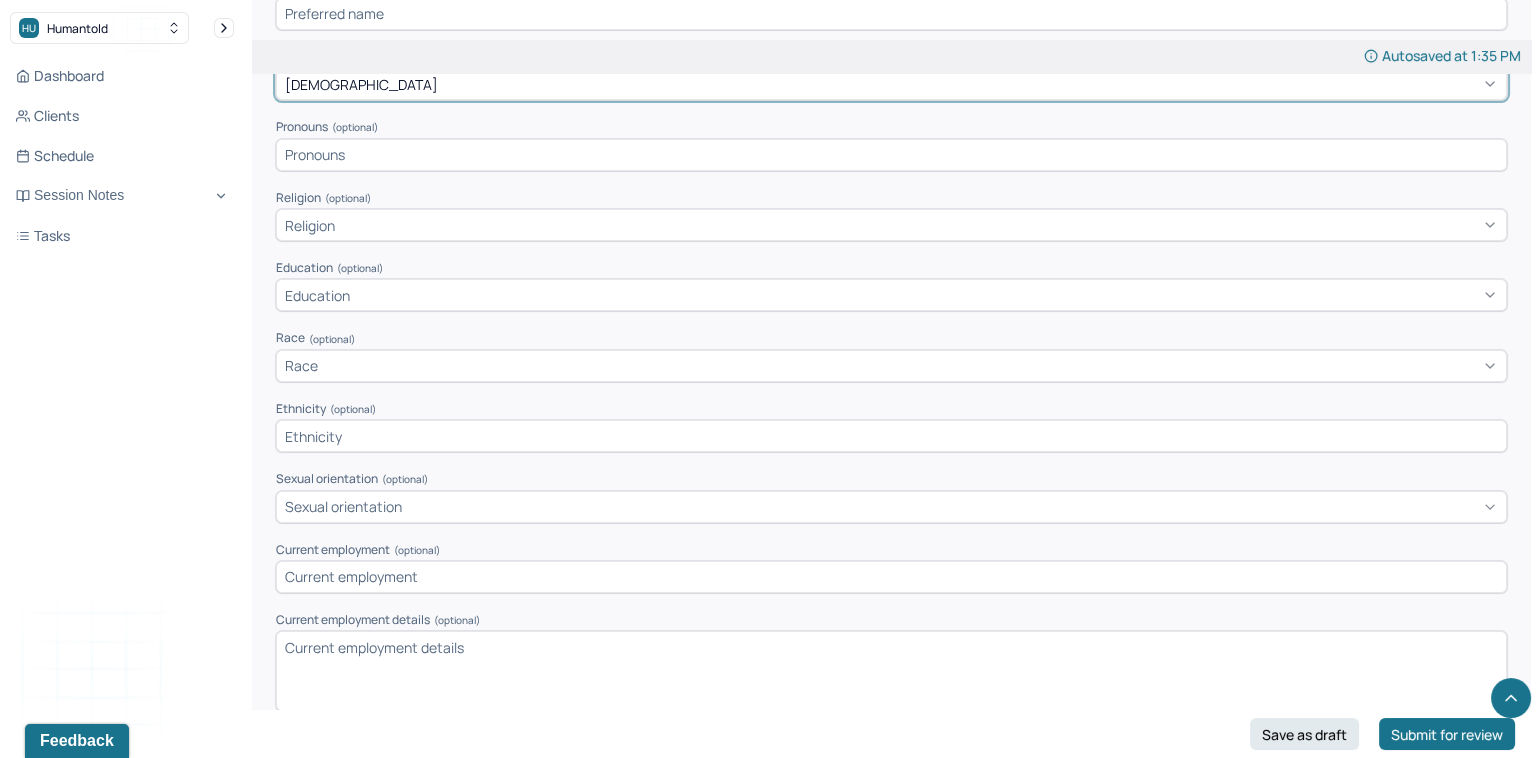 click on "Education" at bounding box center (891, 295) 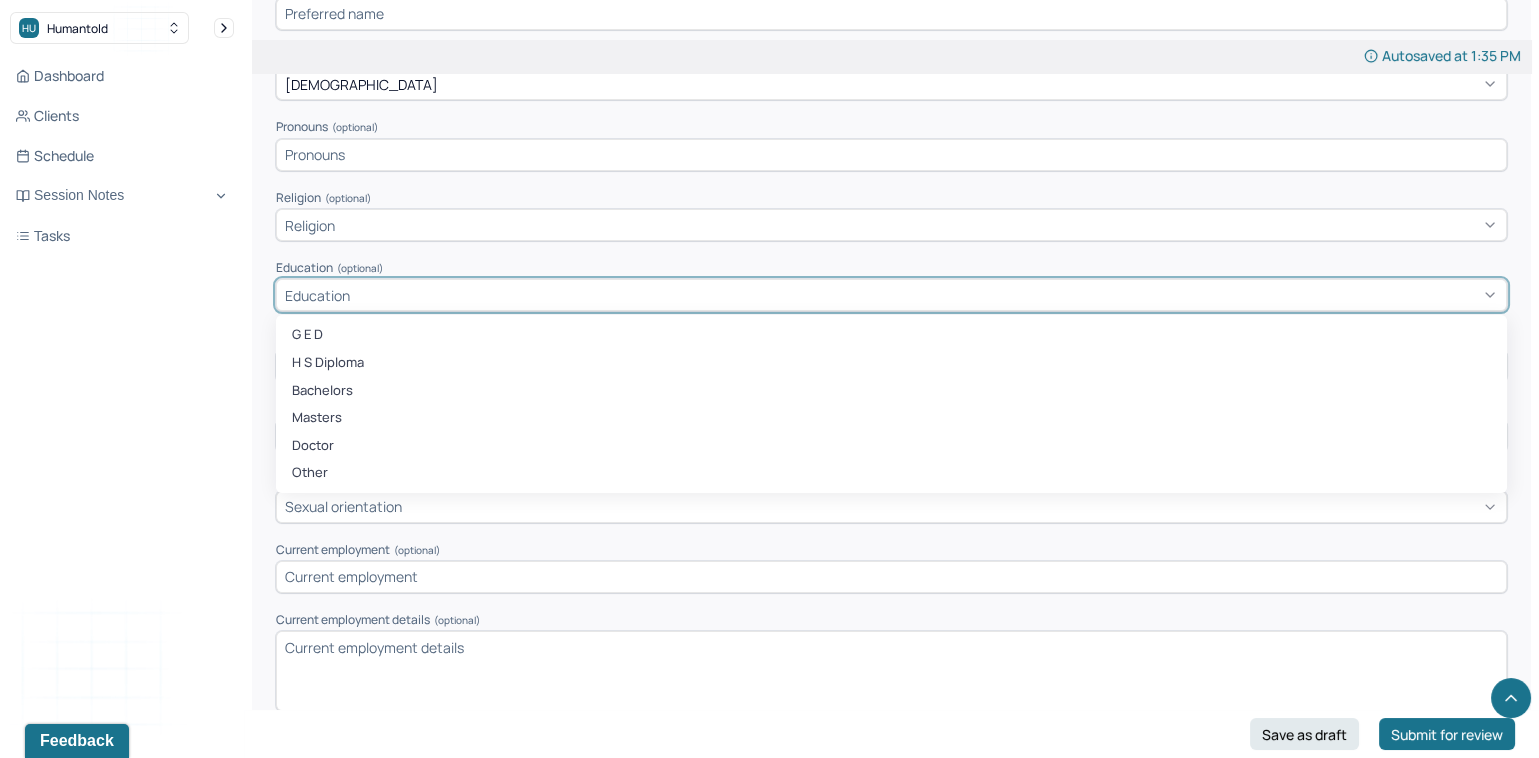 click on "Dashboard Clients Schedule Session Notes Tasks JE Jessica   Ermilio provider Logout" at bounding box center [122, 399] 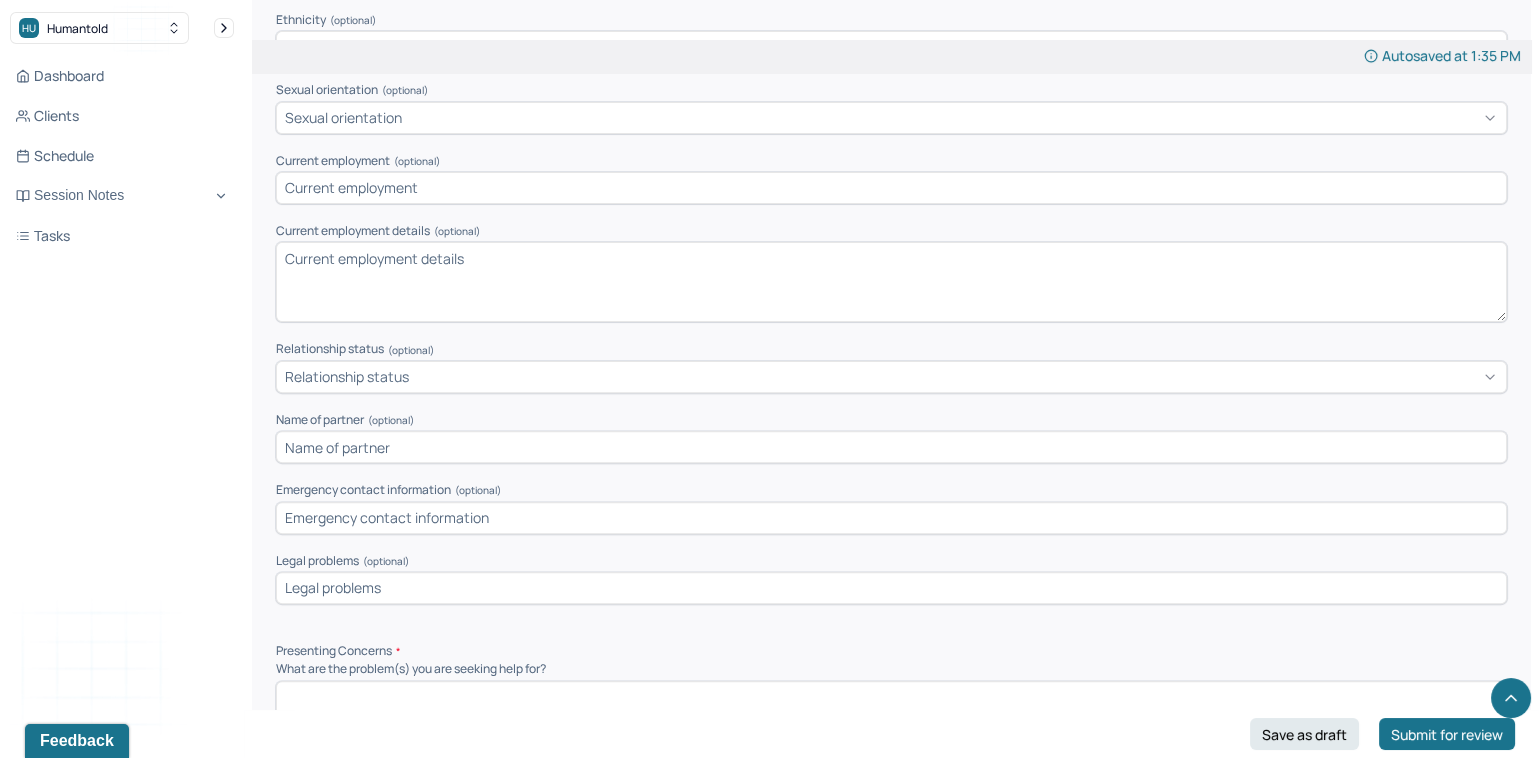 scroll, scrollTop: 1343, scrollLeft: 0, axis: vertical 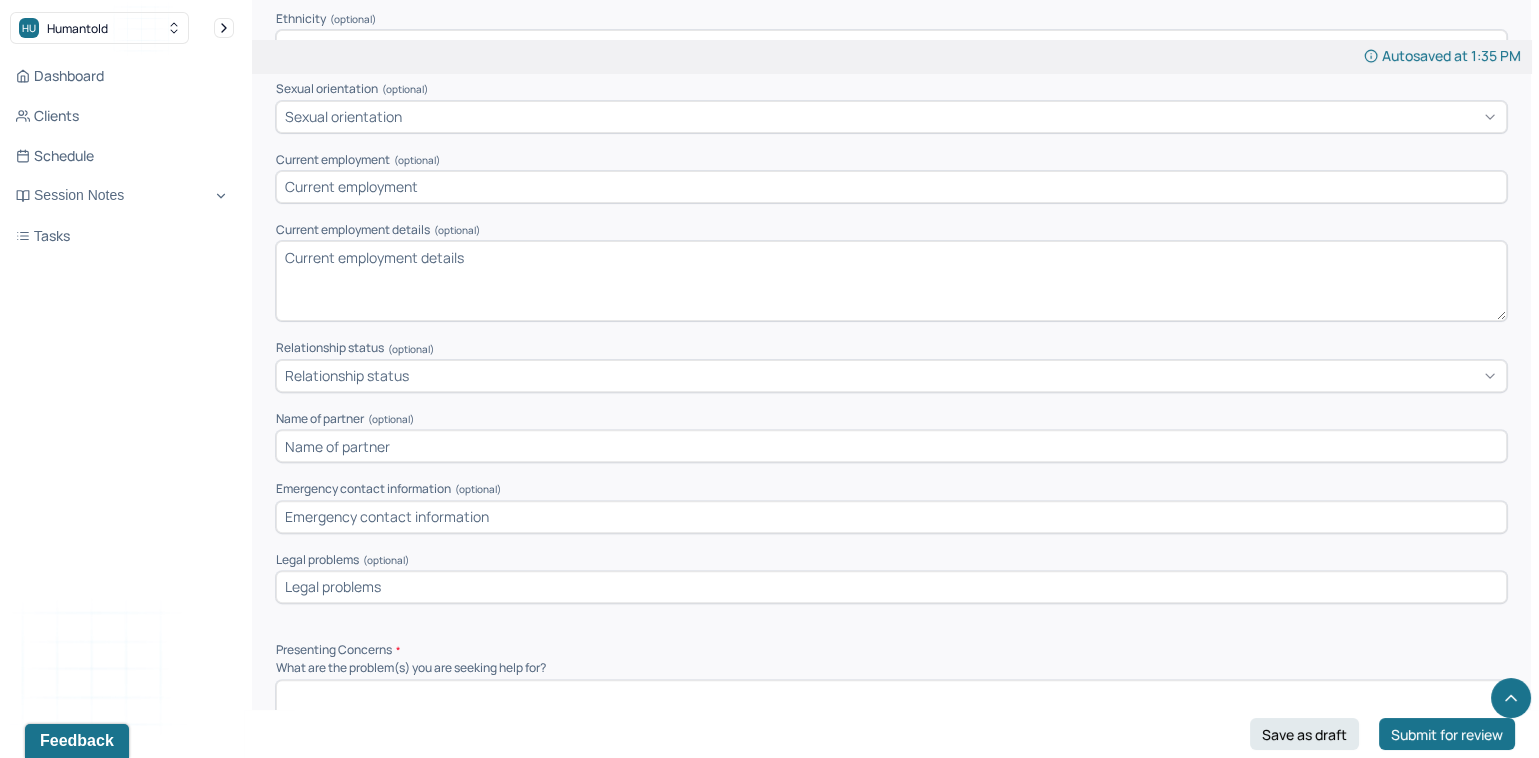 click on "Relationship status" at bounding box center [891, 376] 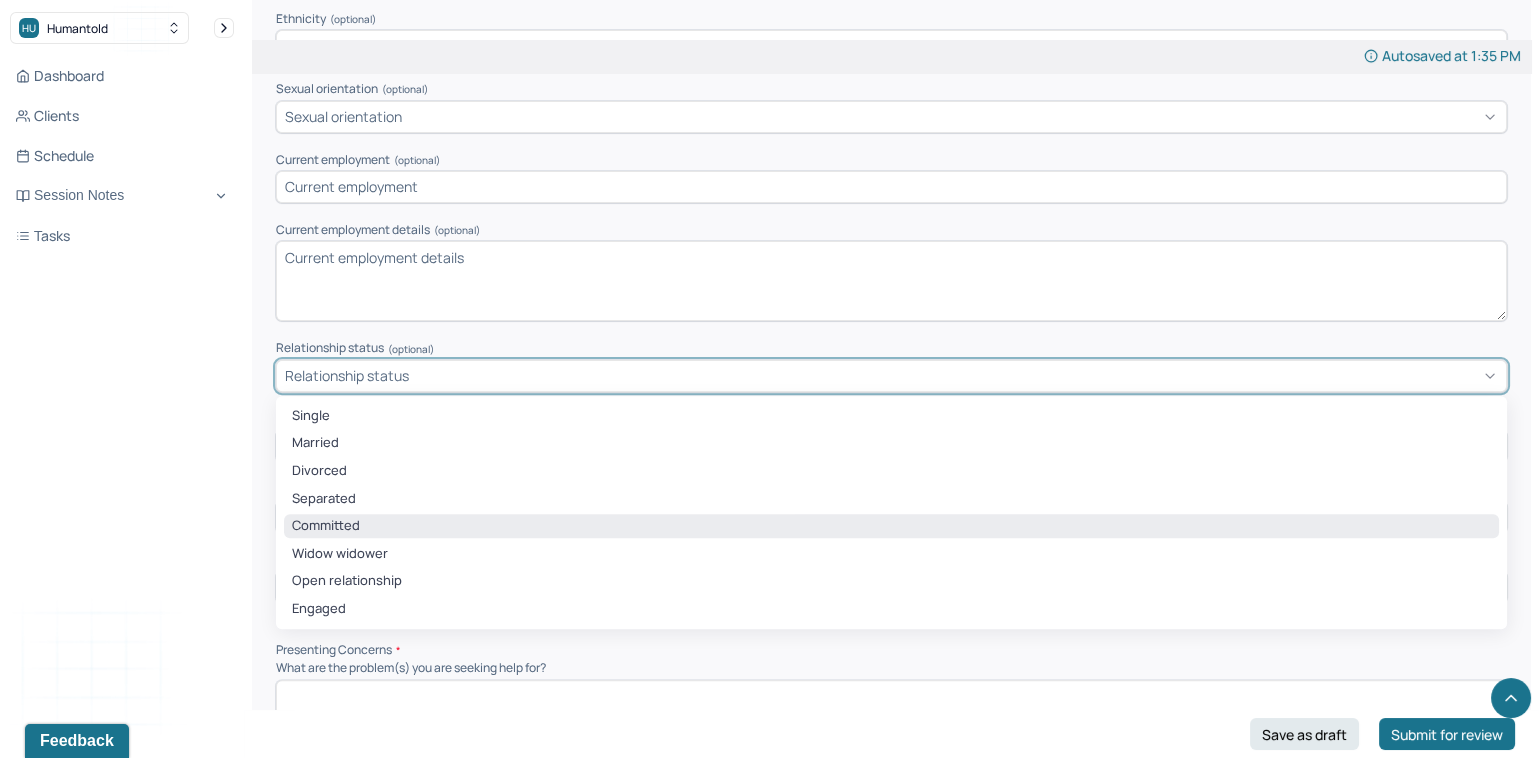 click on "Committed" at bounding box center [891, 526] 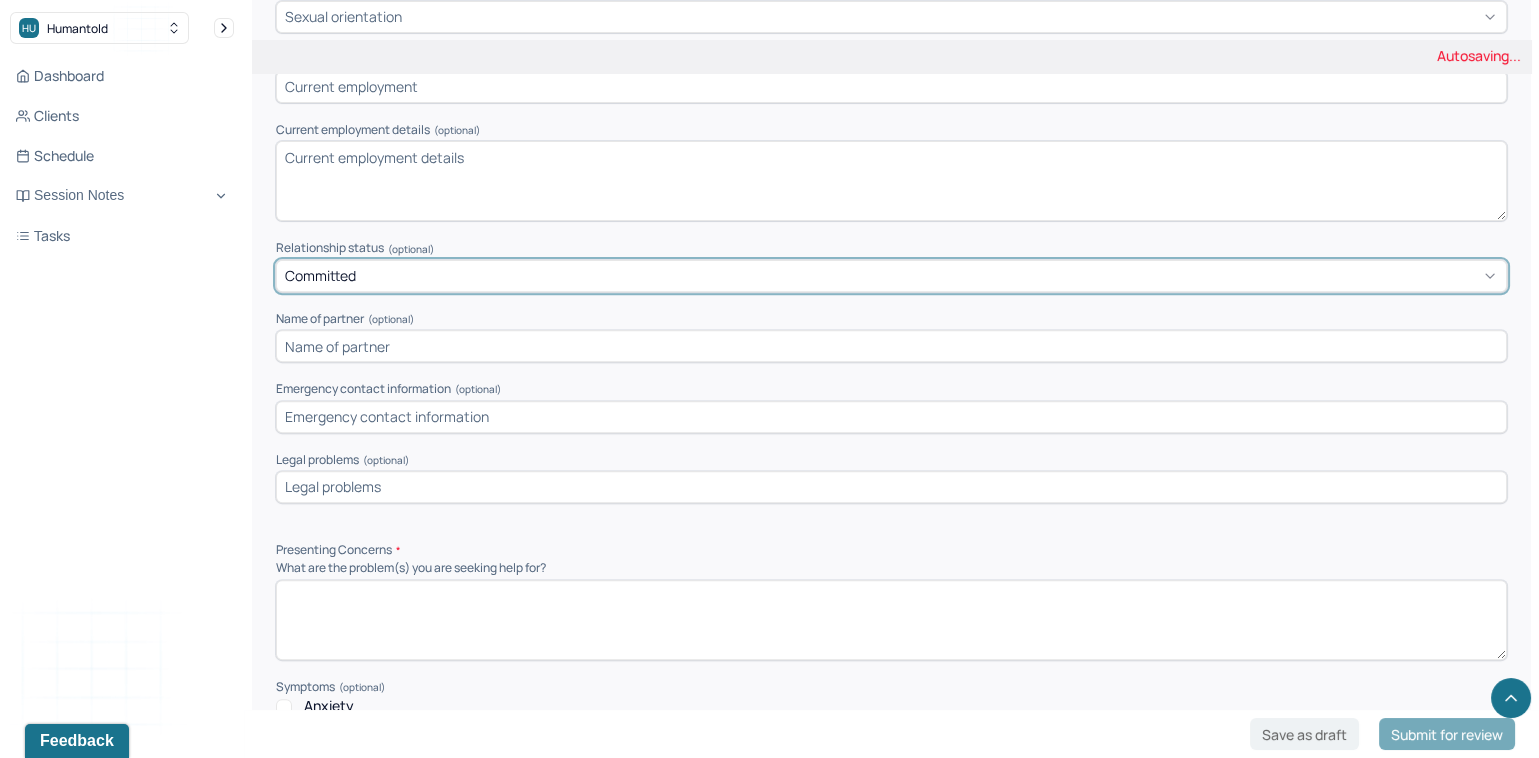 scroll, scrollTop: 1447, scrollLeft: 0, axis: vertical 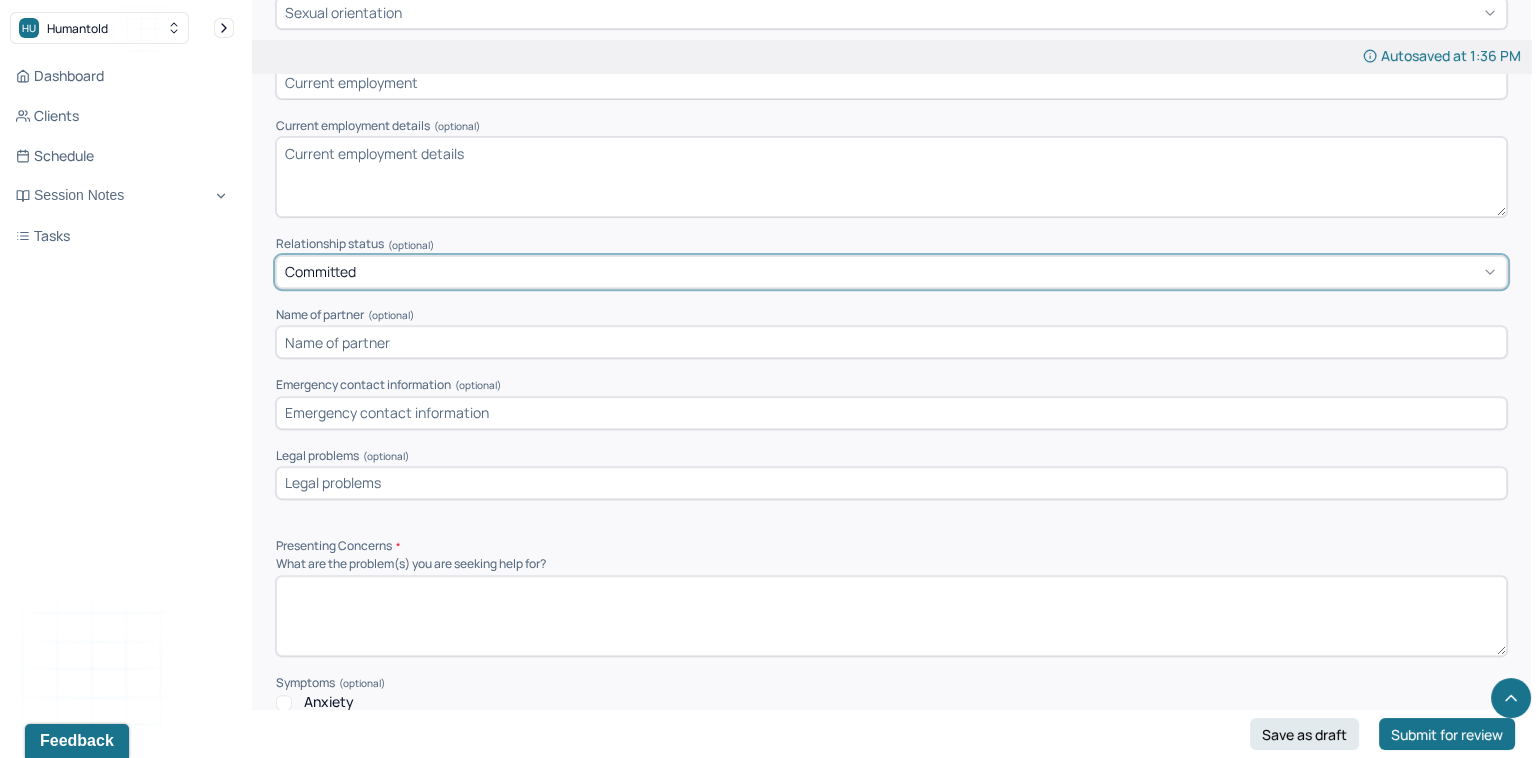 click at bounding box center (891, 342) 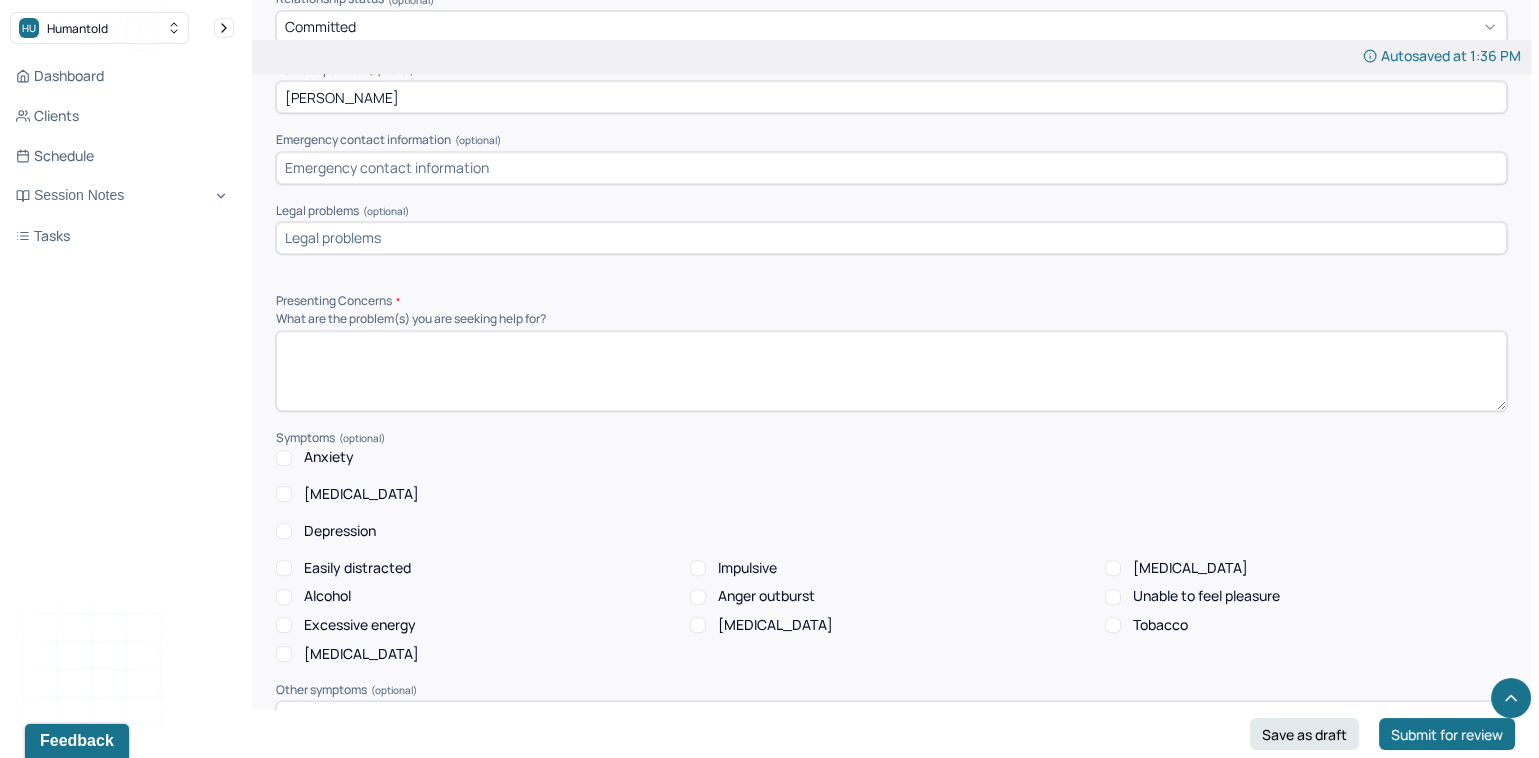 scroll, scrollTop: 1695, scrollLeft: 0, axis: vertical 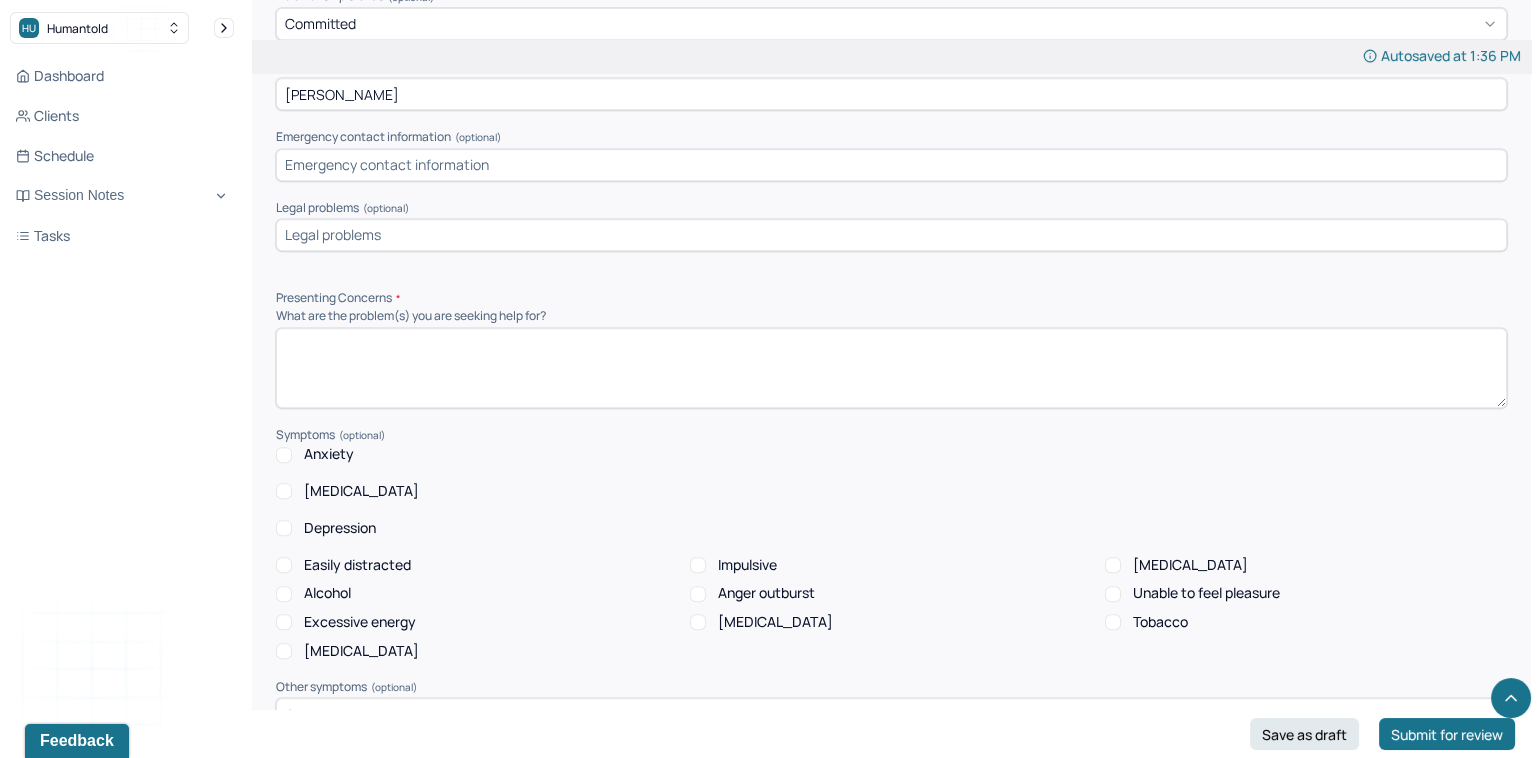 type on "Michael" 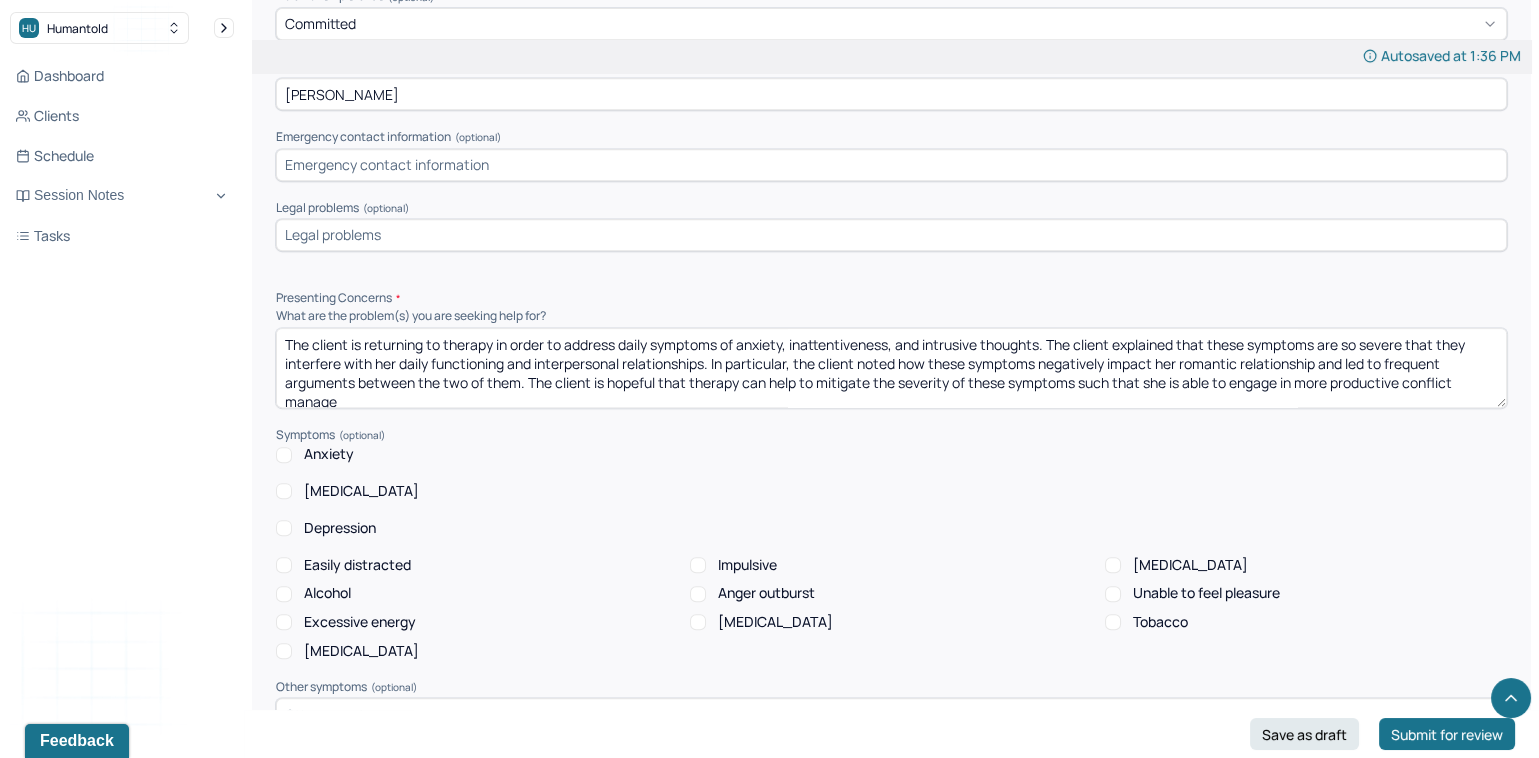 scroll, scrollTop: 5, scrollLeft: 0, axis: vertical 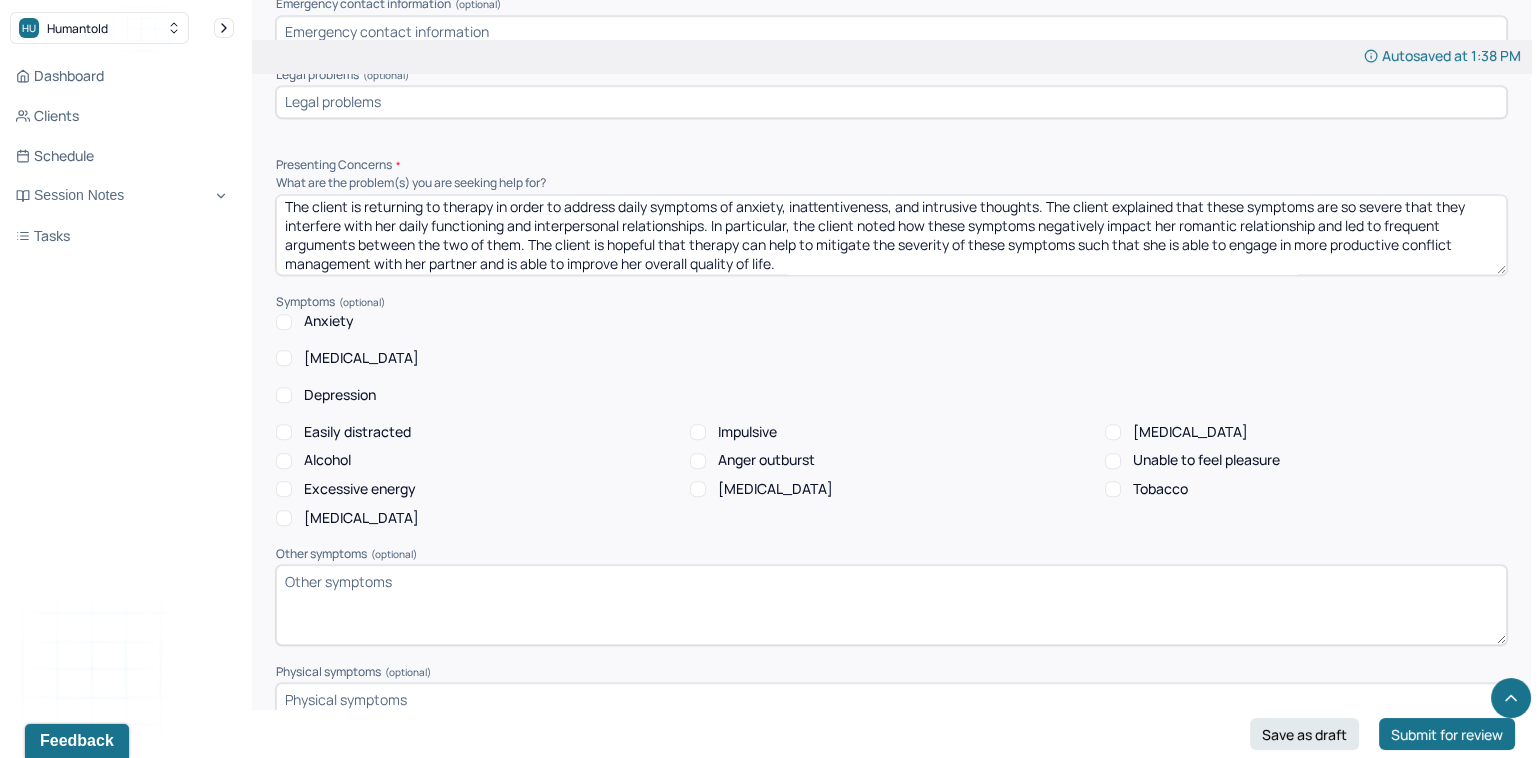 type on "The client is returning to therapy in order to address daily symptoms of anxiety, inattentiveness, and intrusive thoughts. The client explained that these symptoms are so severe that they interfere with her daily functioning and interpersonal relationships. In particular, the client noted how these symptoms negatively impact her romantic relationship and led to frequent arguments between the two of them. The client is hopeful that therapy can help to mitigate the severity of these symptoms such that she is able to engage in more productive conflict management with her partner and is able to improve her overall quality of life." 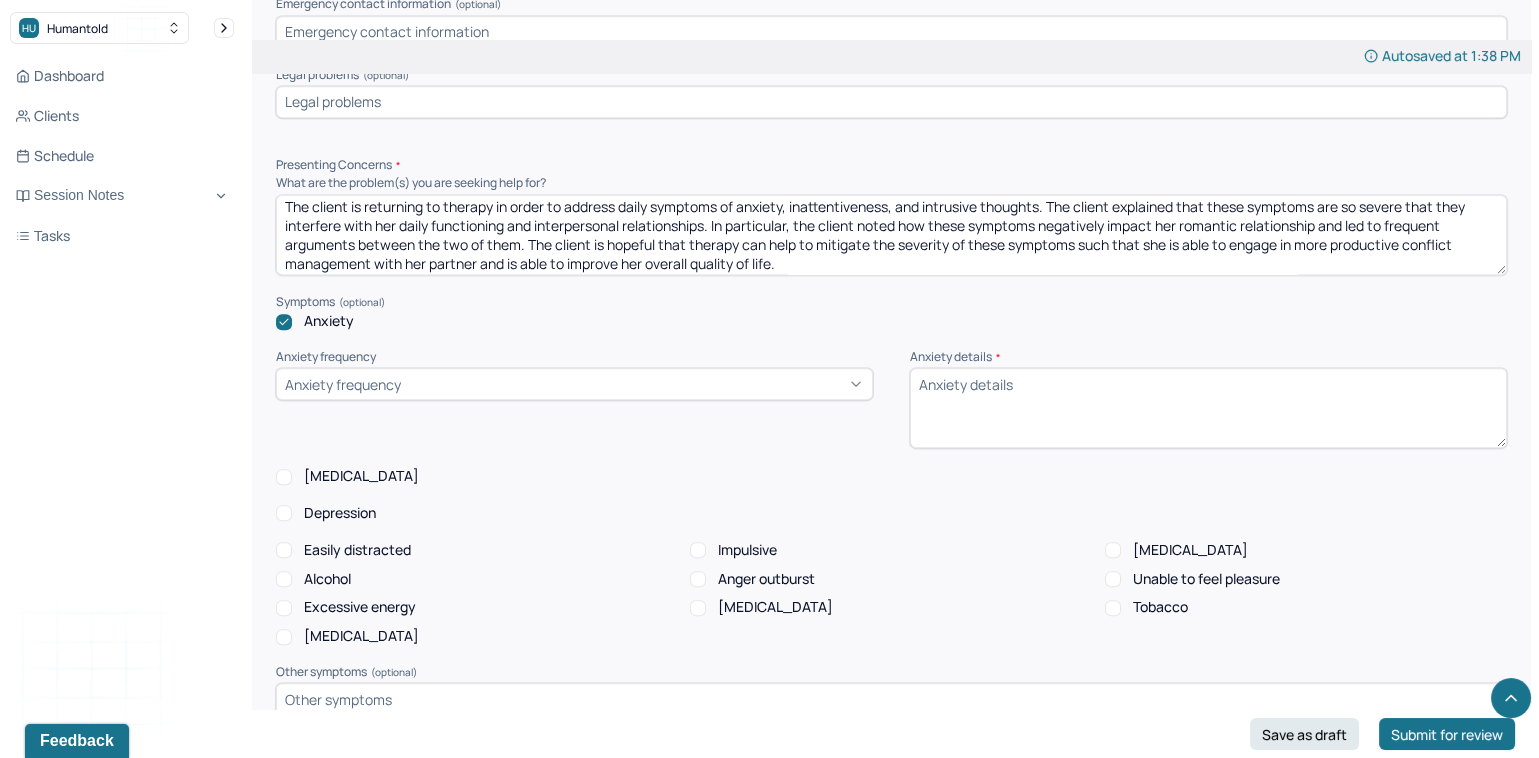 click on "Anxiety frequency" at bounding box center [574, 384] 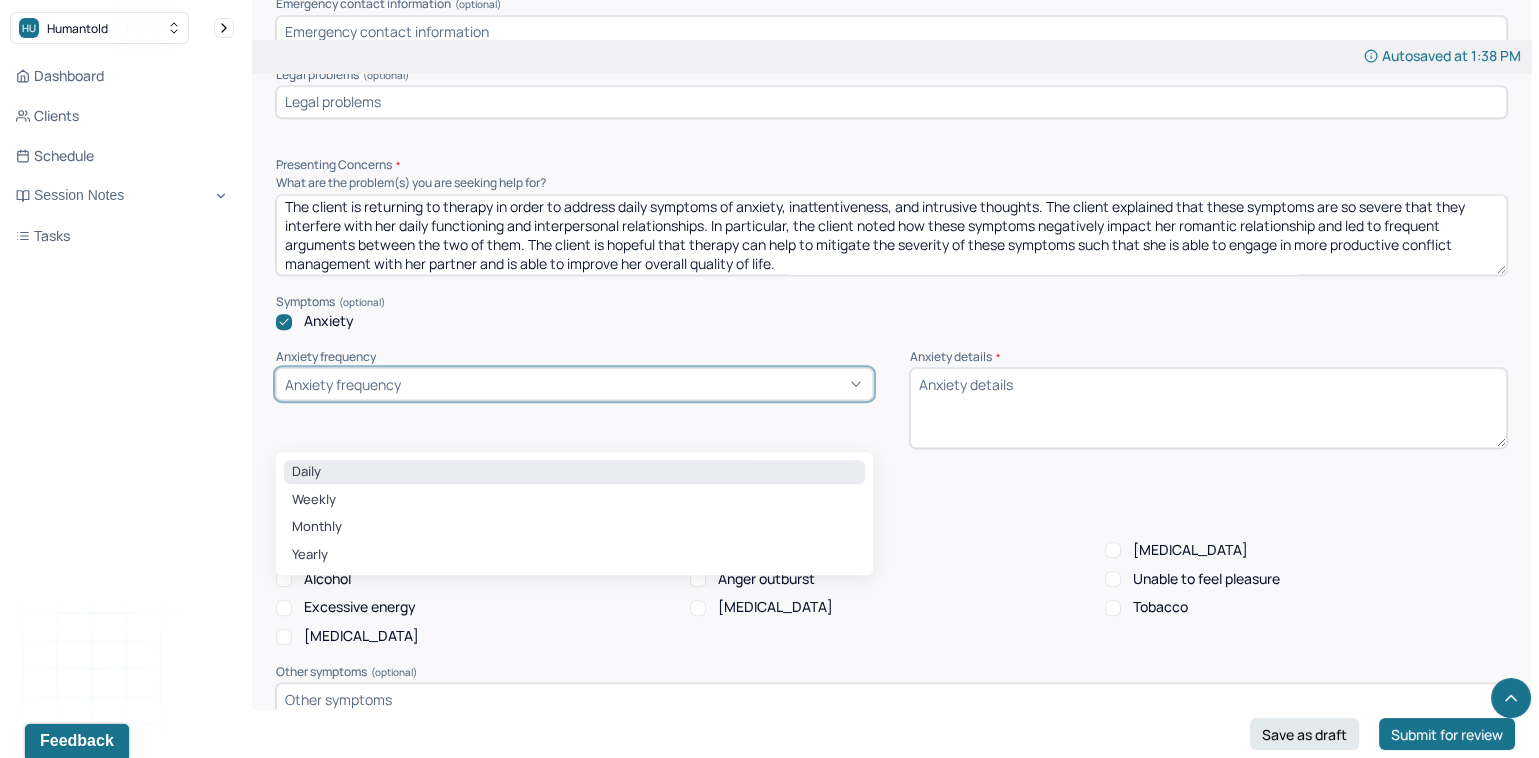 click on "Daily" at bounding box center (574, 472) 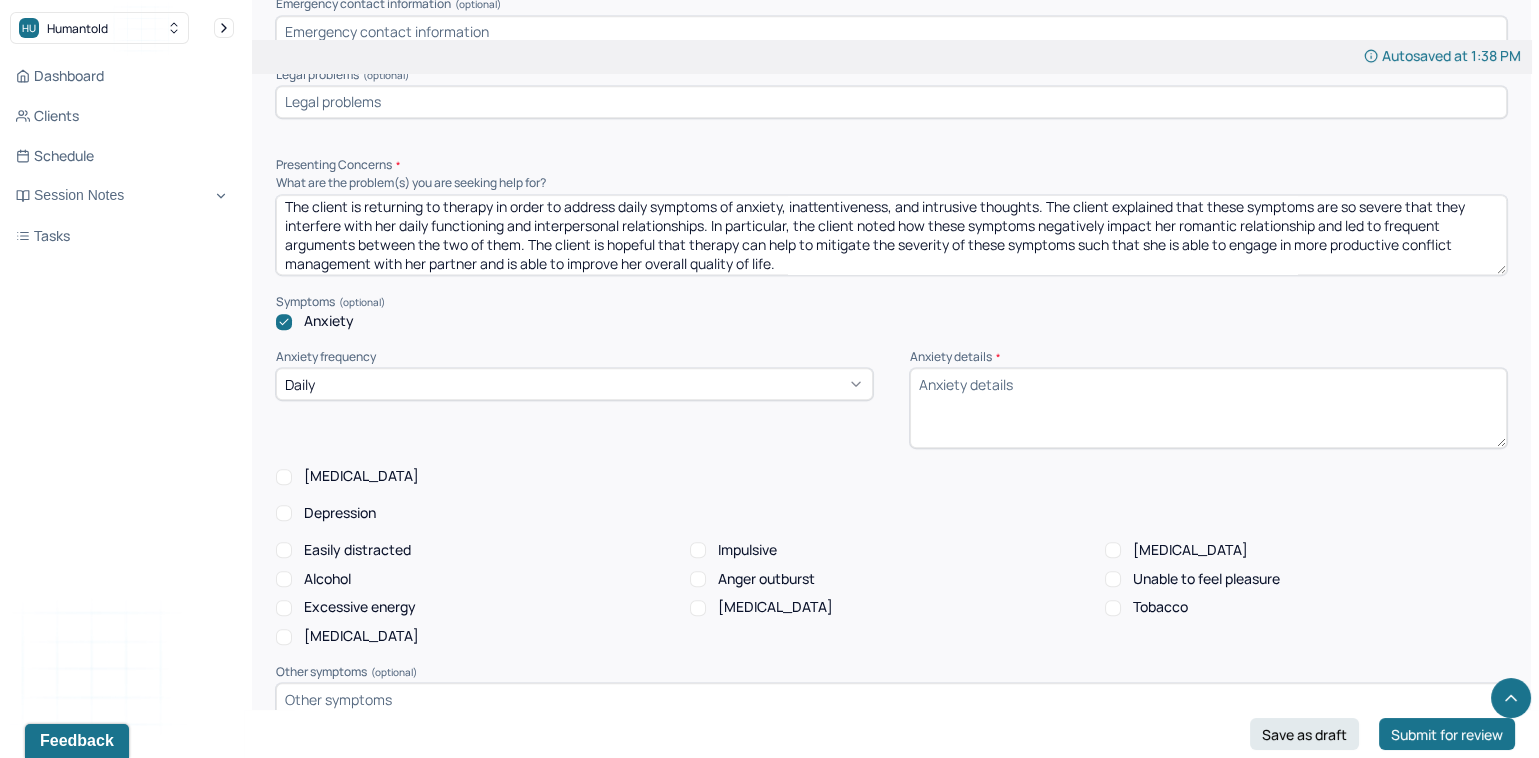 click on "Anxiety details *" at bounding box center [1208, 408] 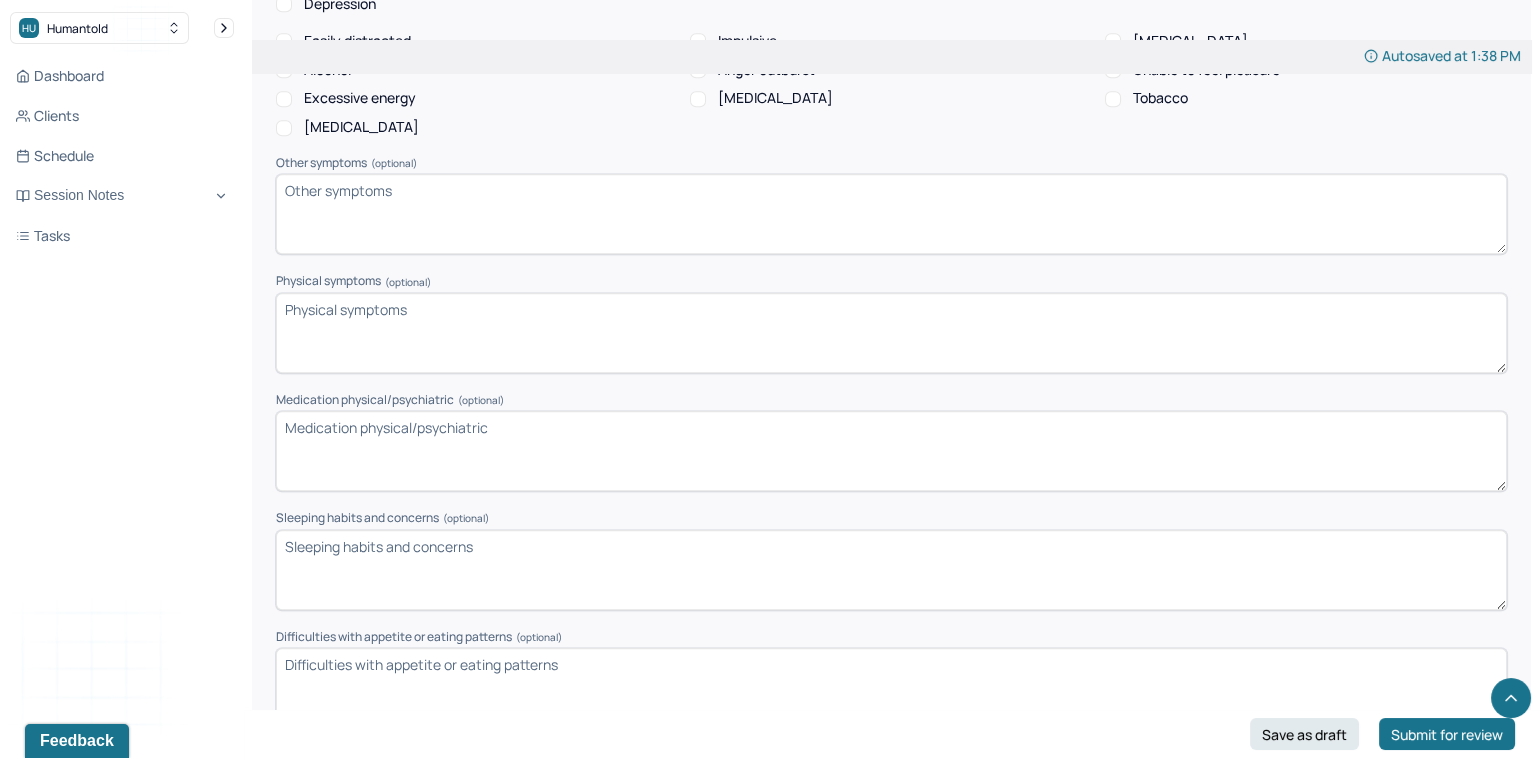 scroll, scrollTop: 2340, scrollLeft: 0, axis: vertical 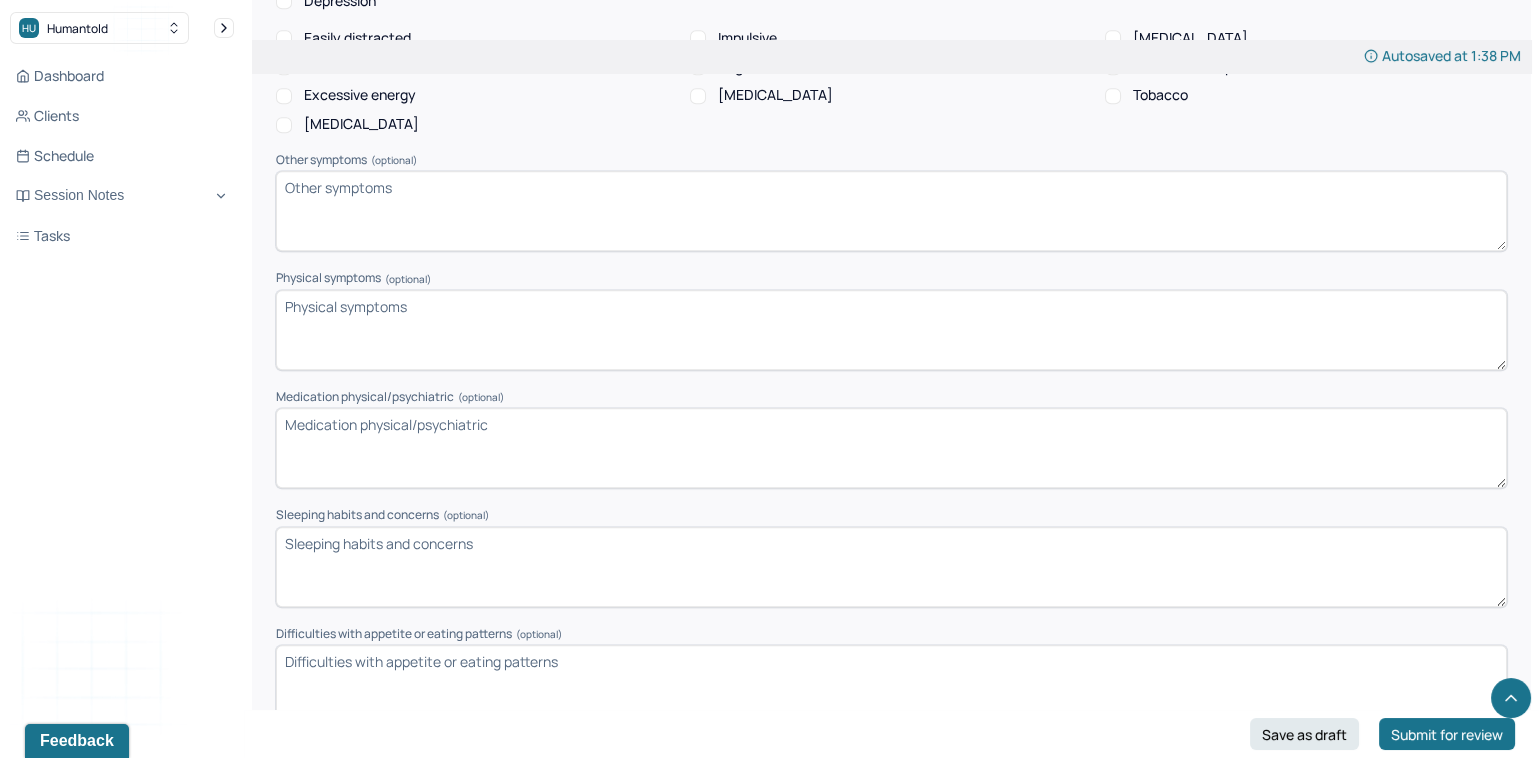 type on "The client reported that she experiences anxiety on a daily basis about a number of different things. This leads to racing thoughts, rumination, and poor concentration." 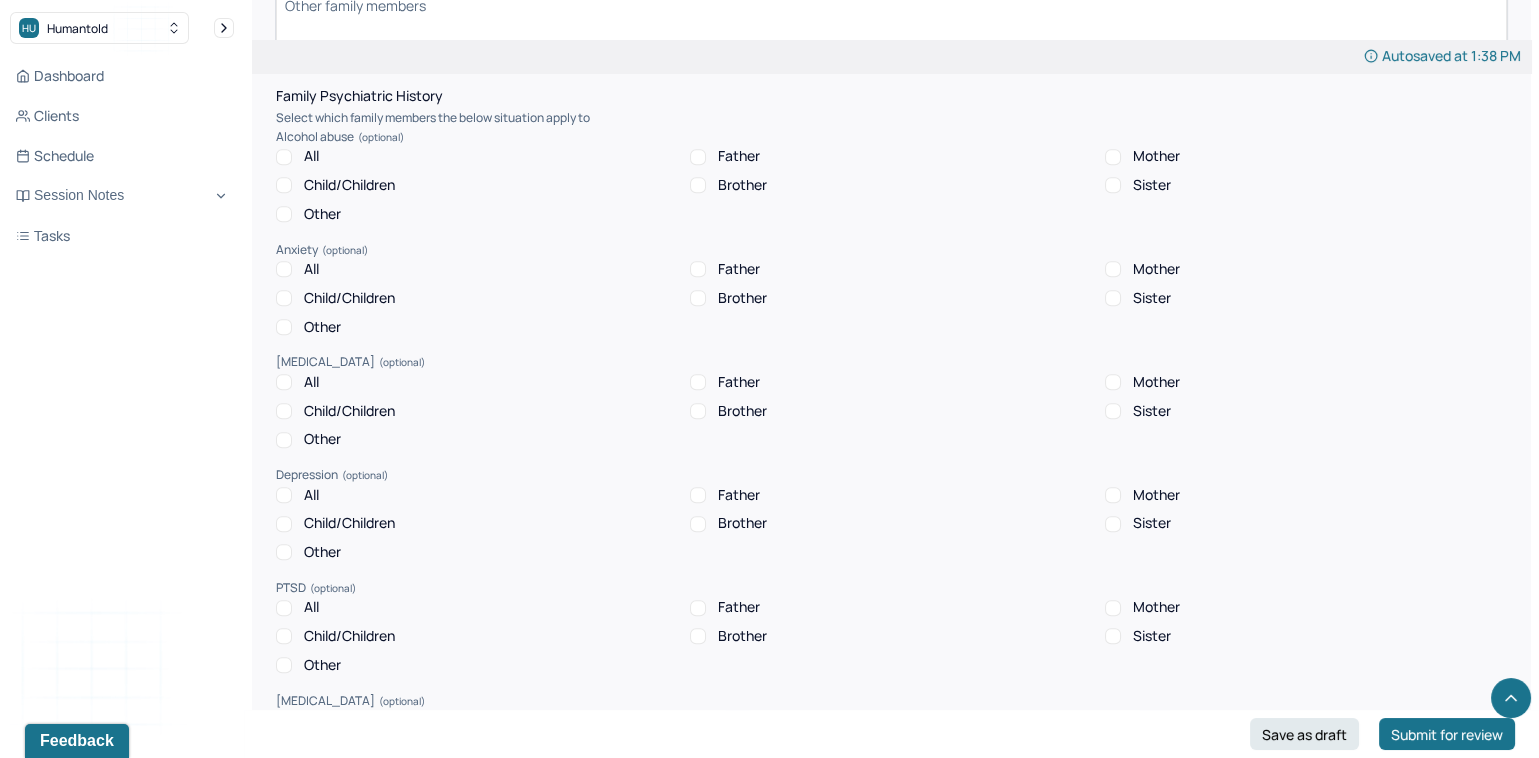 scroll, scrollTop: 3650, scrollLeft: 0, axis: vertical 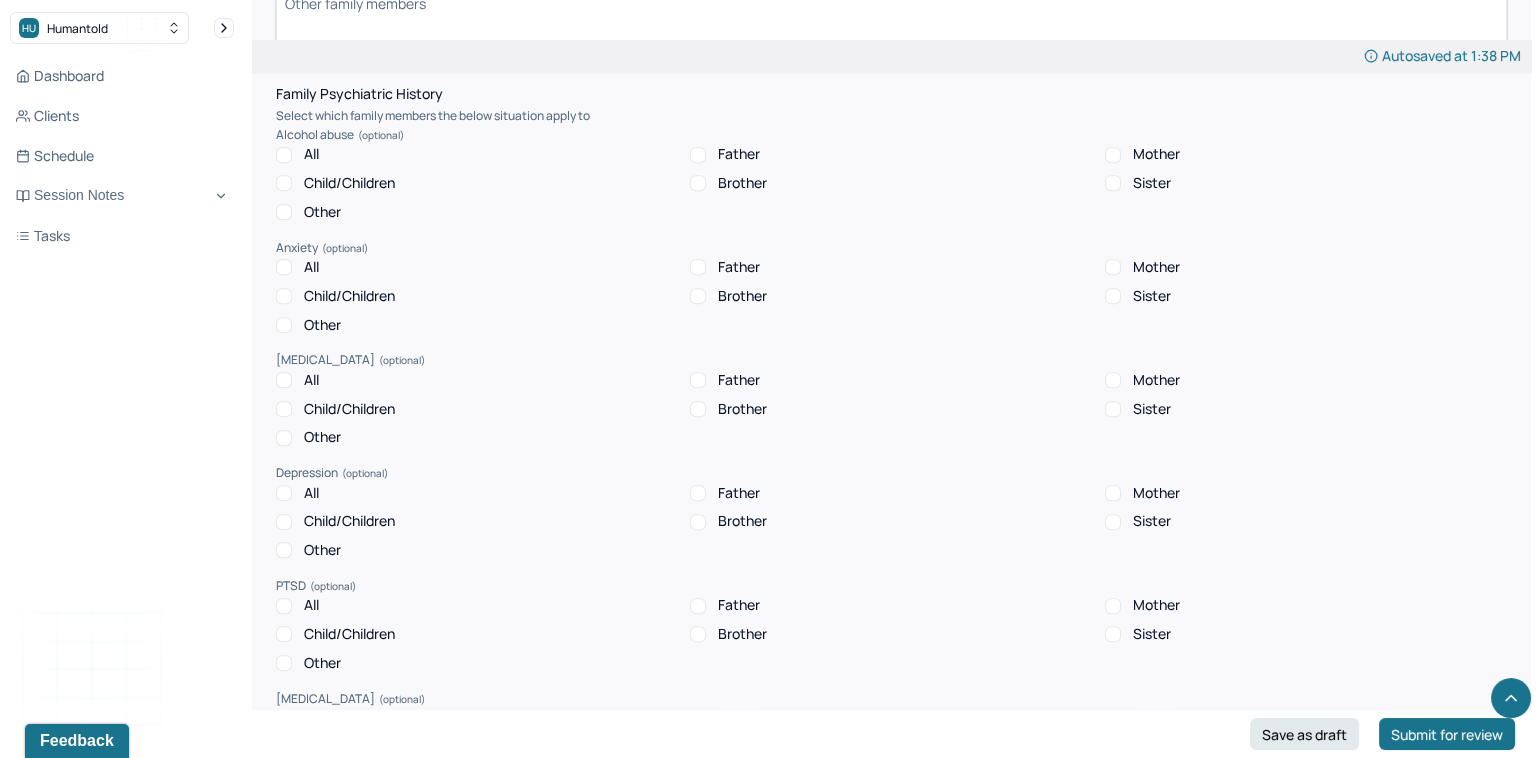 type on "The client is currently prescribed 20mg of Adderall for ADHD." 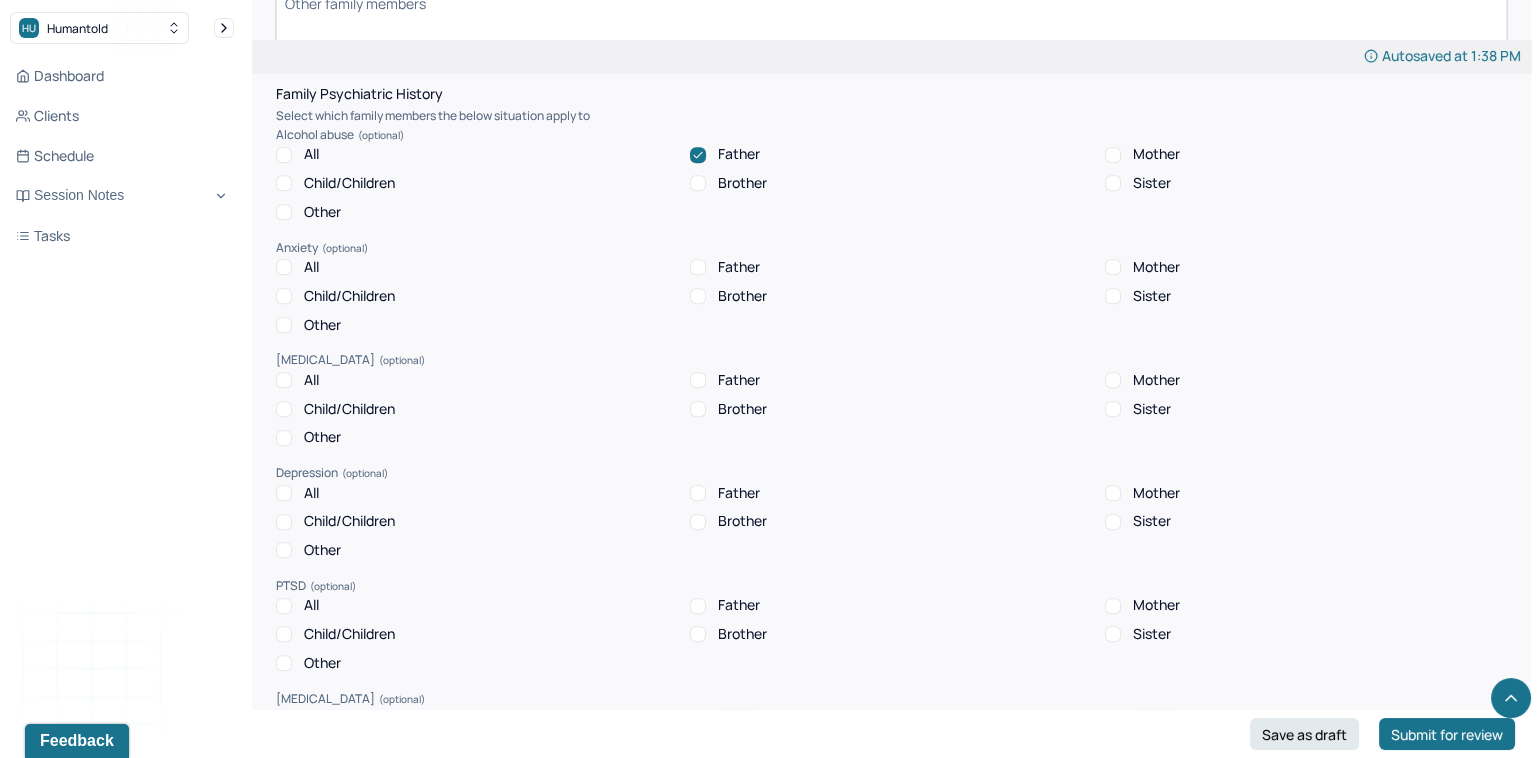 click on "Mother" at bounding box center [1113, 155] 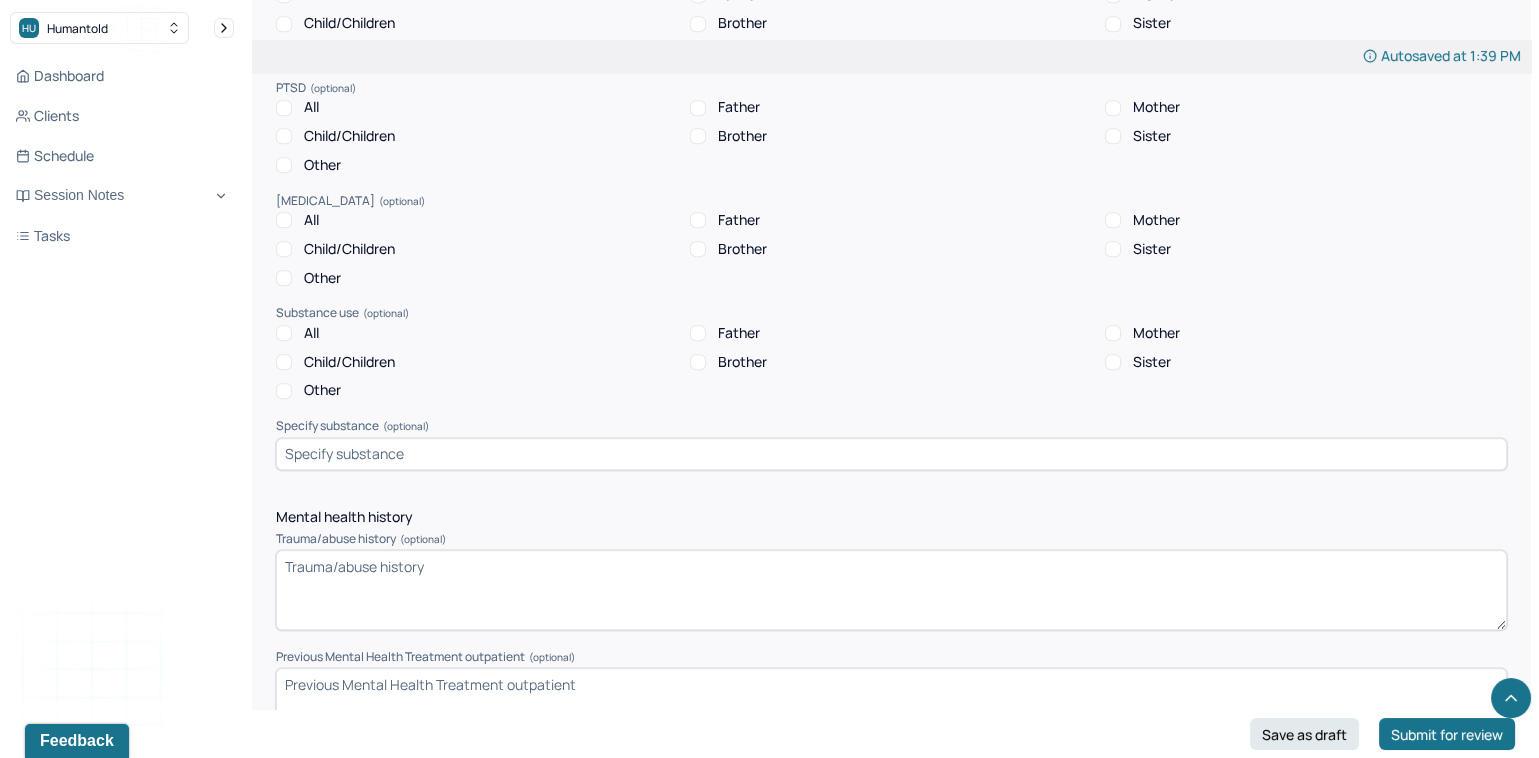 scroll, scrollTop: 4151, scrollLeft: 0, axis: vertical 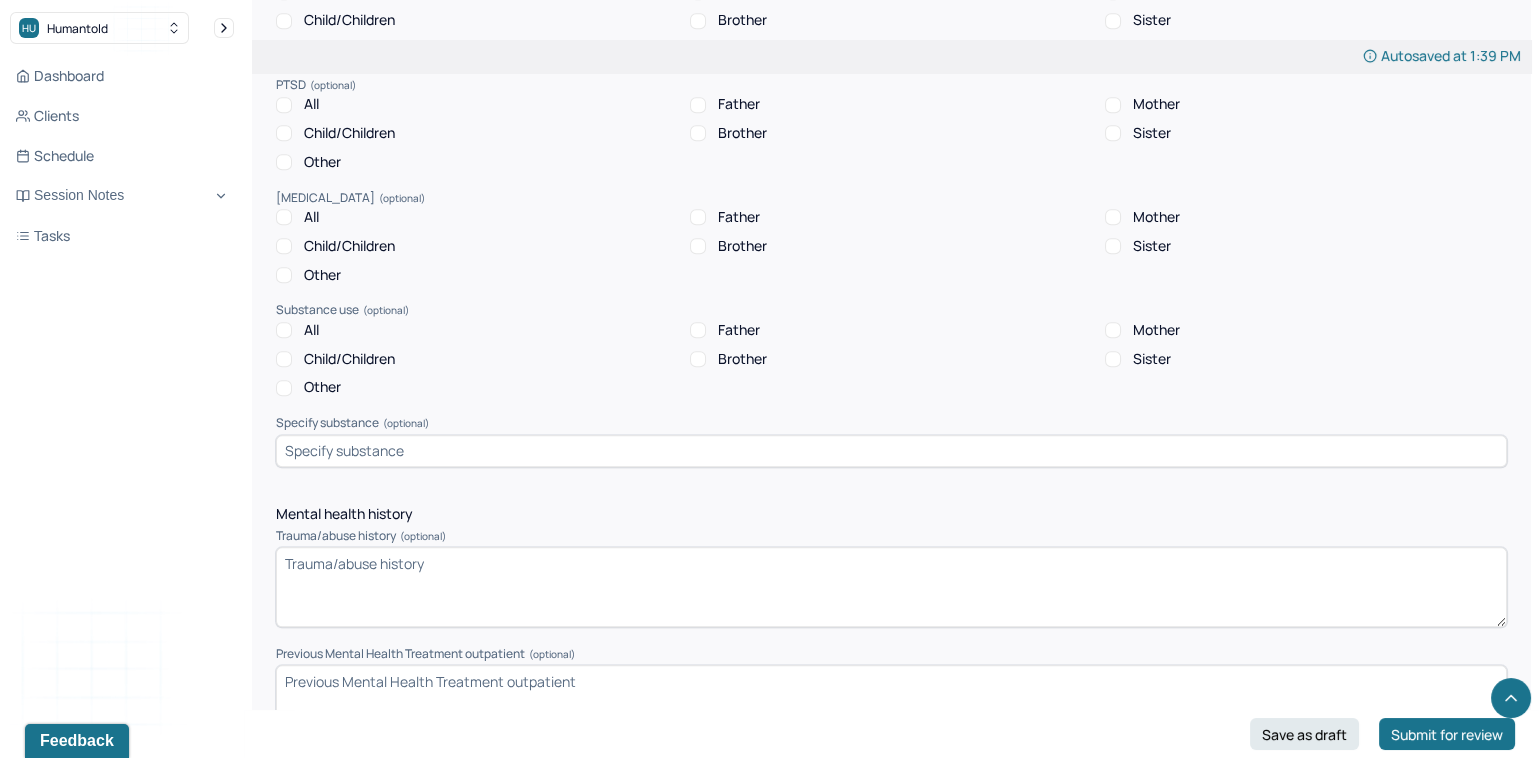 click on "Father" at bounding box center [698, 330] 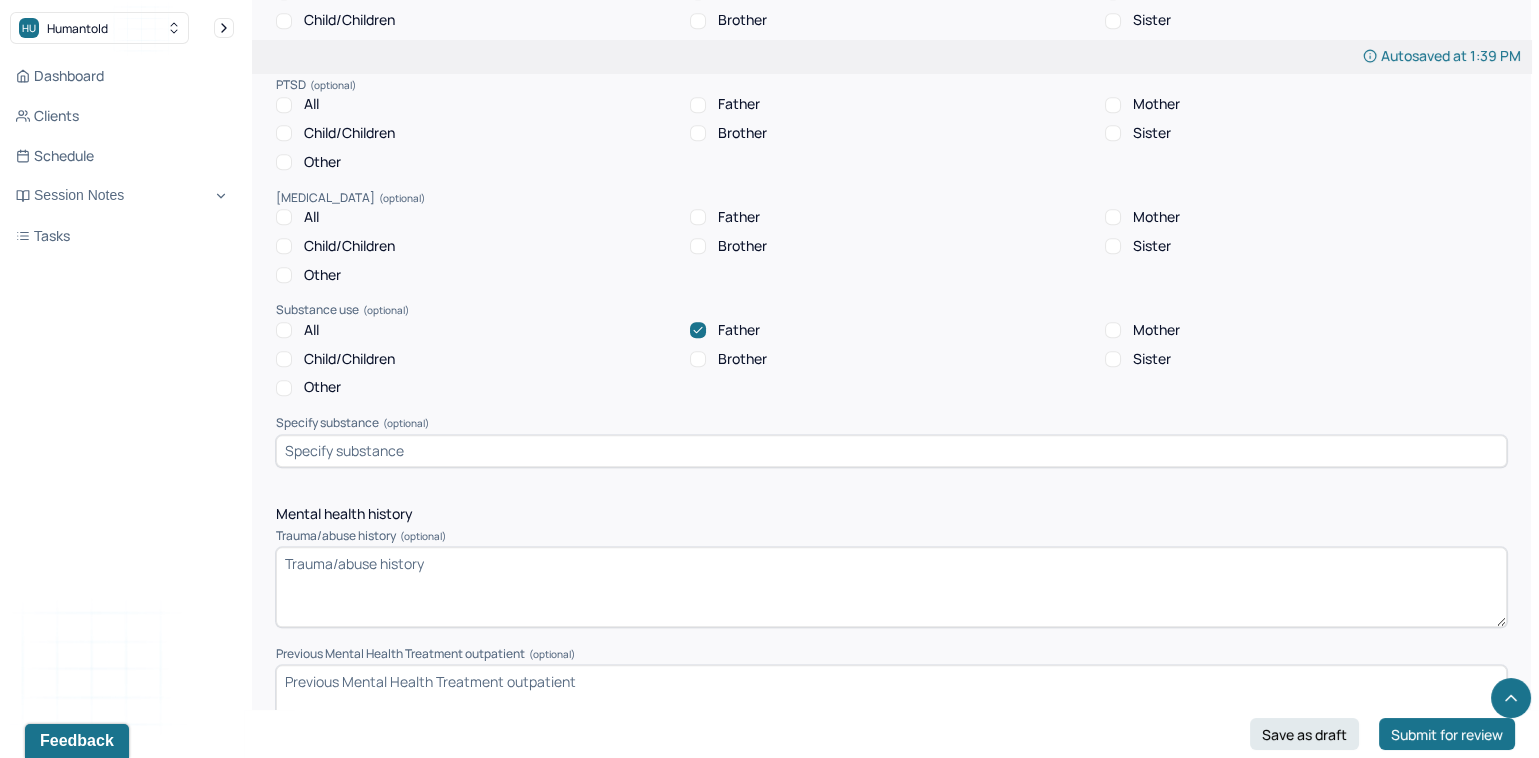 click on "Mother" at bounding box center (1113, 330) 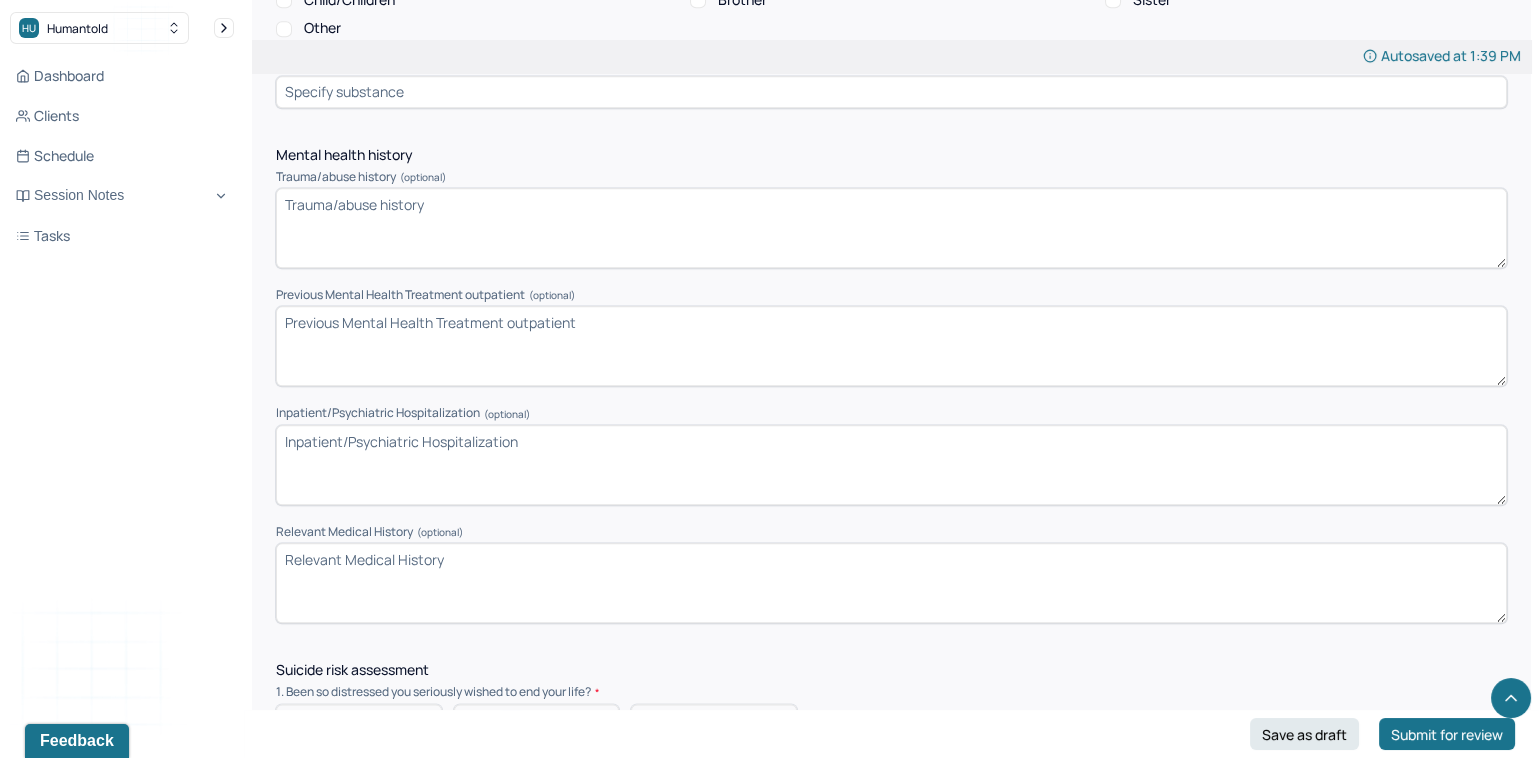 scroll, scrollTop: 4513, scrollLeft: 0, axis: vertical 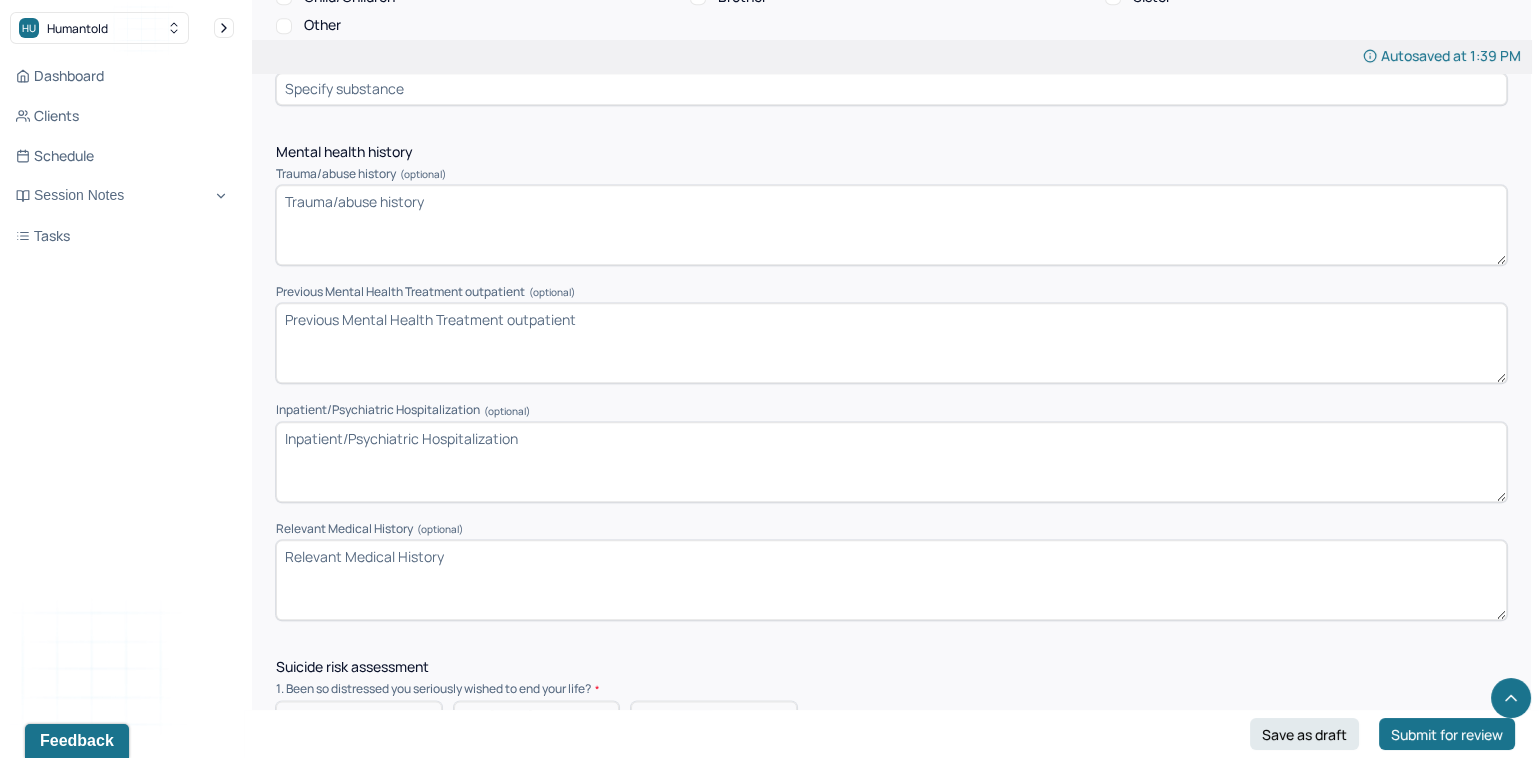 click on "Previous Mental Health Treatment outpatient (optional)" at bounding box center (891, 343) 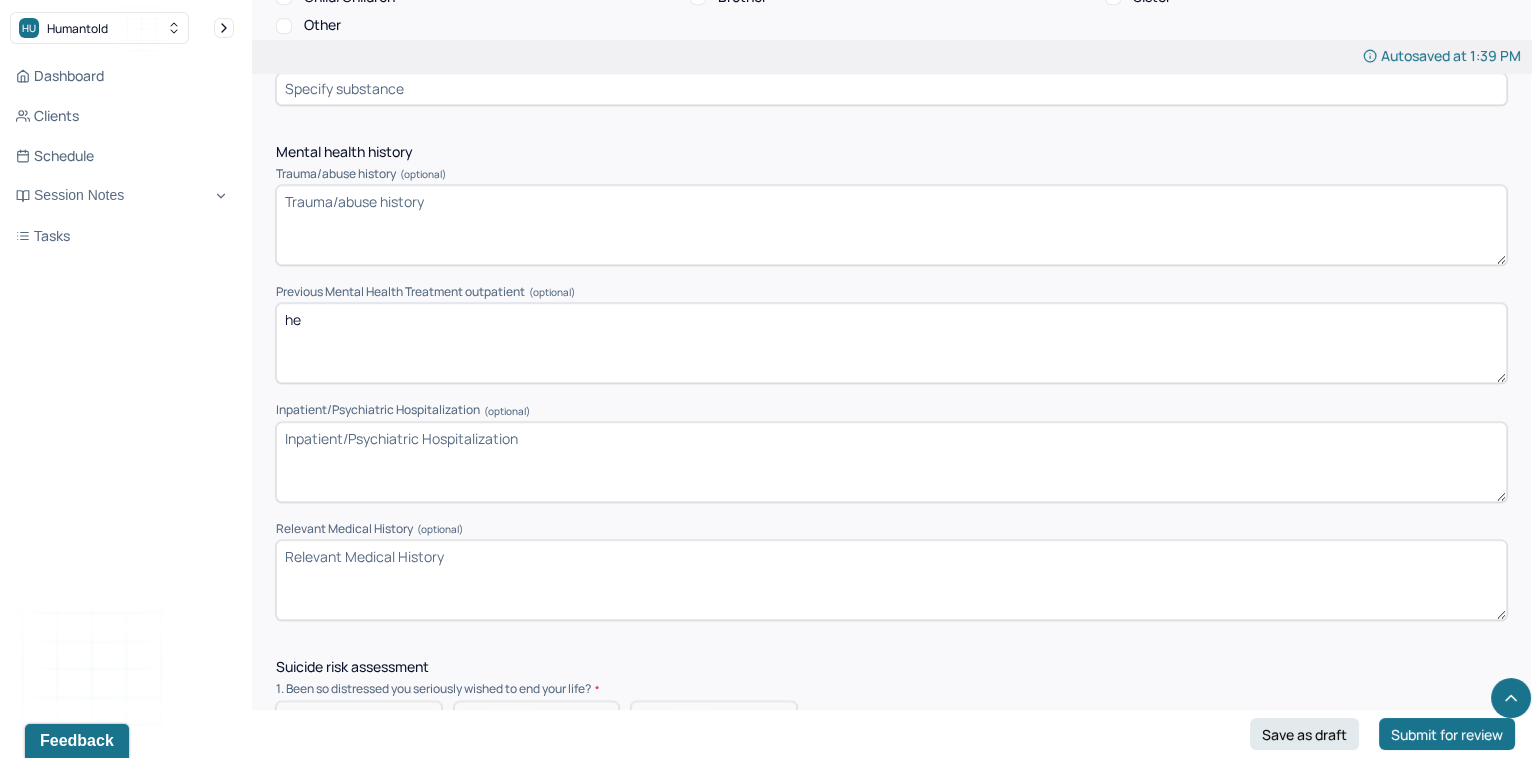 type on "h" 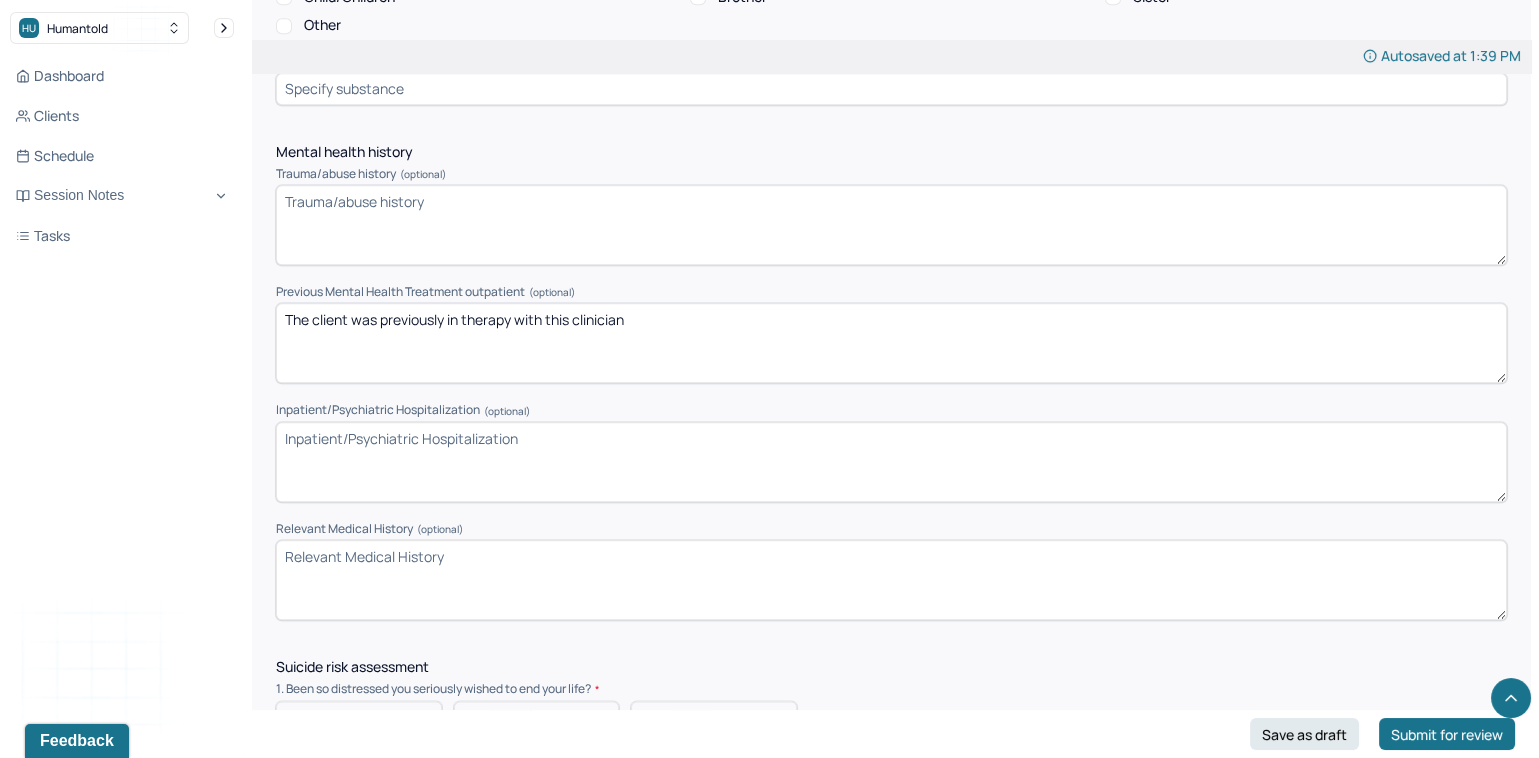 click on "The client was previously in therapy with this clinician" at bounding box center (891, 343) 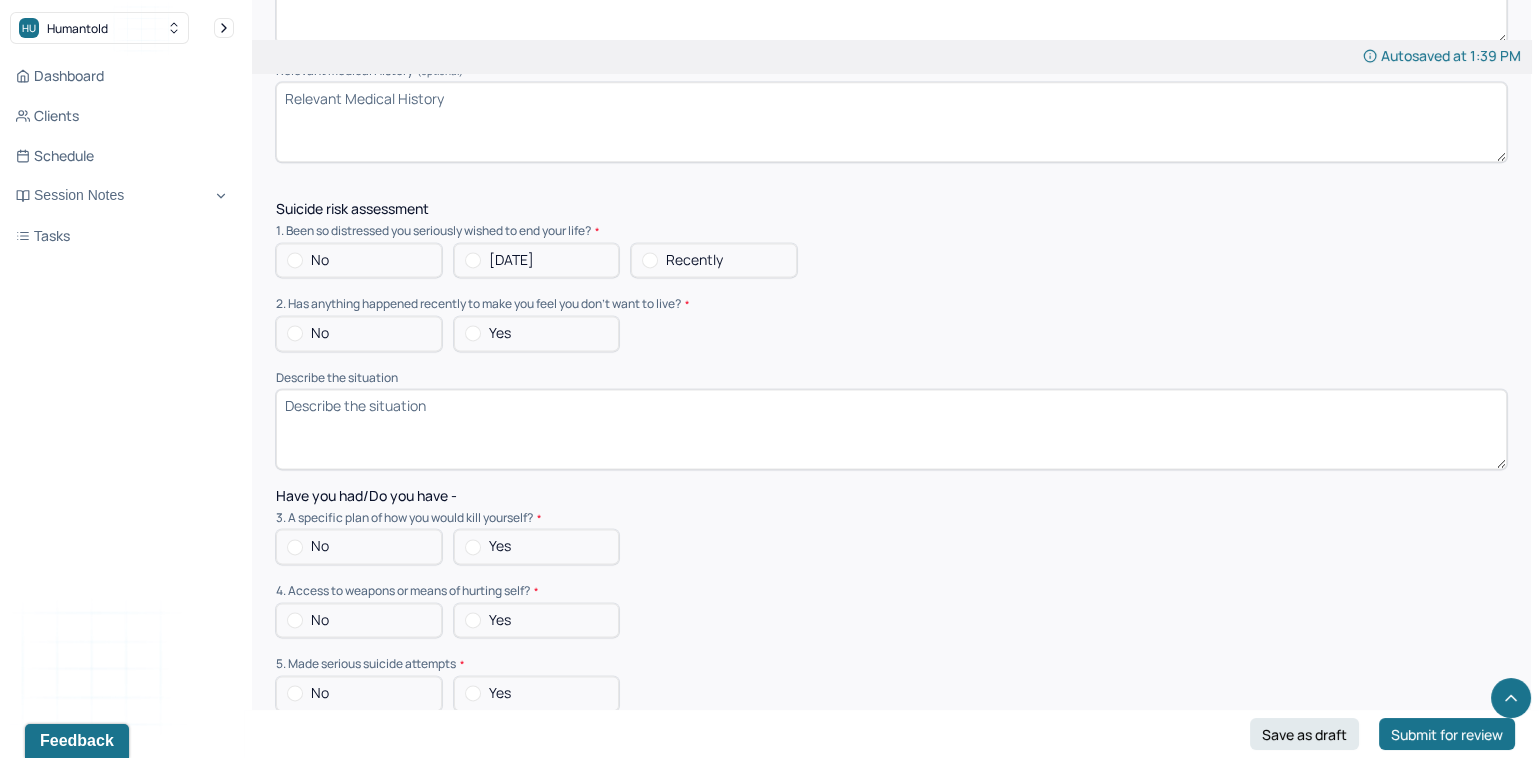 scroll, scrollTop: 4978, scrollLeft: 0, axis: vertical 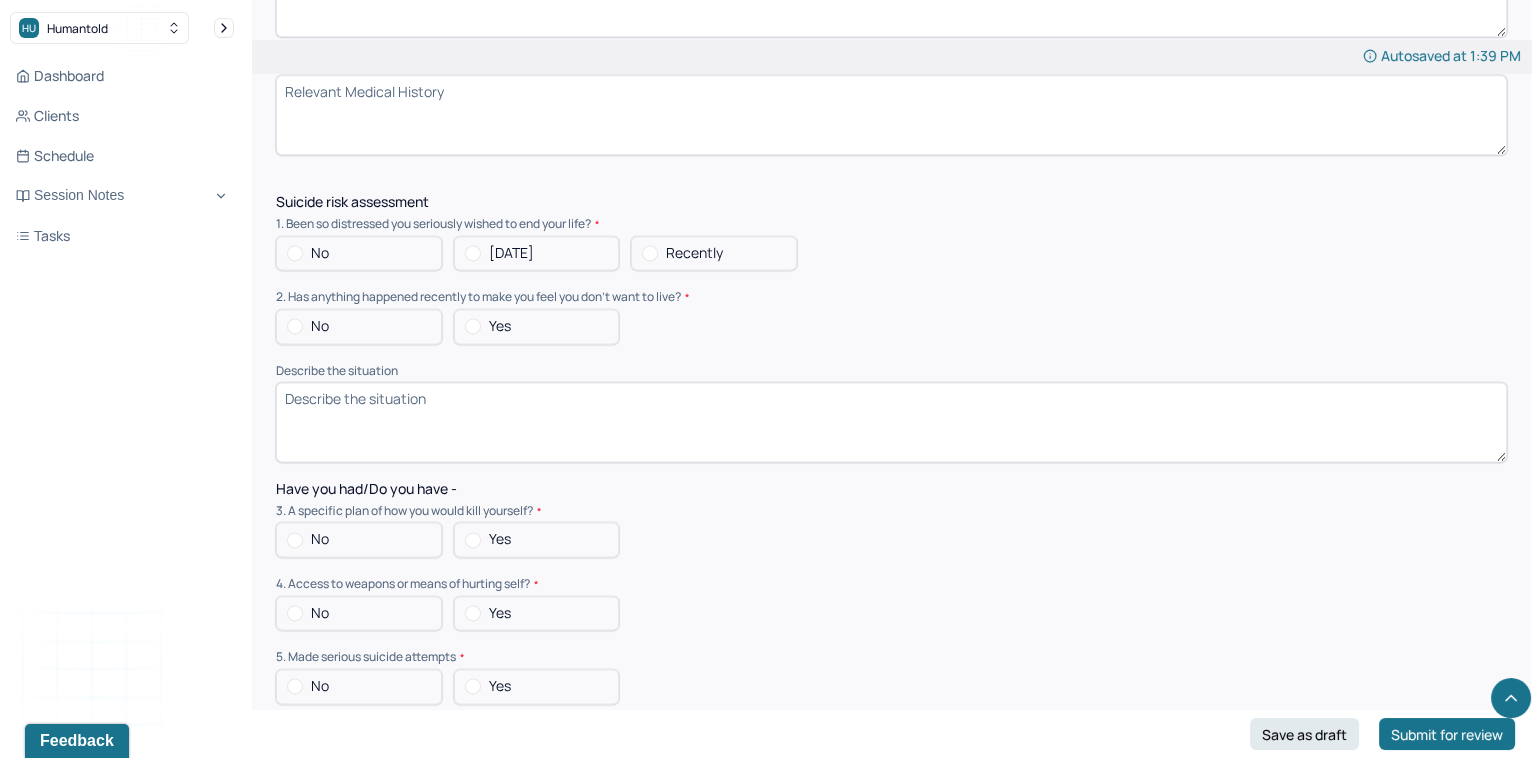 type on "The client has been in and out of therapy for a number of years. The client explained that the focus of treatment has shifted with certain therapies focusing on anxiety while other times it focused more heavily on depressive symptoms." 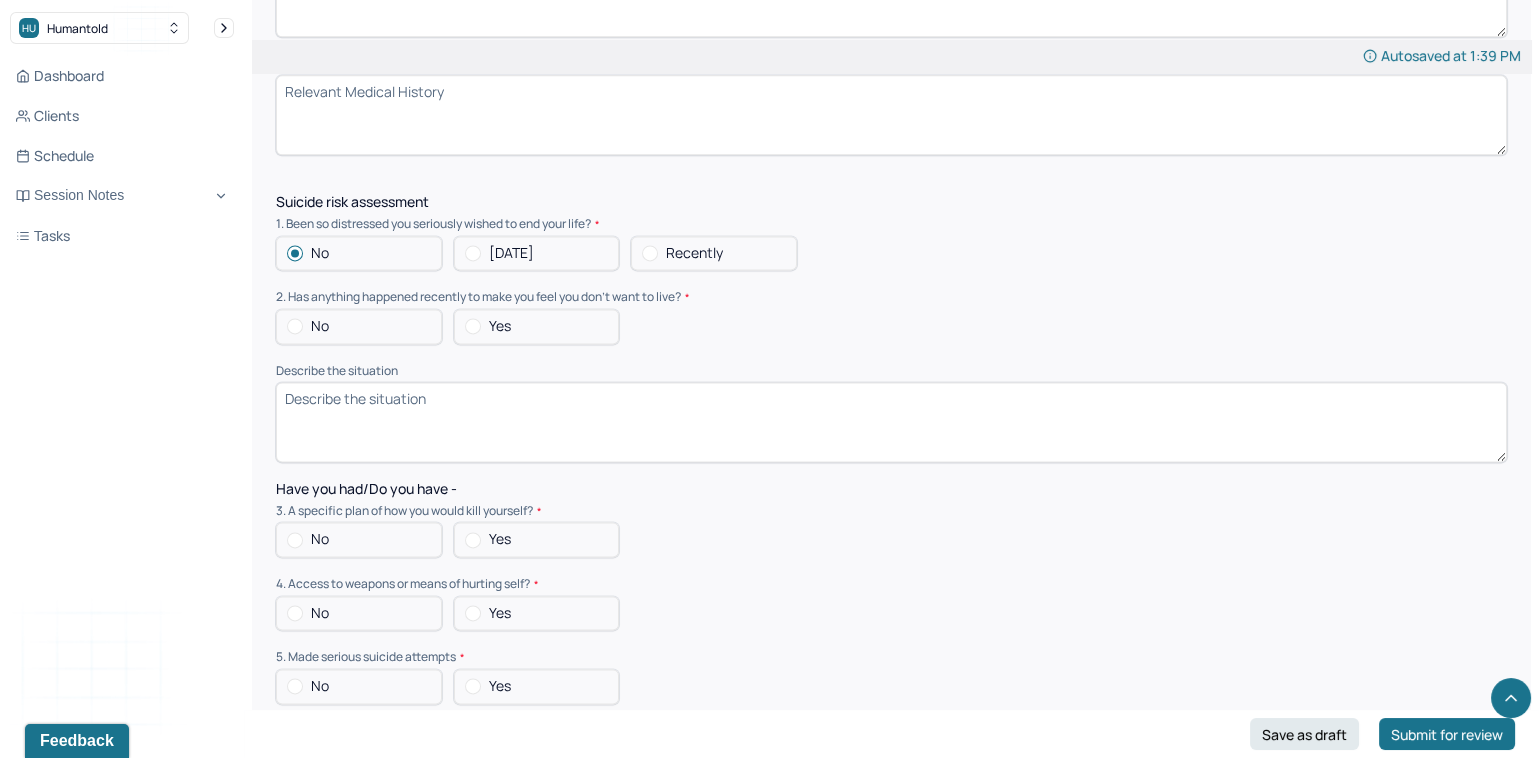 click on "No" at bounding box center (359, 326) 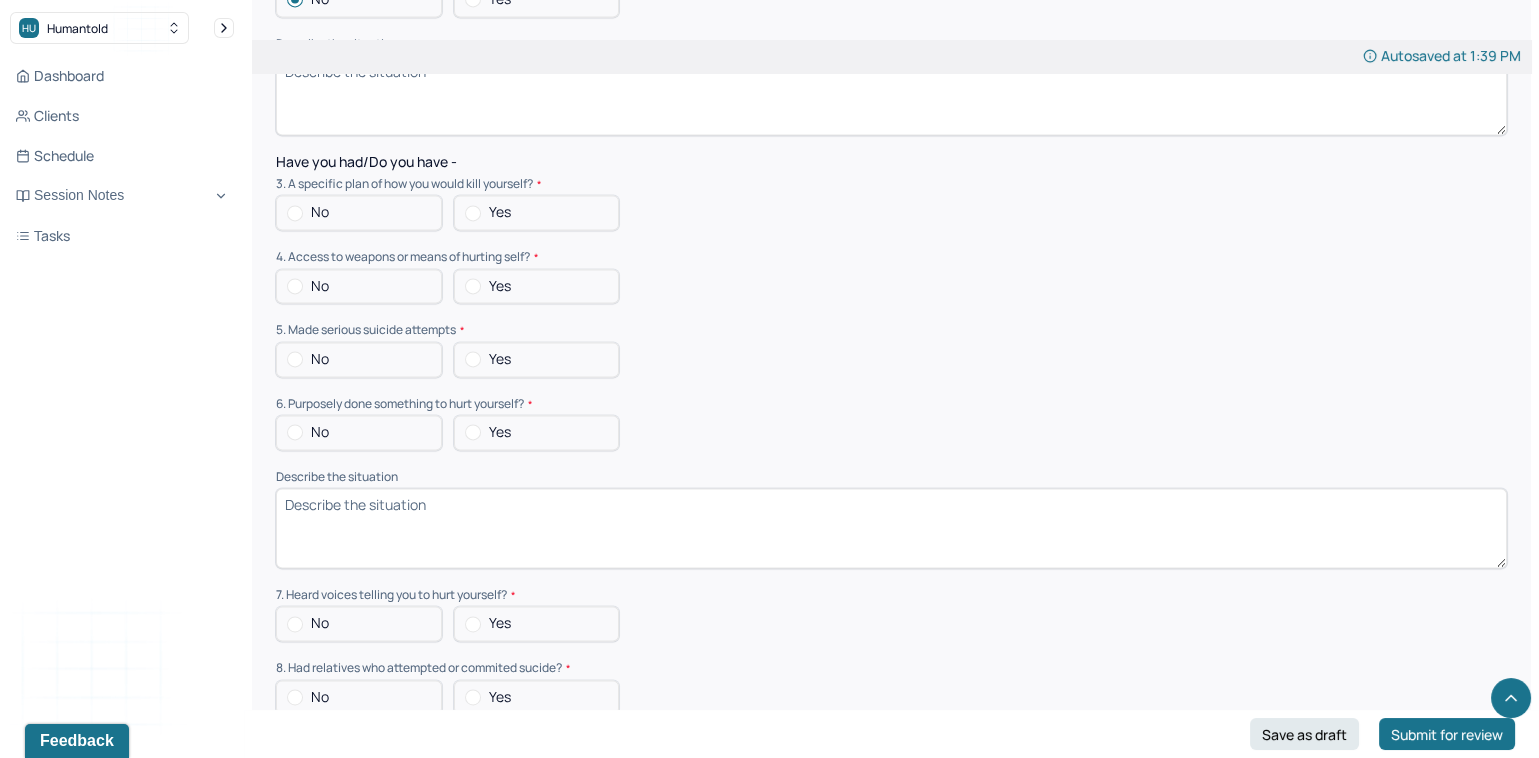 scroll, scrollTop: 5306, scrollLeft: 0, axis: vertical 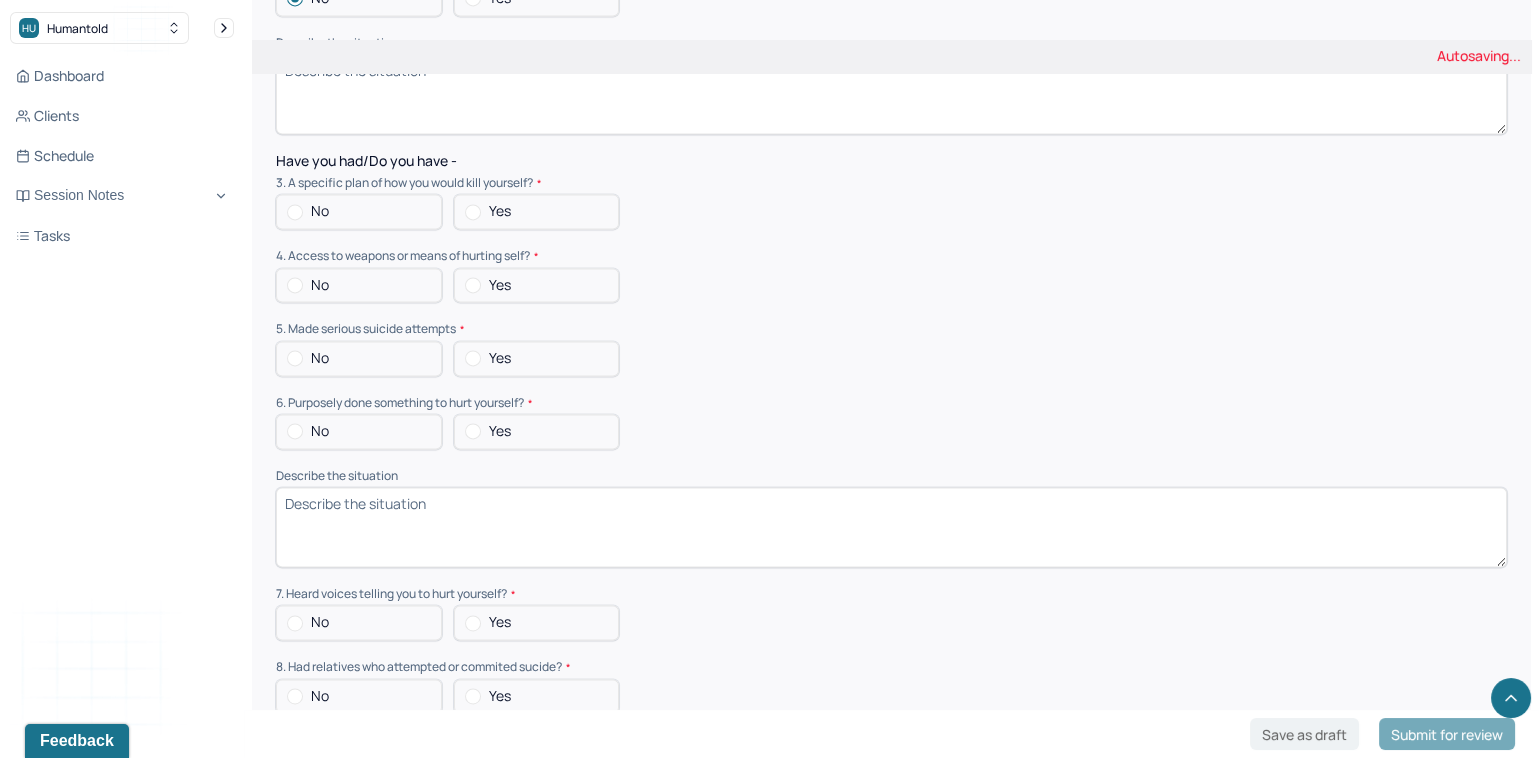 click on "No" at bounding box center (359, 211) 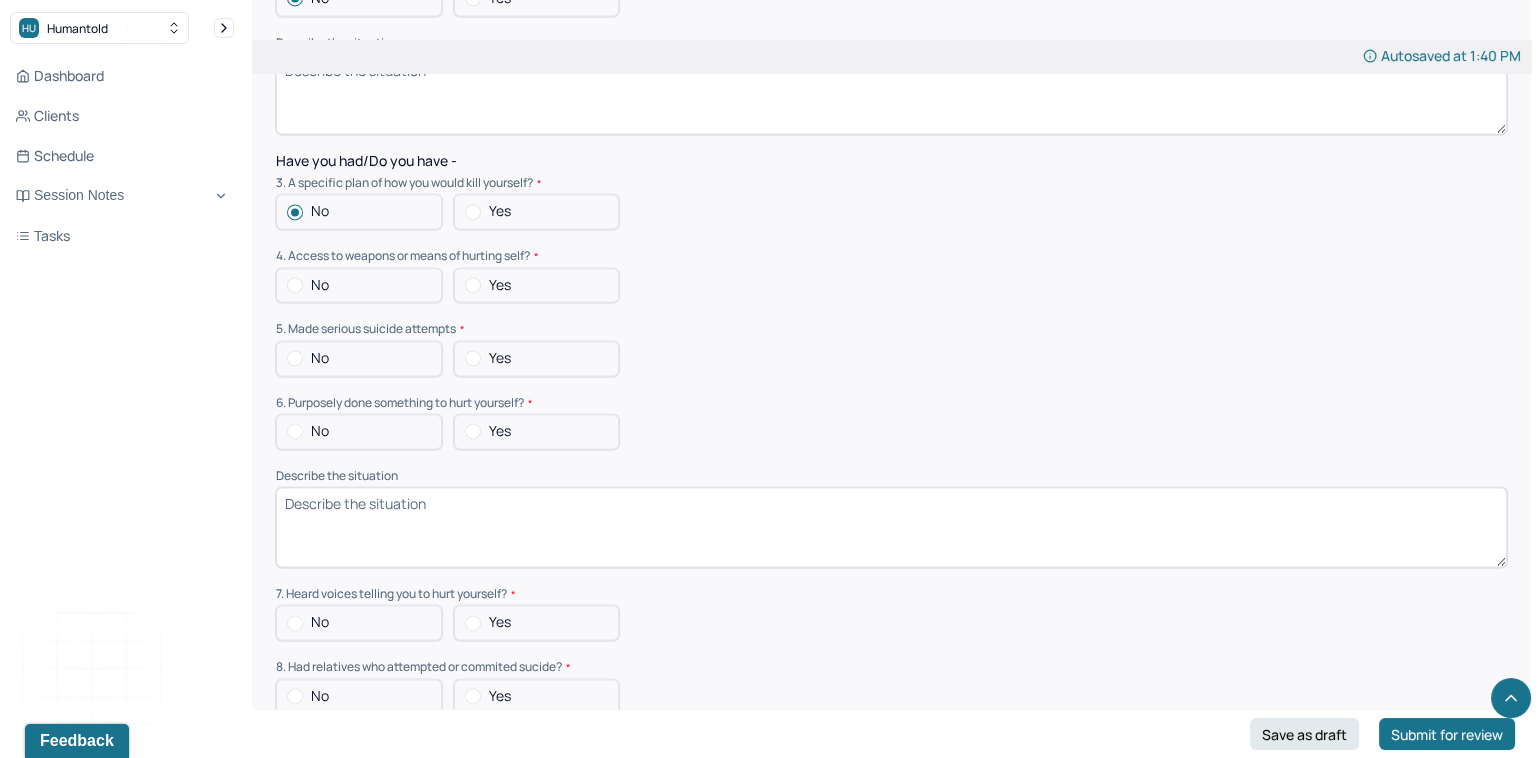 click on "No" at bounding box center [359, 285] 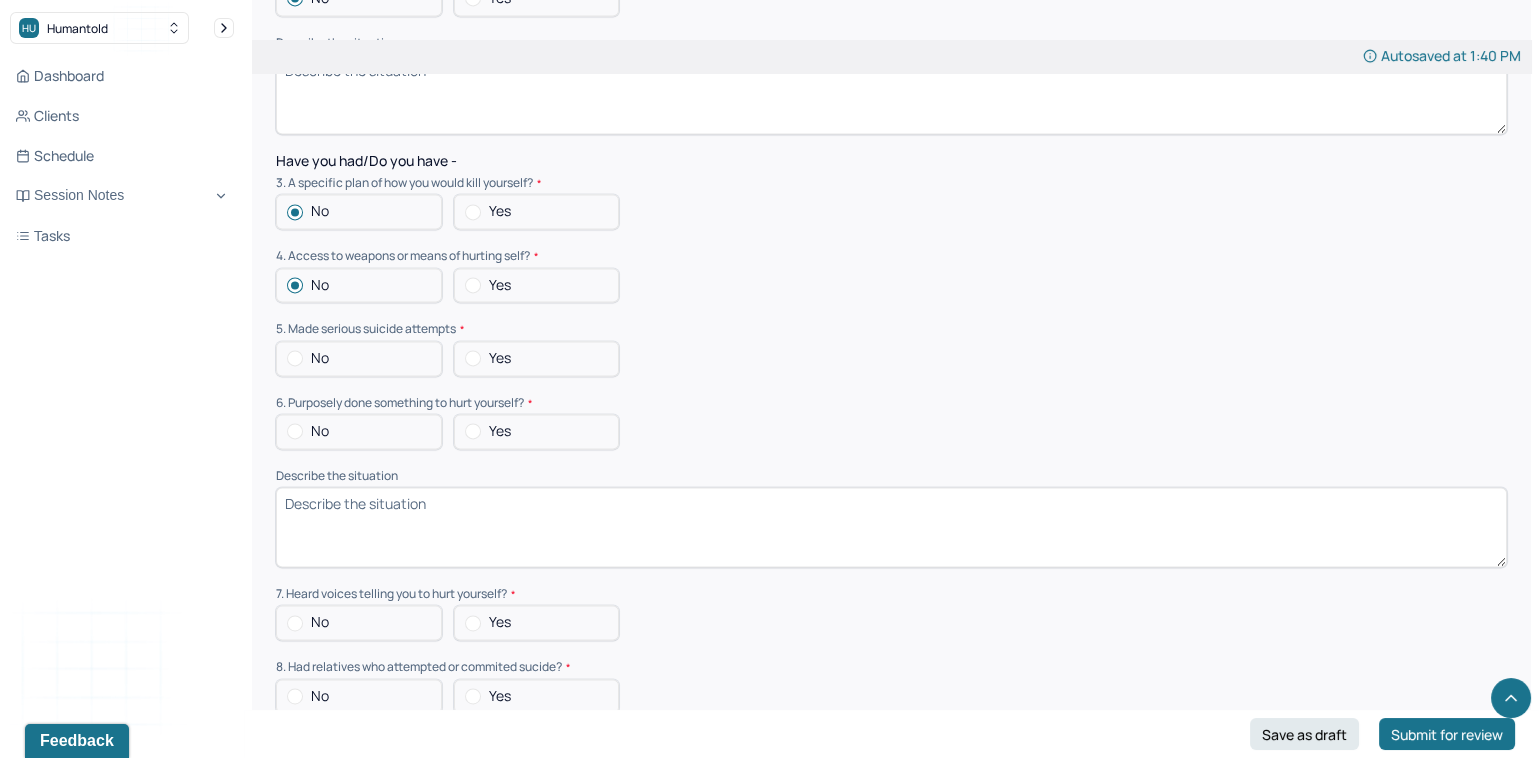 click on "No" at bounding box center (359, 358) 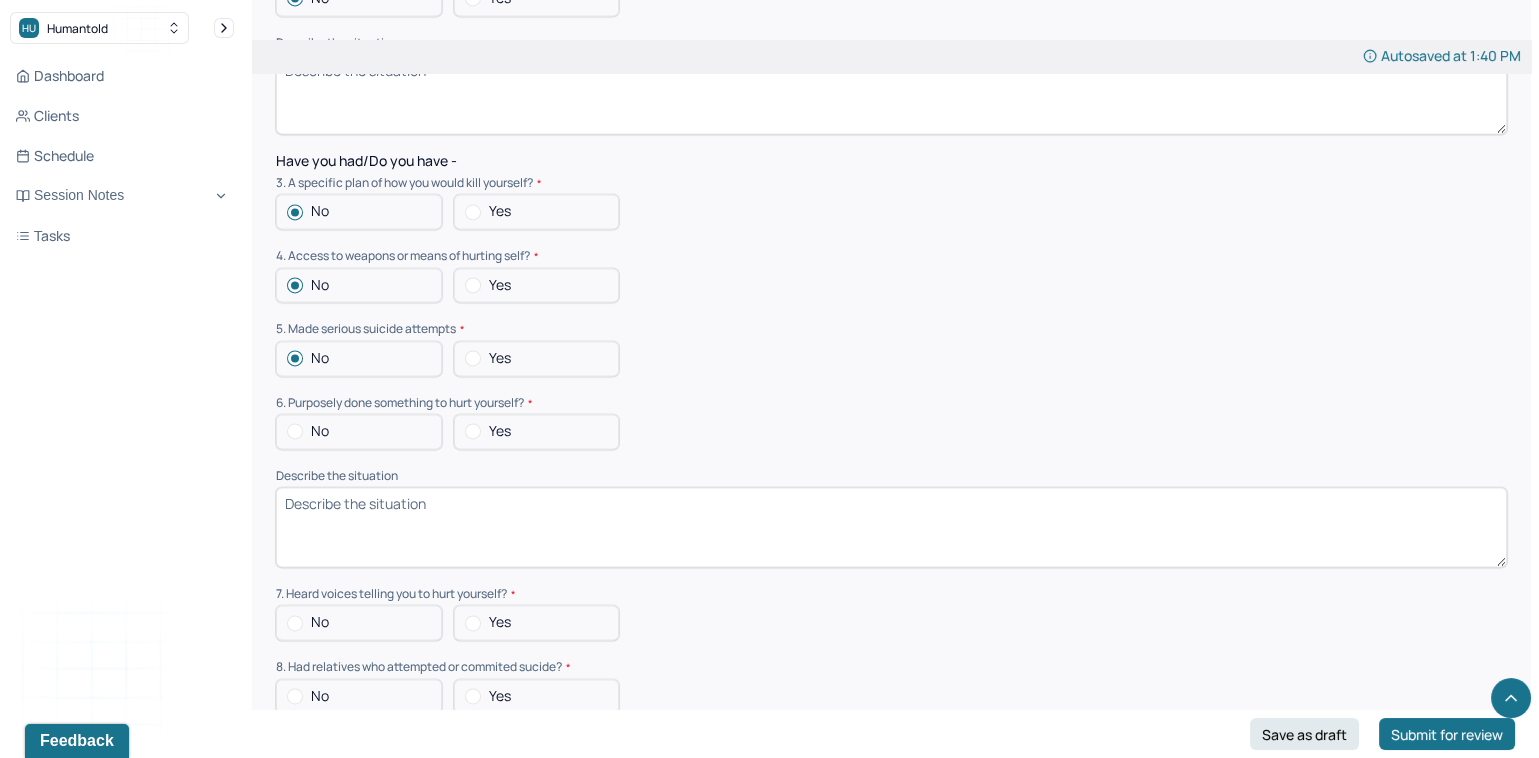 click on "No" at bounding box center [359, 431] 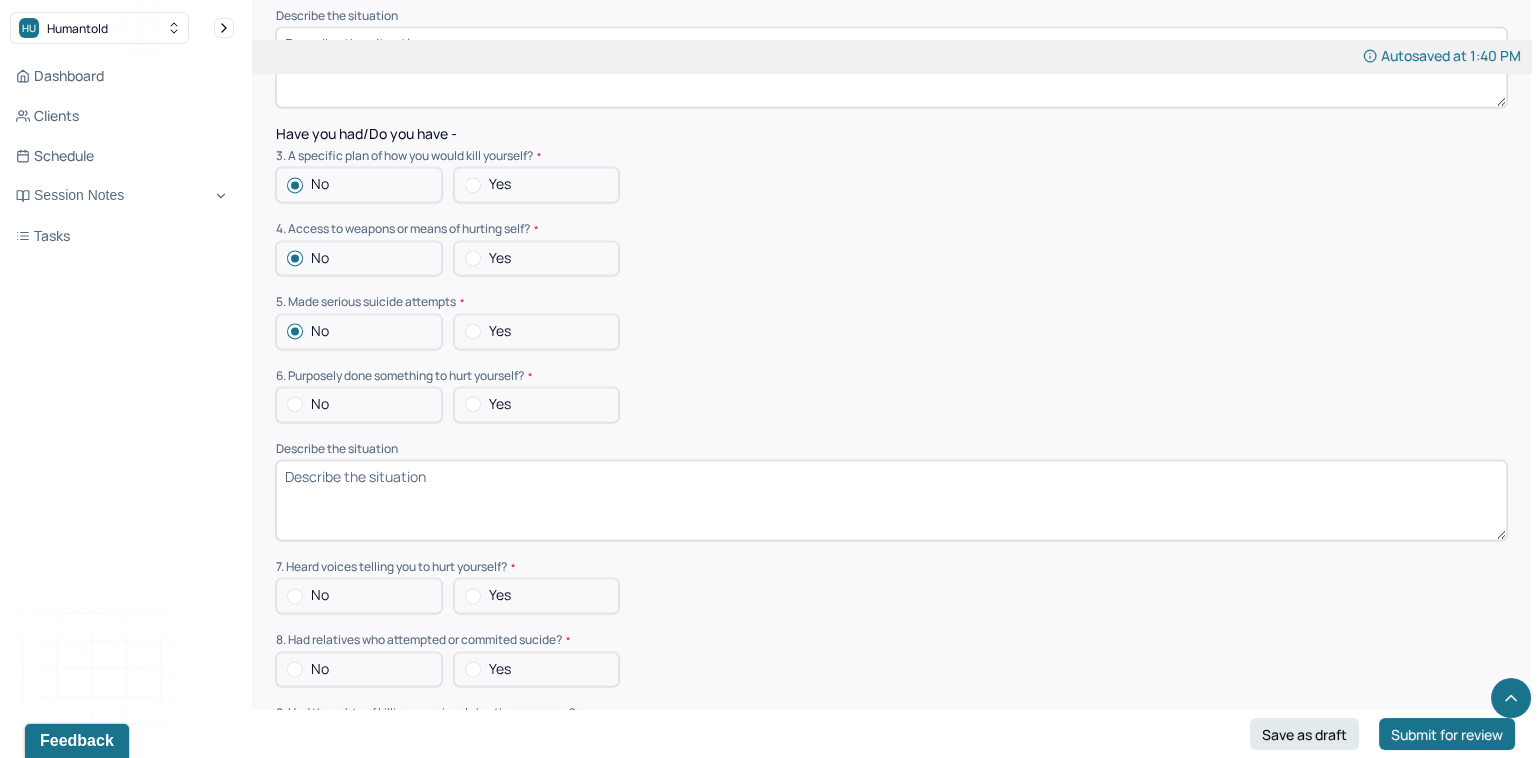 scroll, scrollTop: 5338, scrollLeft: 0, axis: vertical 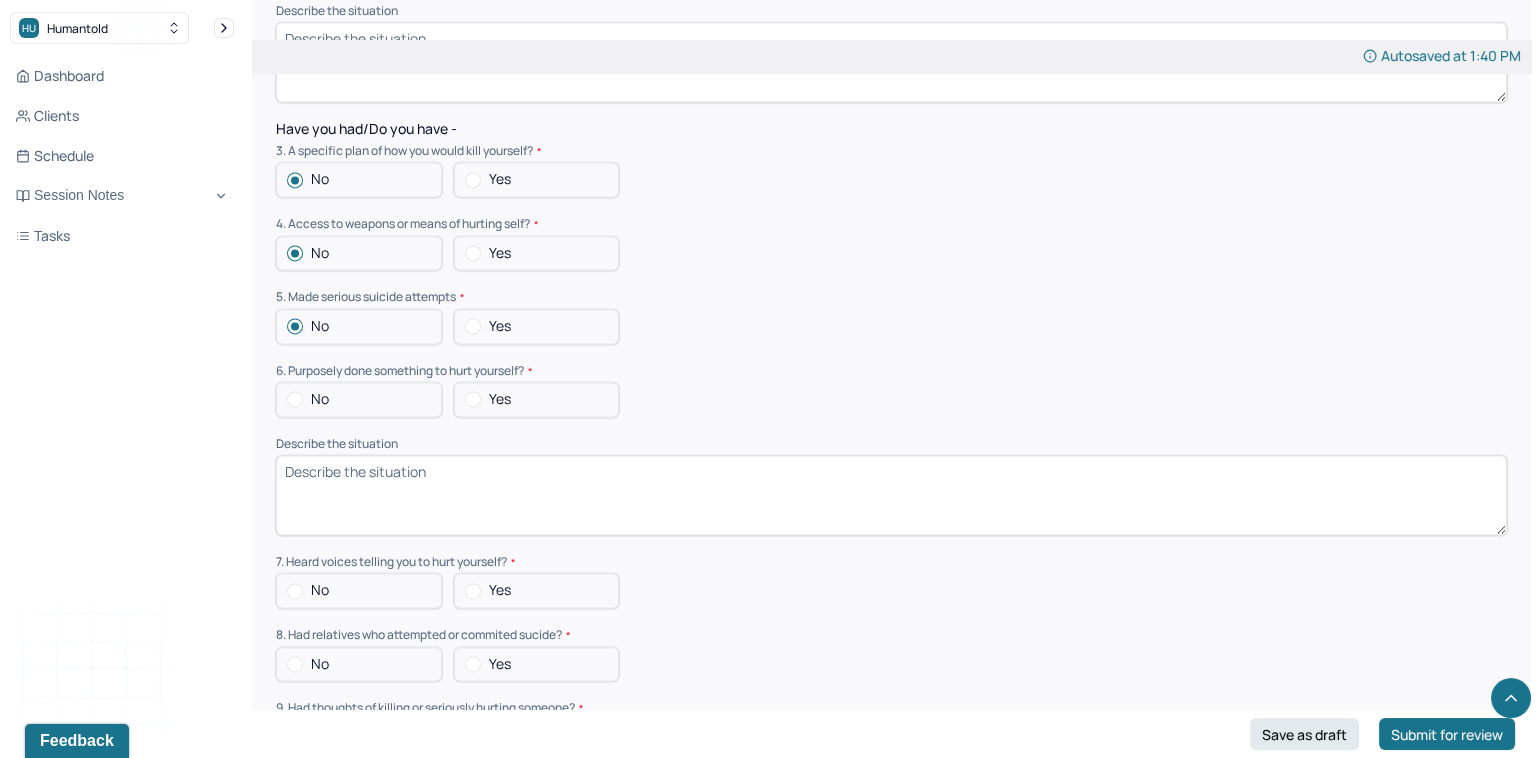 click at bounding box center [295, 399] 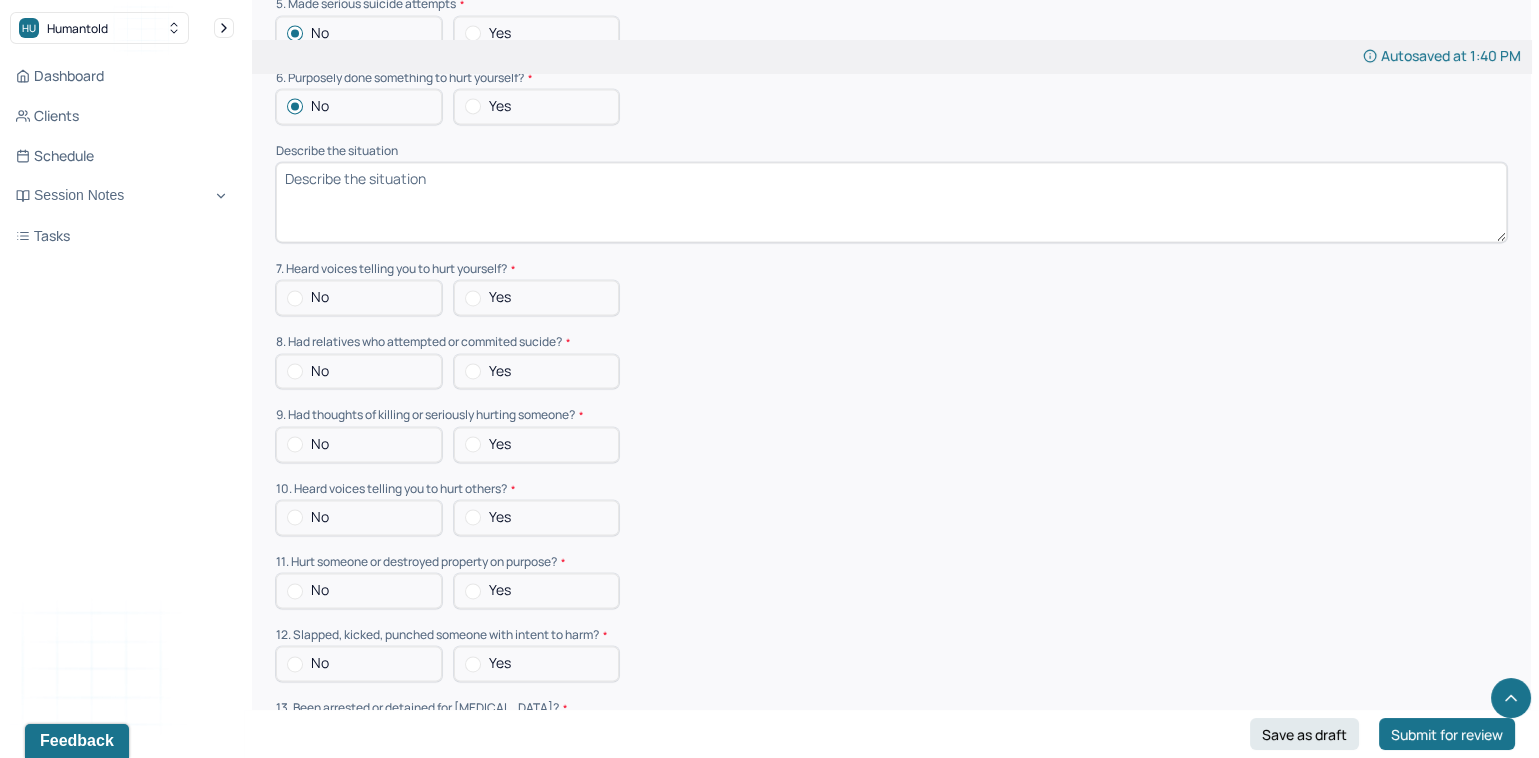 scroll, scrollTop: 5640, scrollLeft: 0, axis: vertical 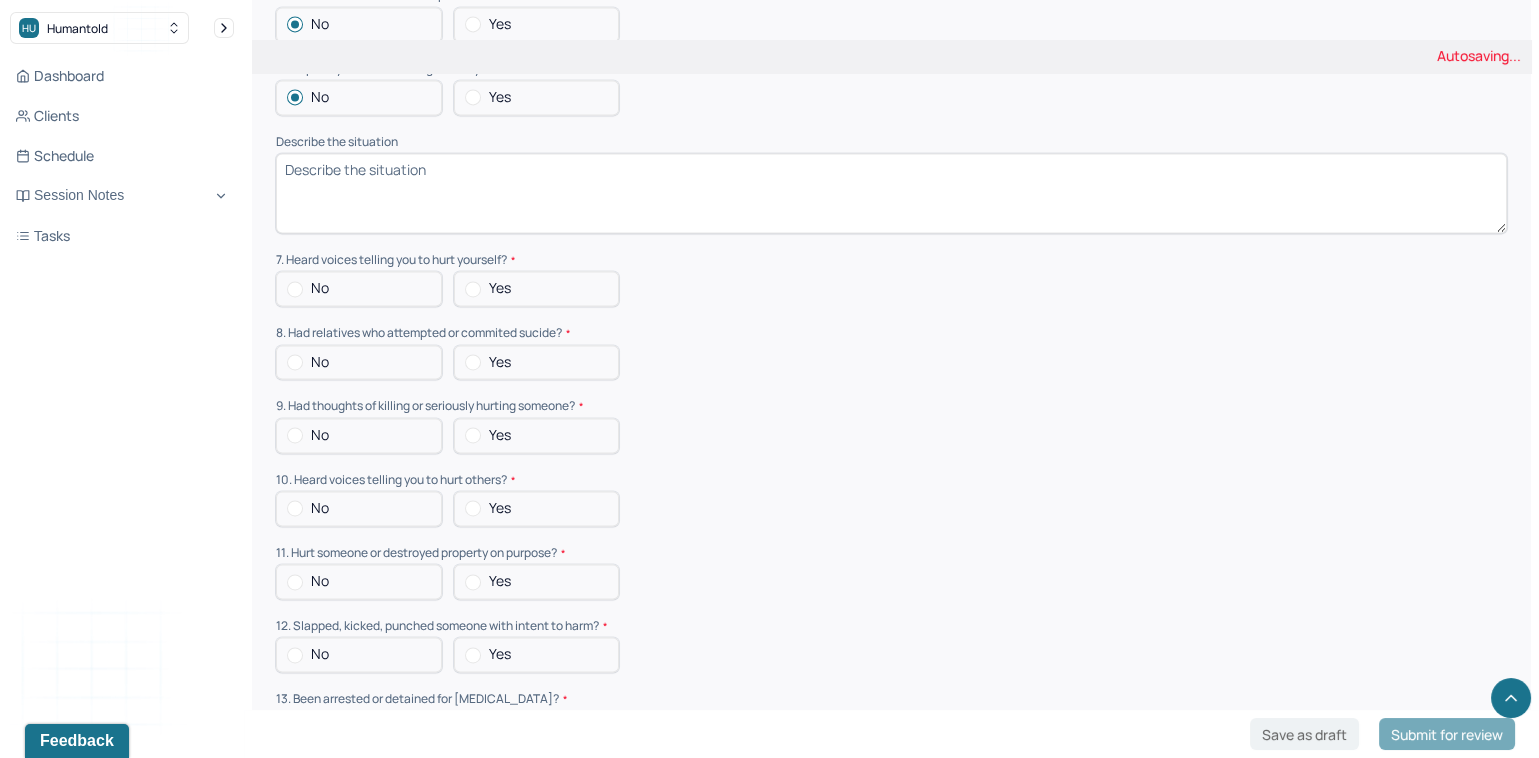 click at bounding box center (295, 289) 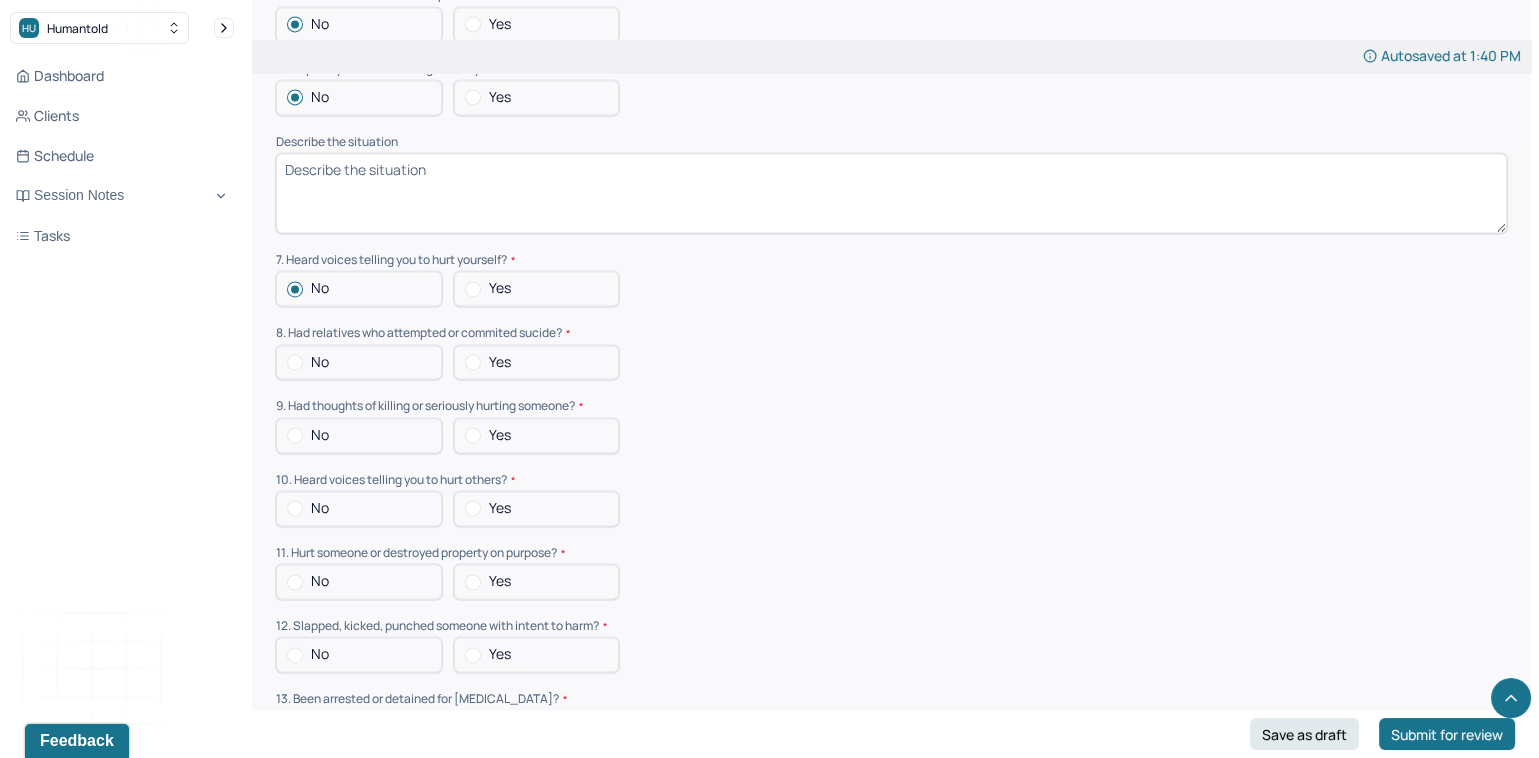 click on "No" at bounding box center [359, 362] 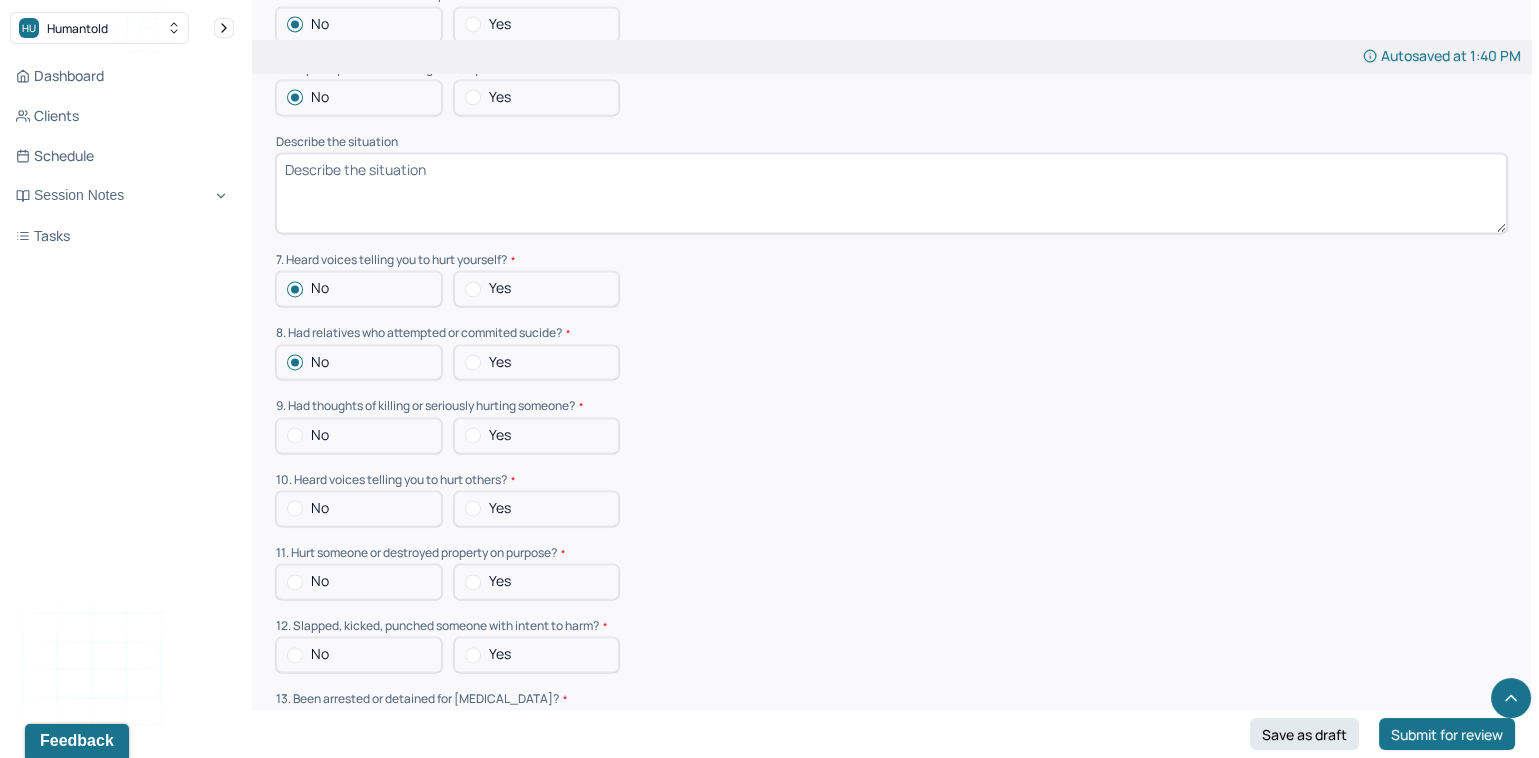 click at bounding box center [295, 435] 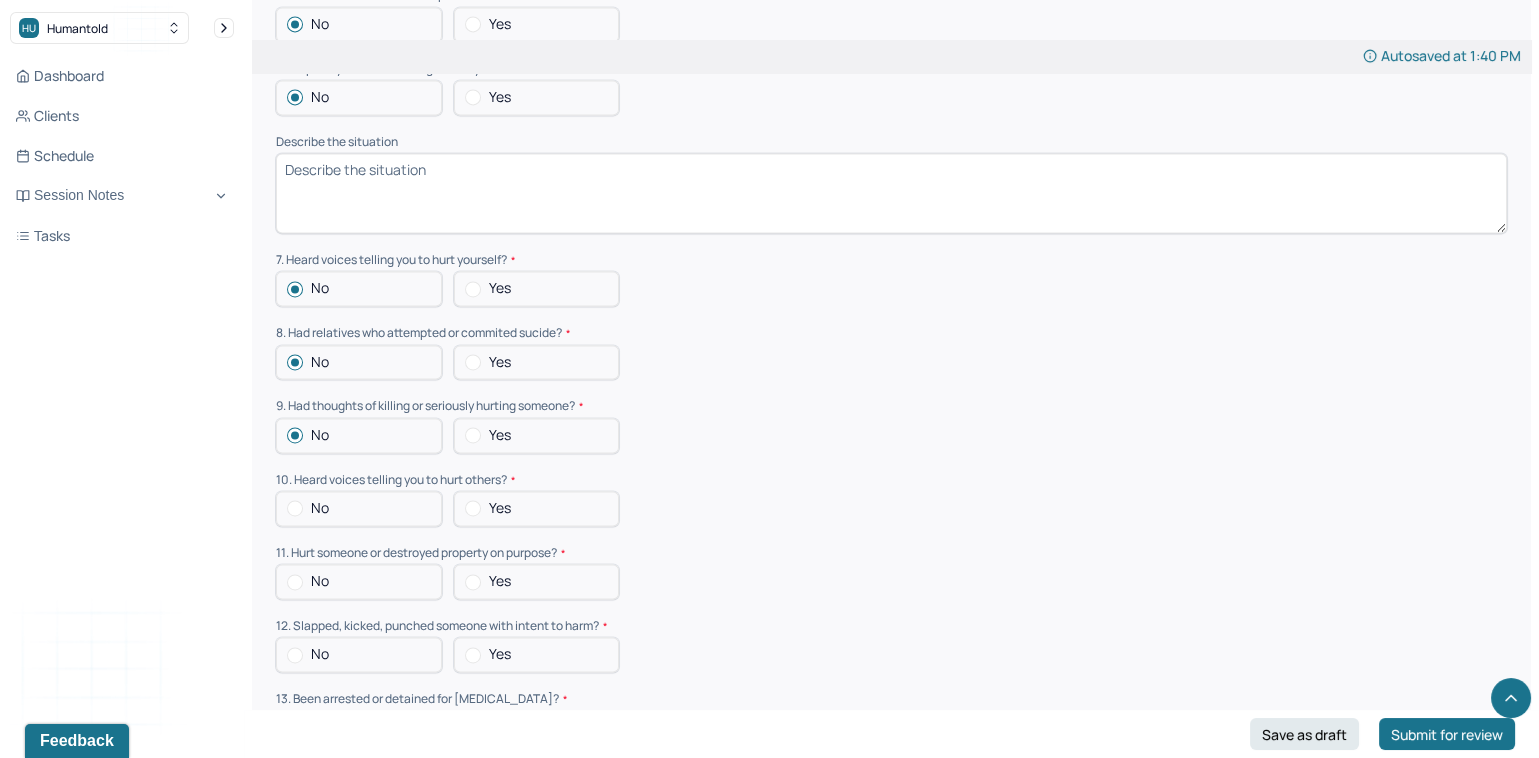 click at bounding box center [295, 508] 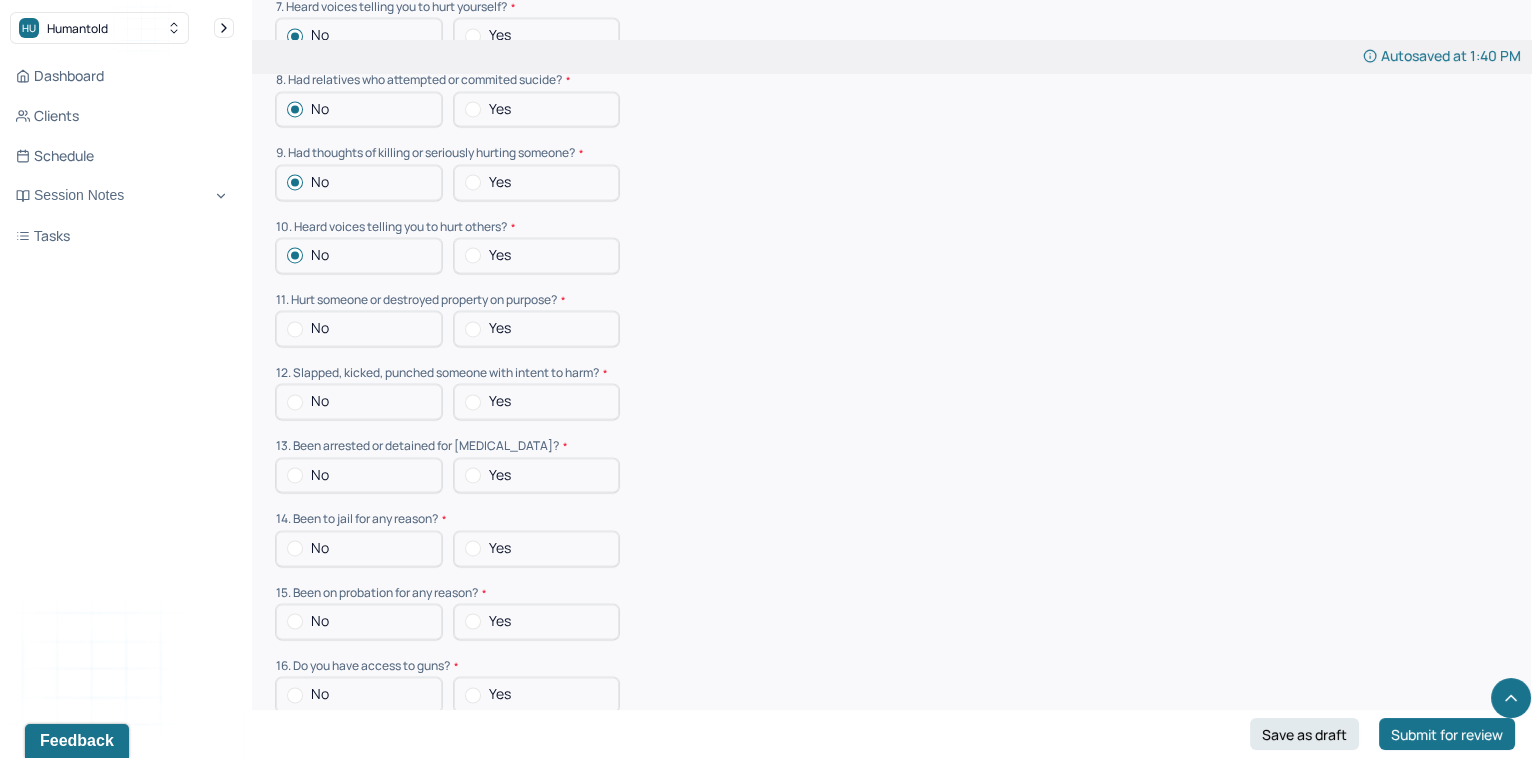 scroll, scrollTop: 5903, scrollLeft: 0, axis: vertical 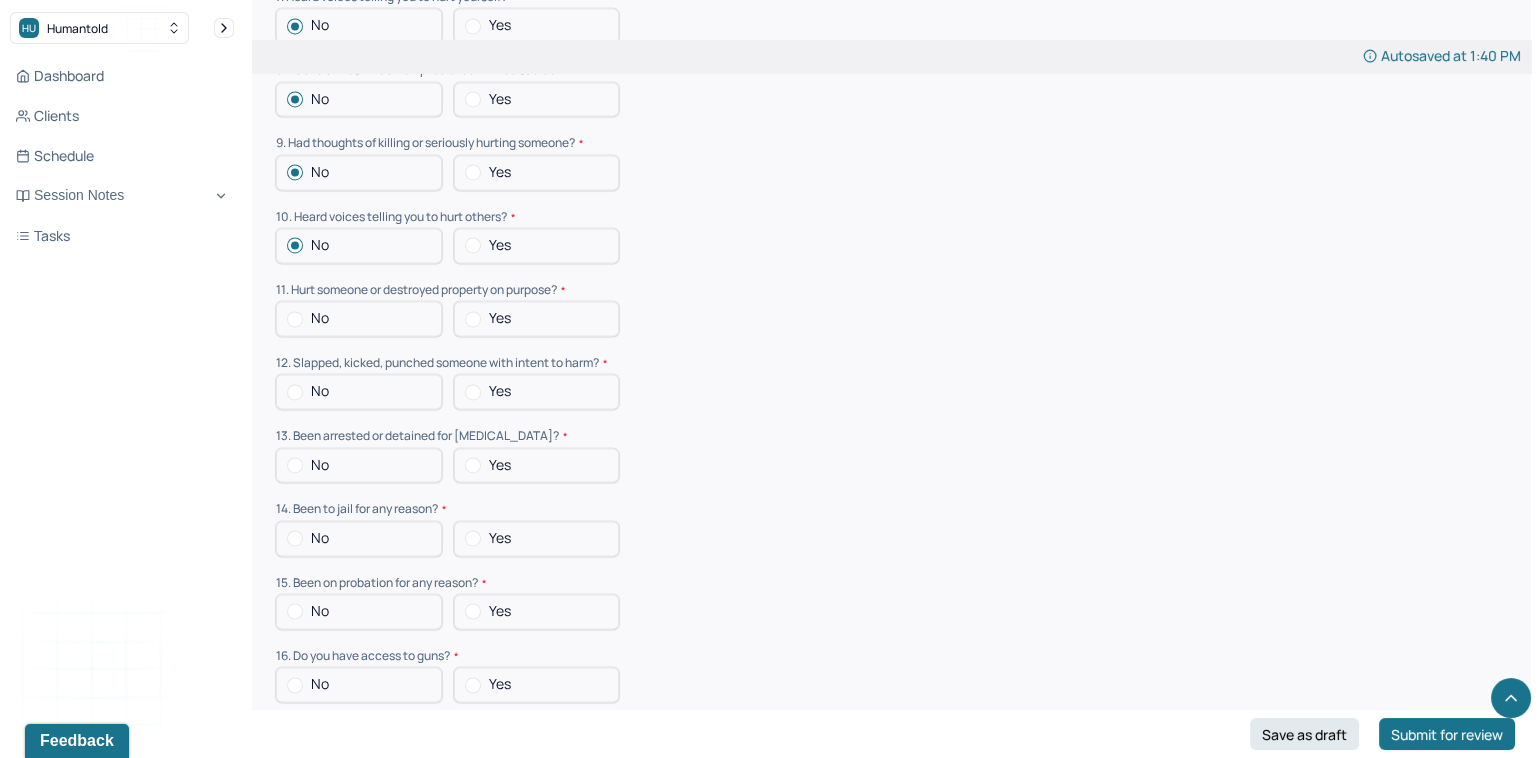 click at bounding box center (295, 319) 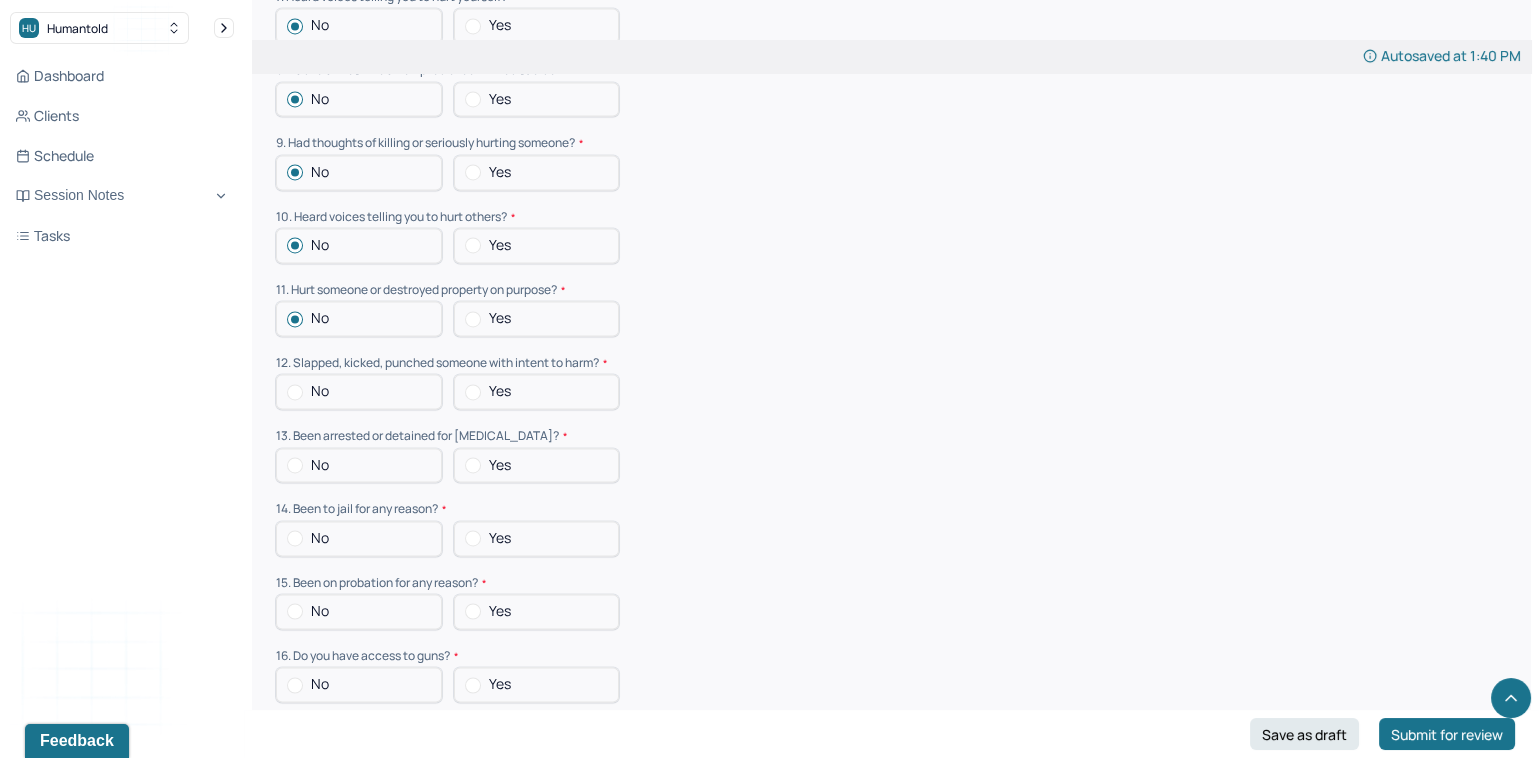 click at bounding box center [295, 392] 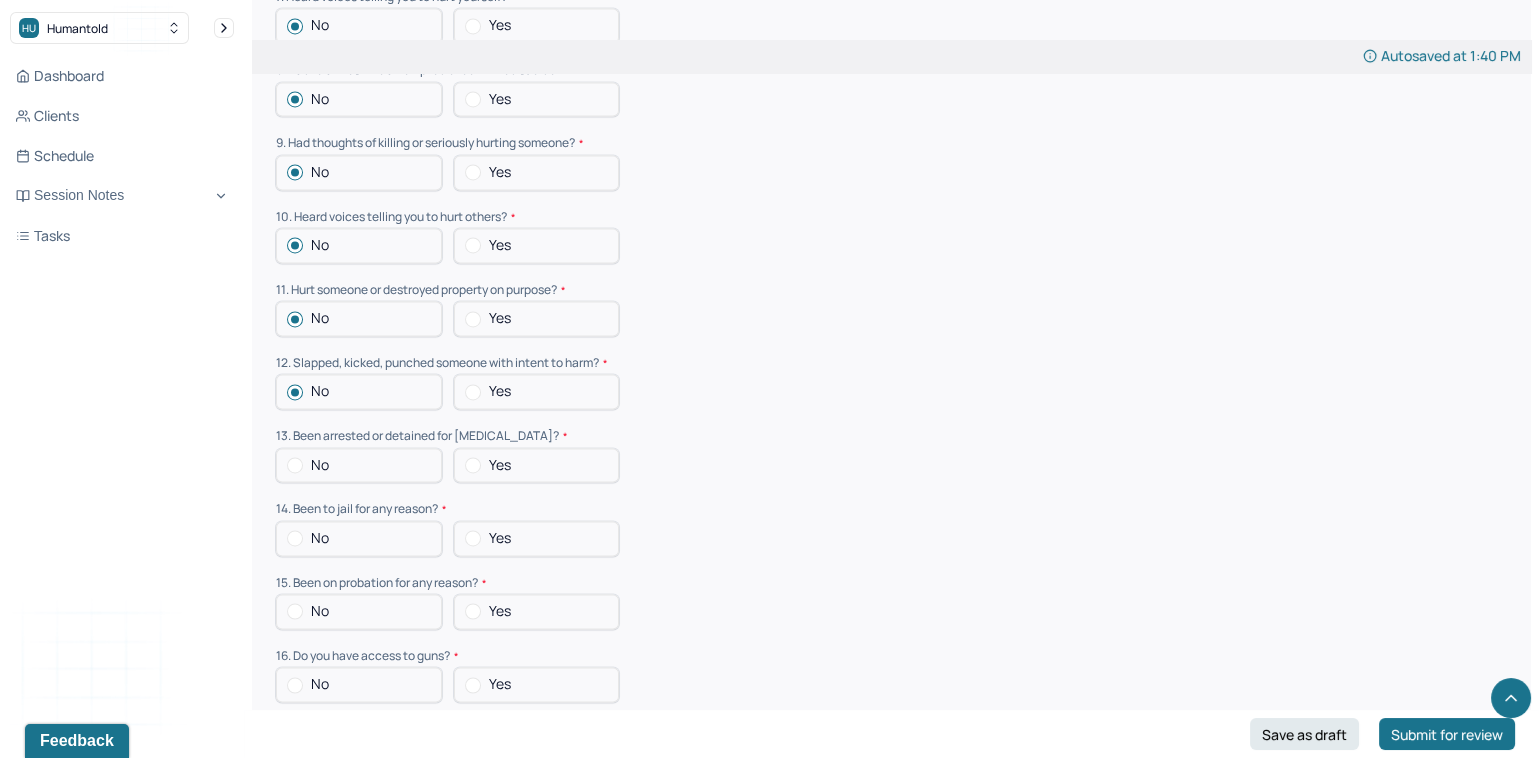 click at bounding box center [295, 465] 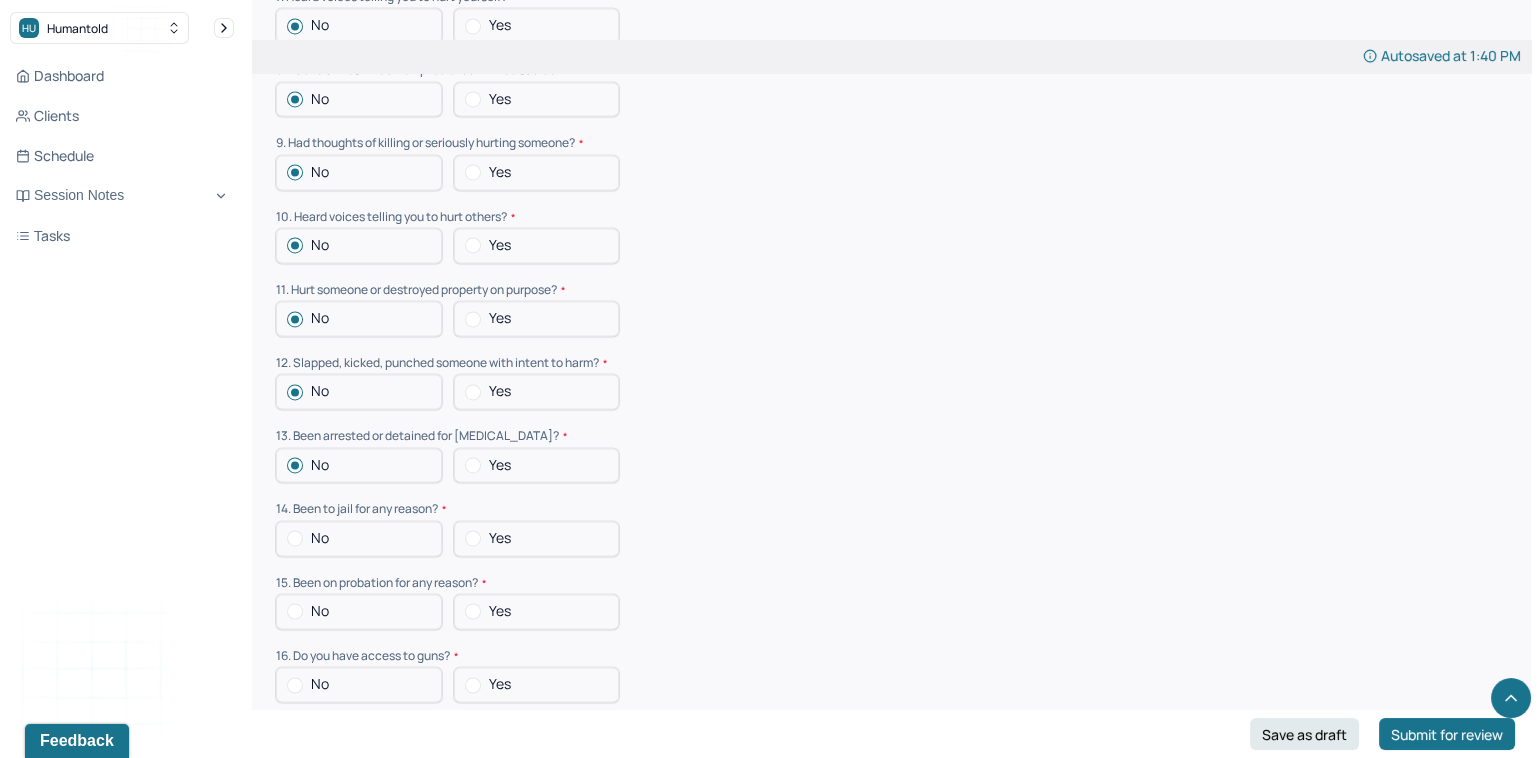 click on "No" at bounding box center (359, 538) 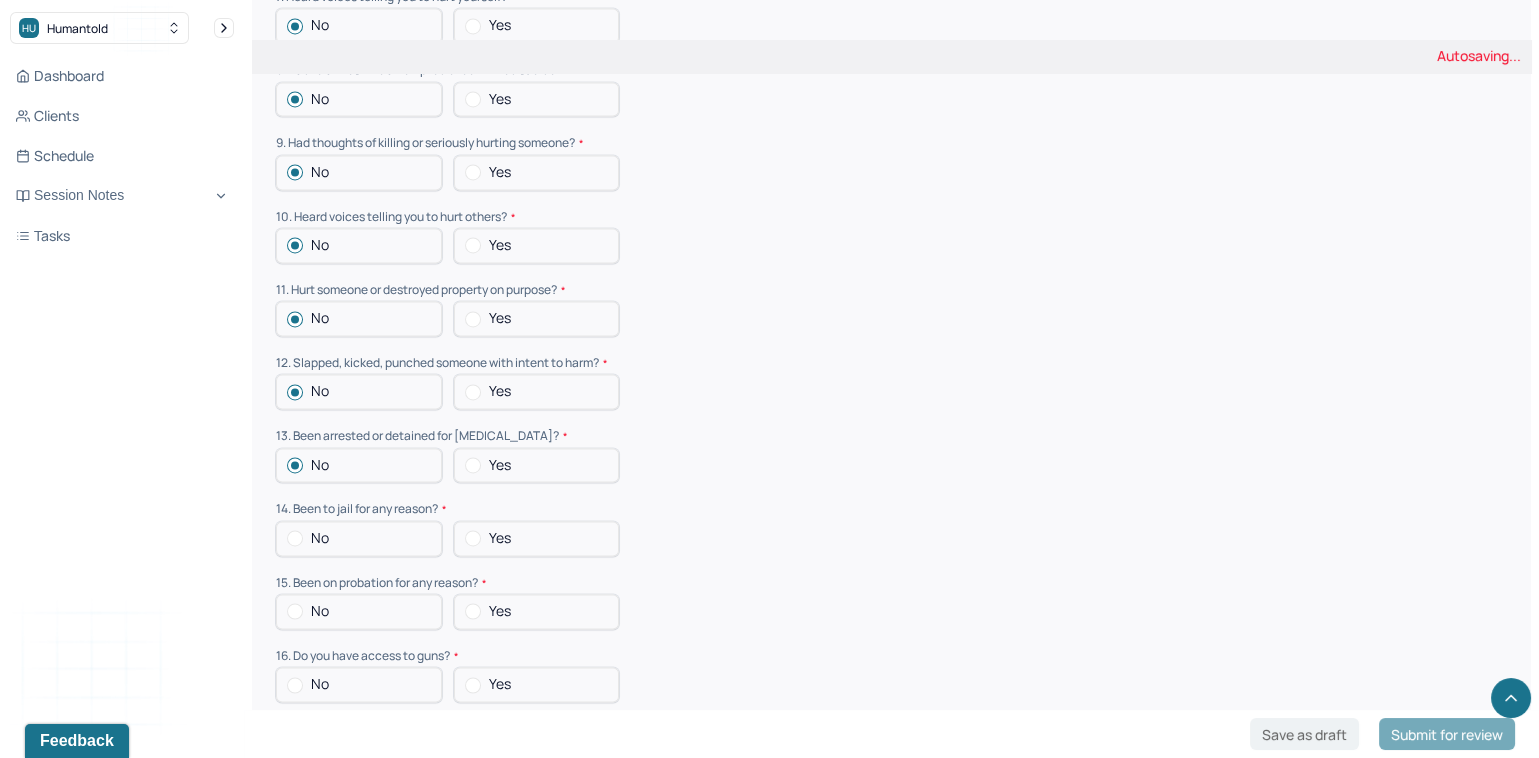 click at bounding box center (295, 611) 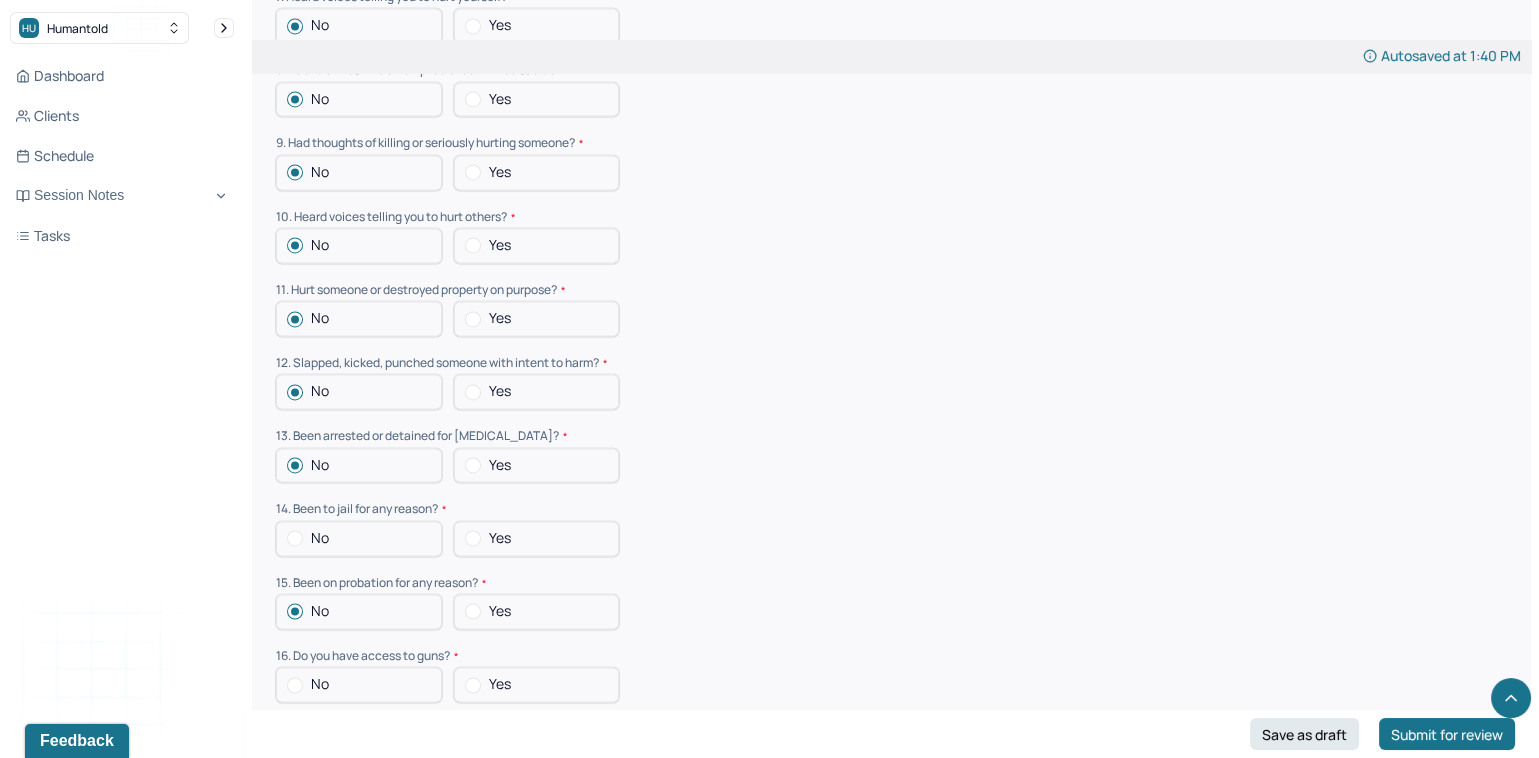 click on "No" at bounding box center (359, 538) 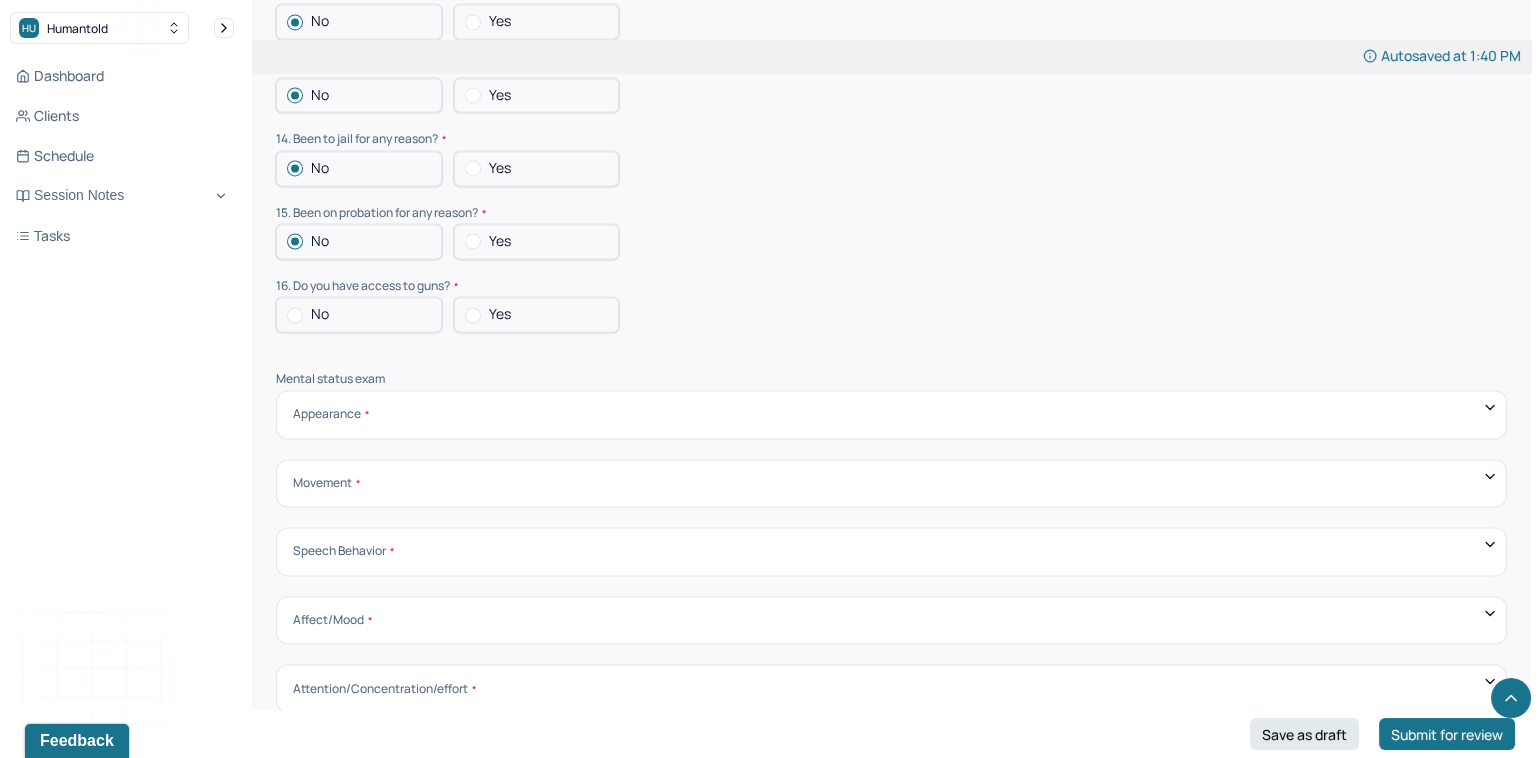 scroll, scrollTop: 6290, scrollLeft: 0, axis: vertical 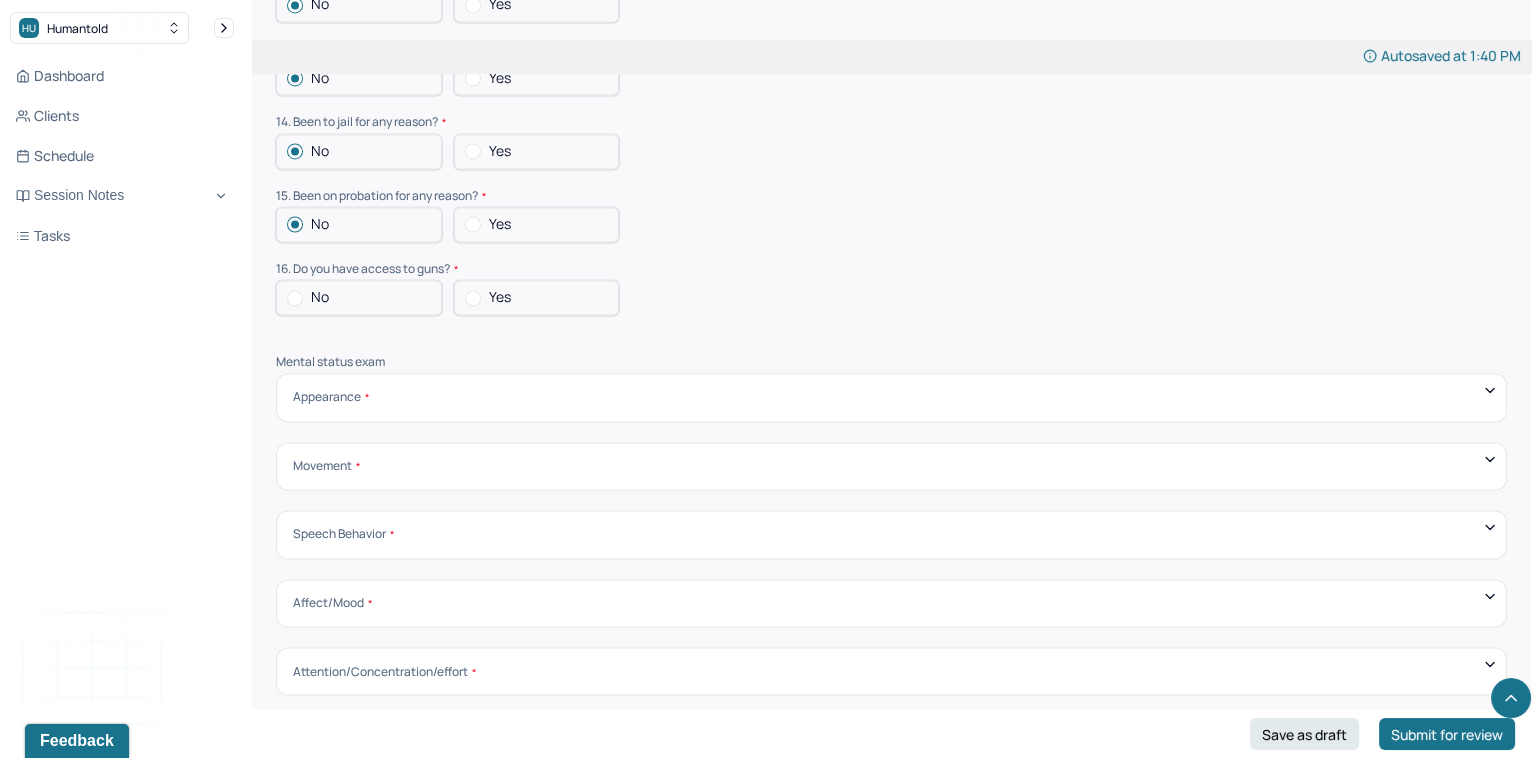 click at bounding box center (295, 298) 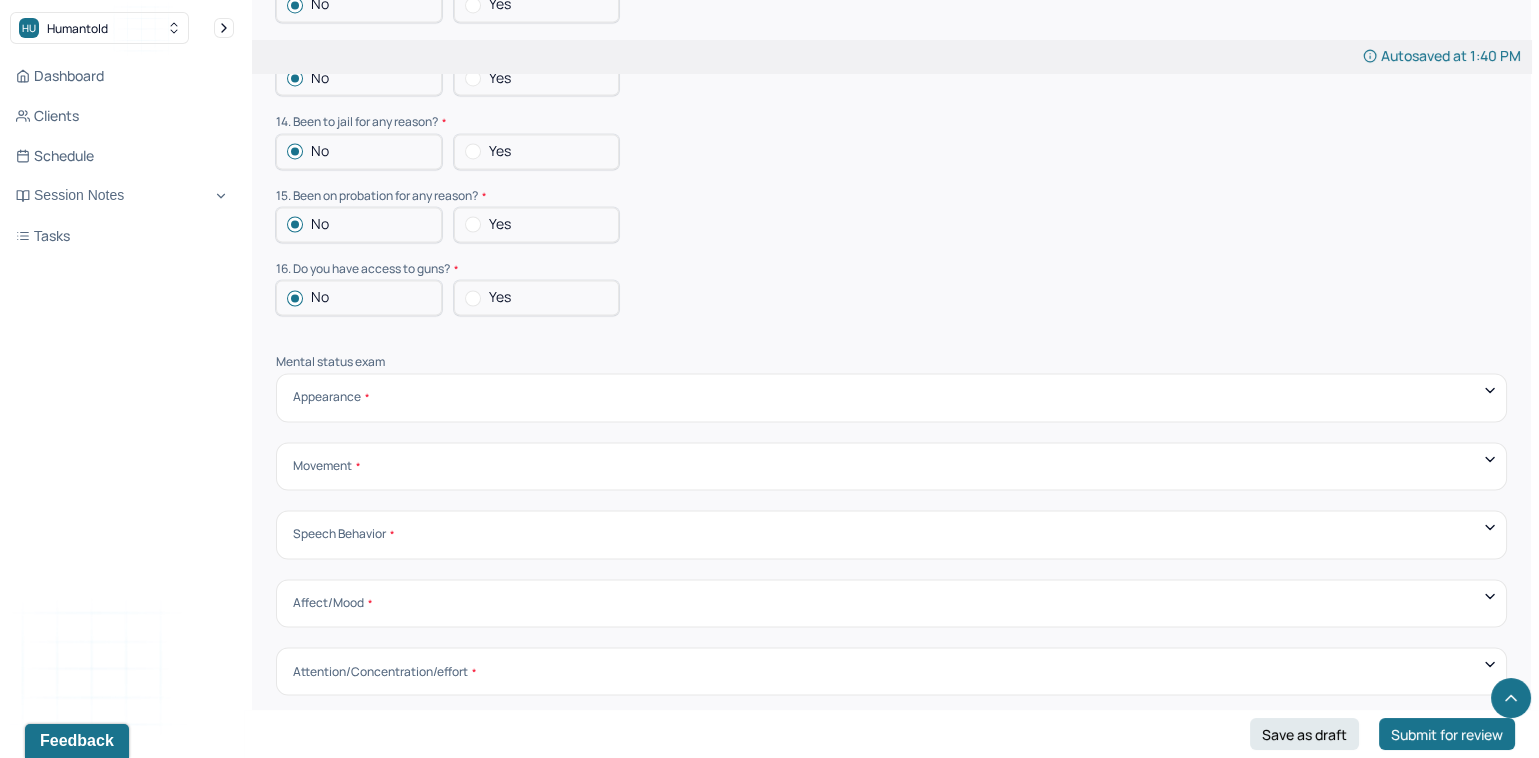 click on "Appearance" at bounding box center (331, 397) 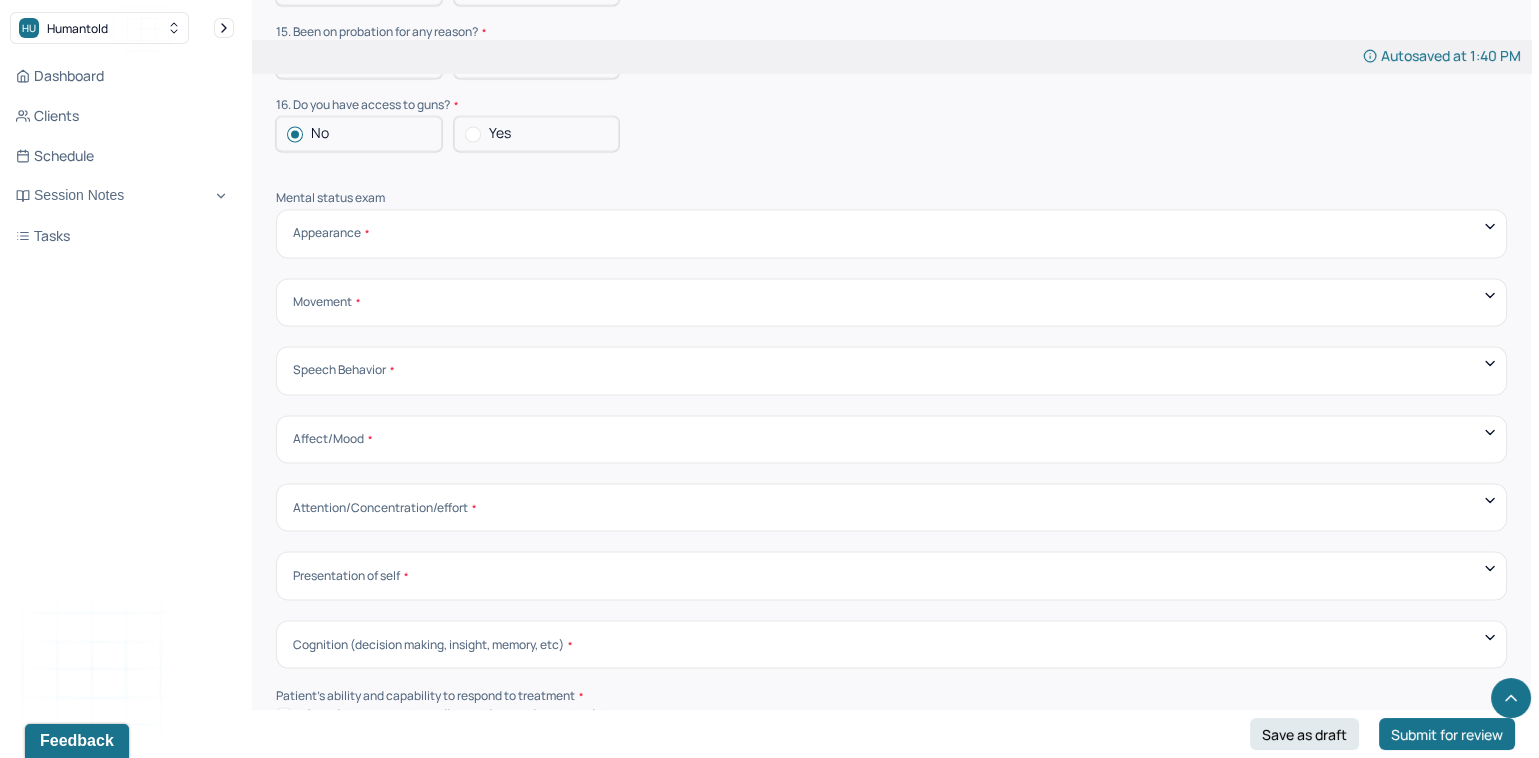 scroll, scrollTop: 6466, scrollLeft: 0, axis: vertical 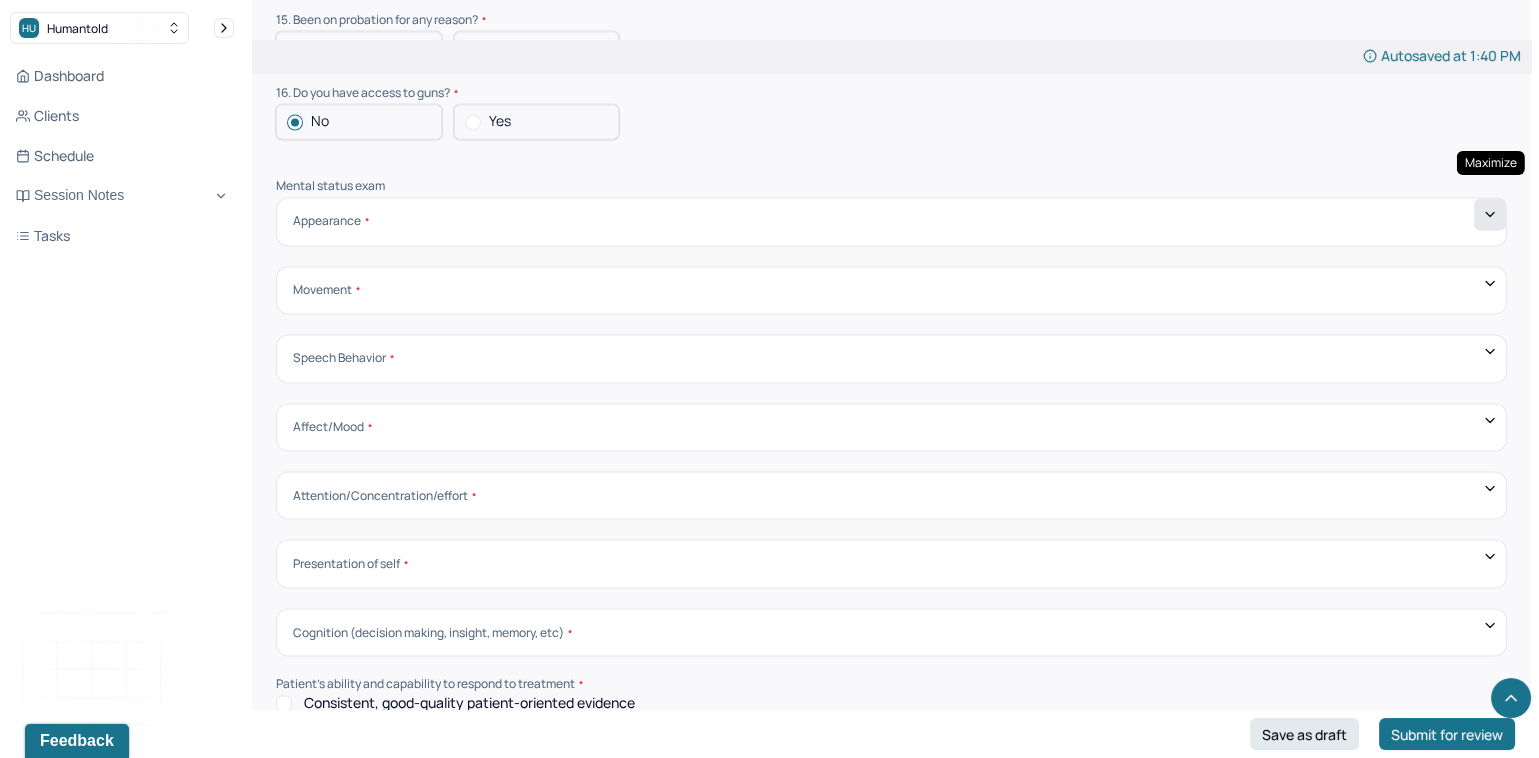 click 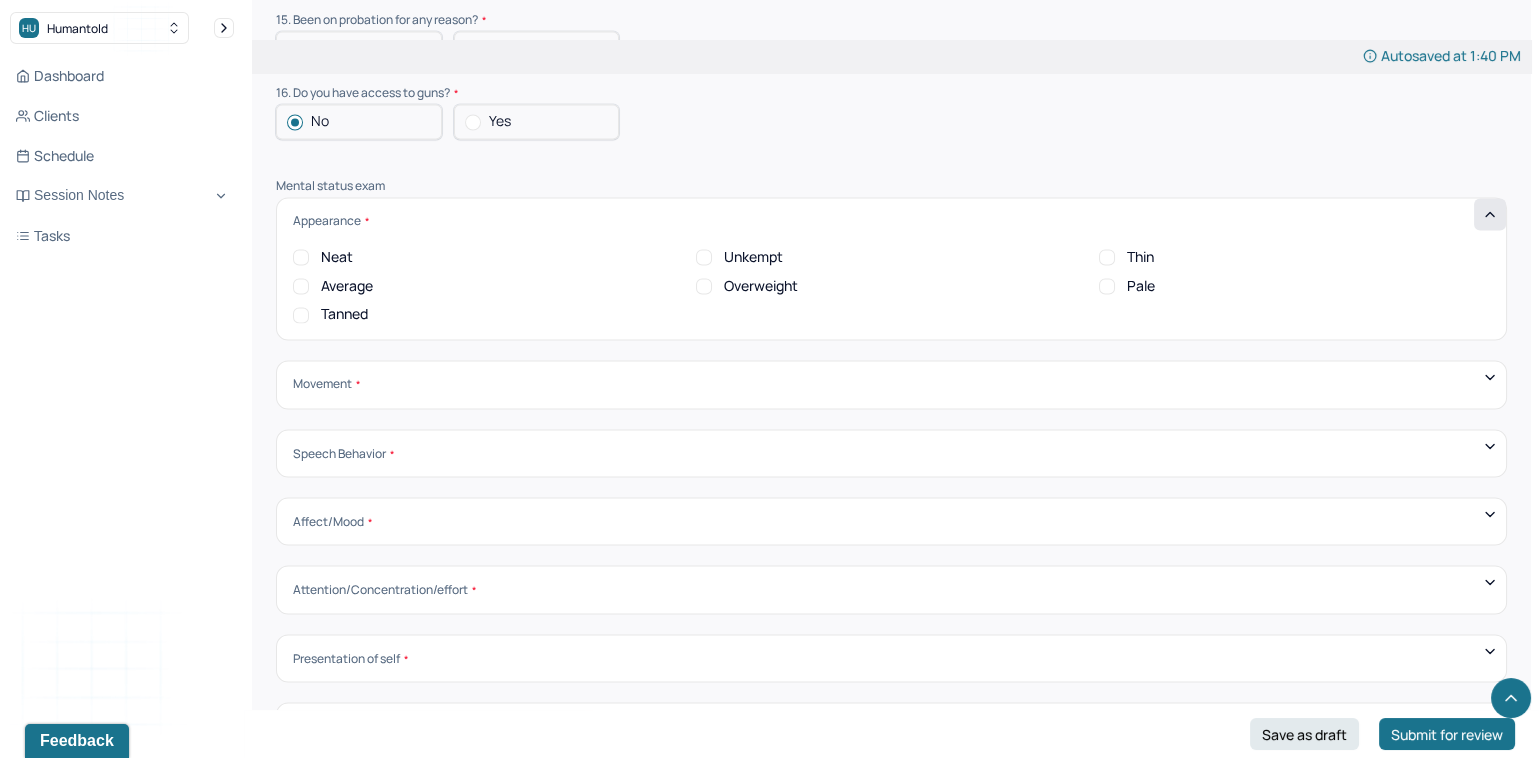 click on "Neat" at bounding box center [301, 257] 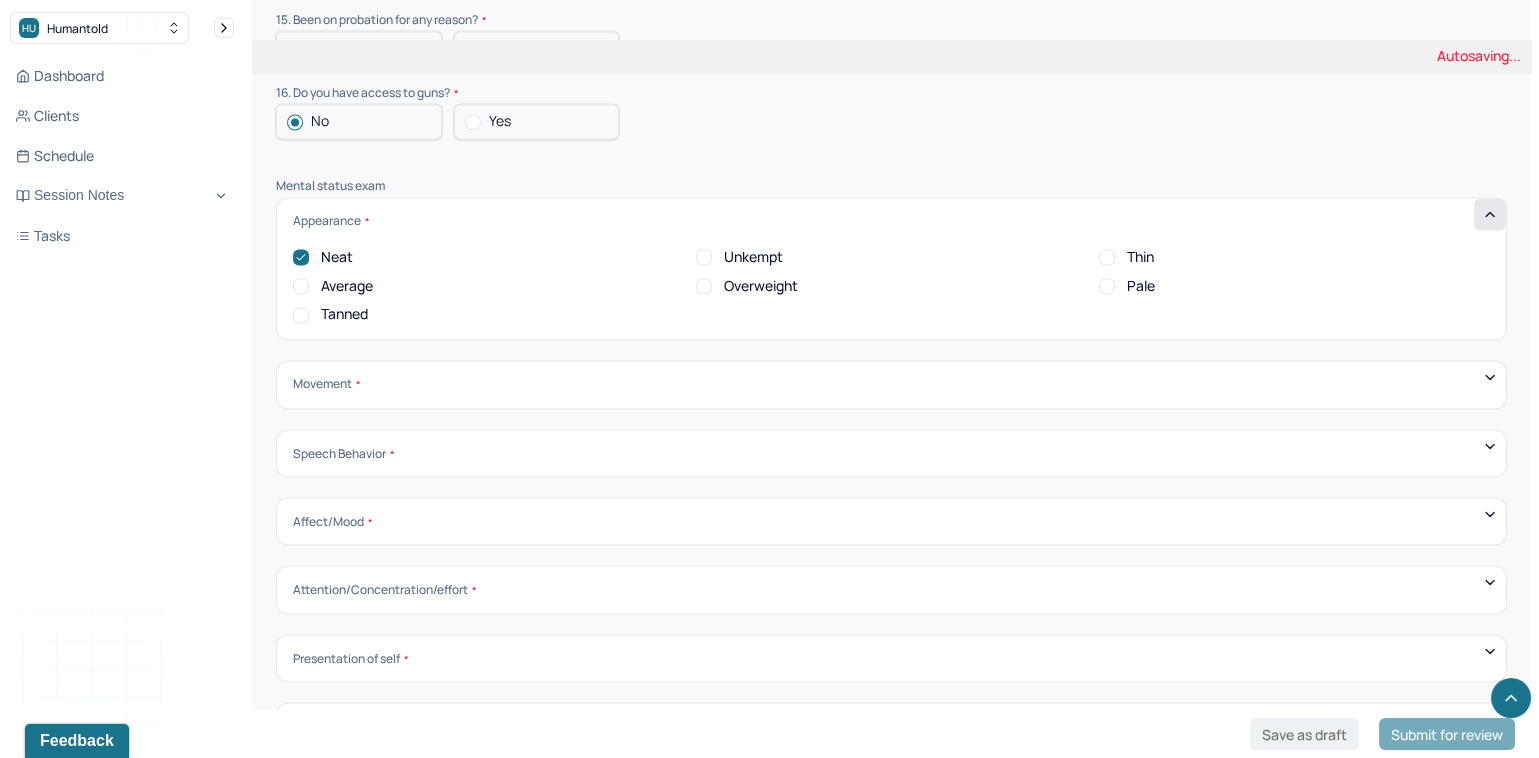 click on "Movement" at bounding box center (891, 384) 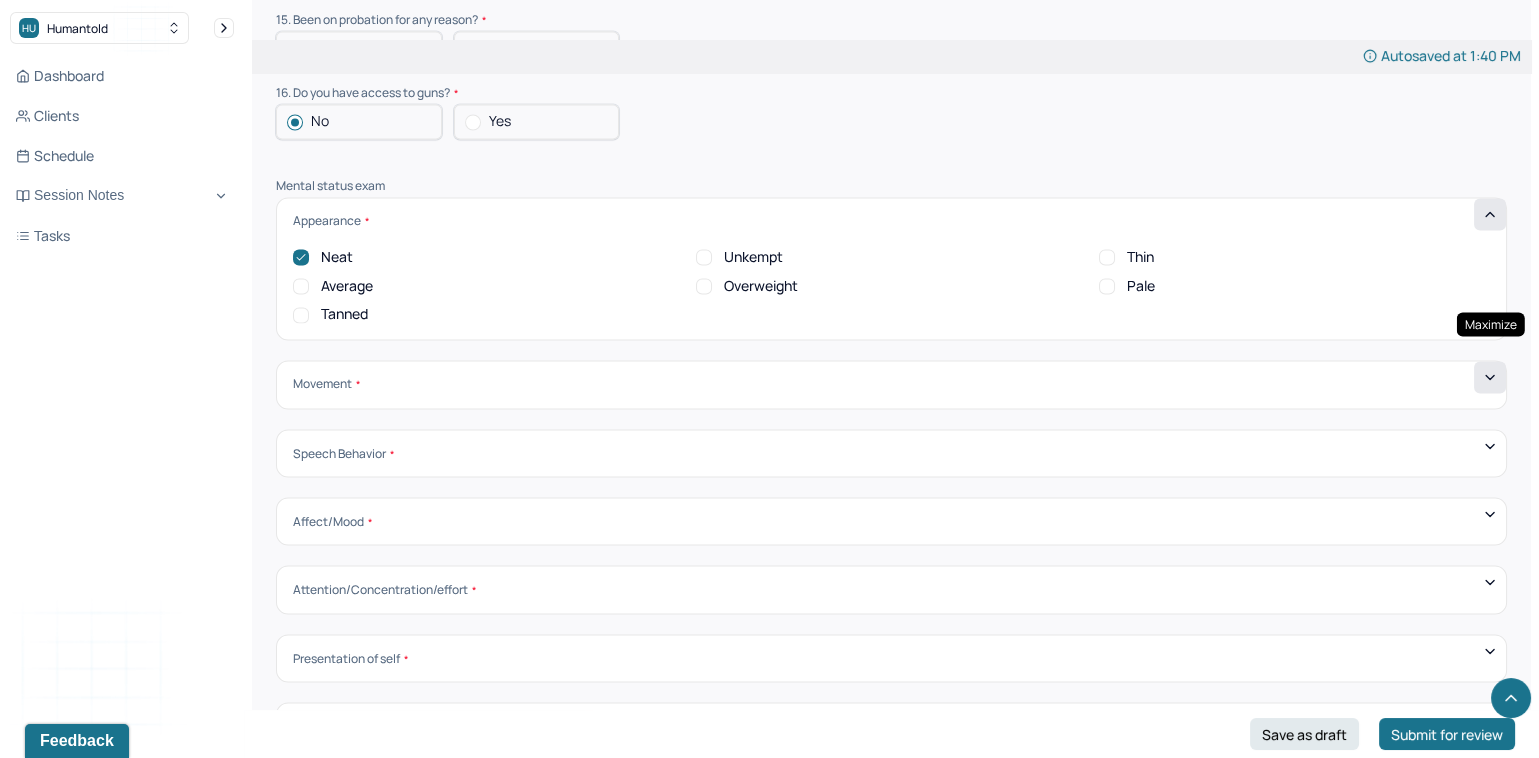 click 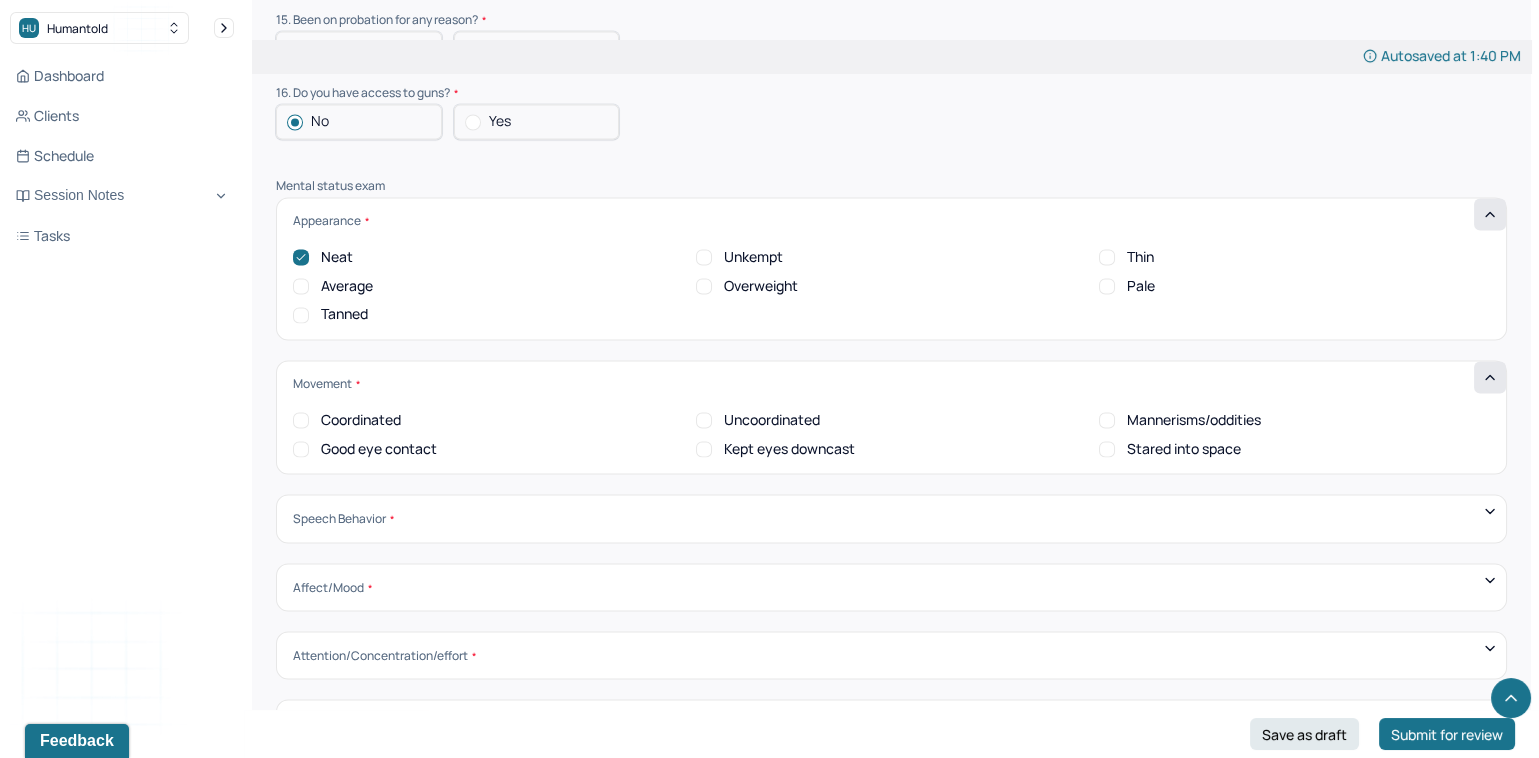 click on "Coordinated" at bounding box center [301, 420] 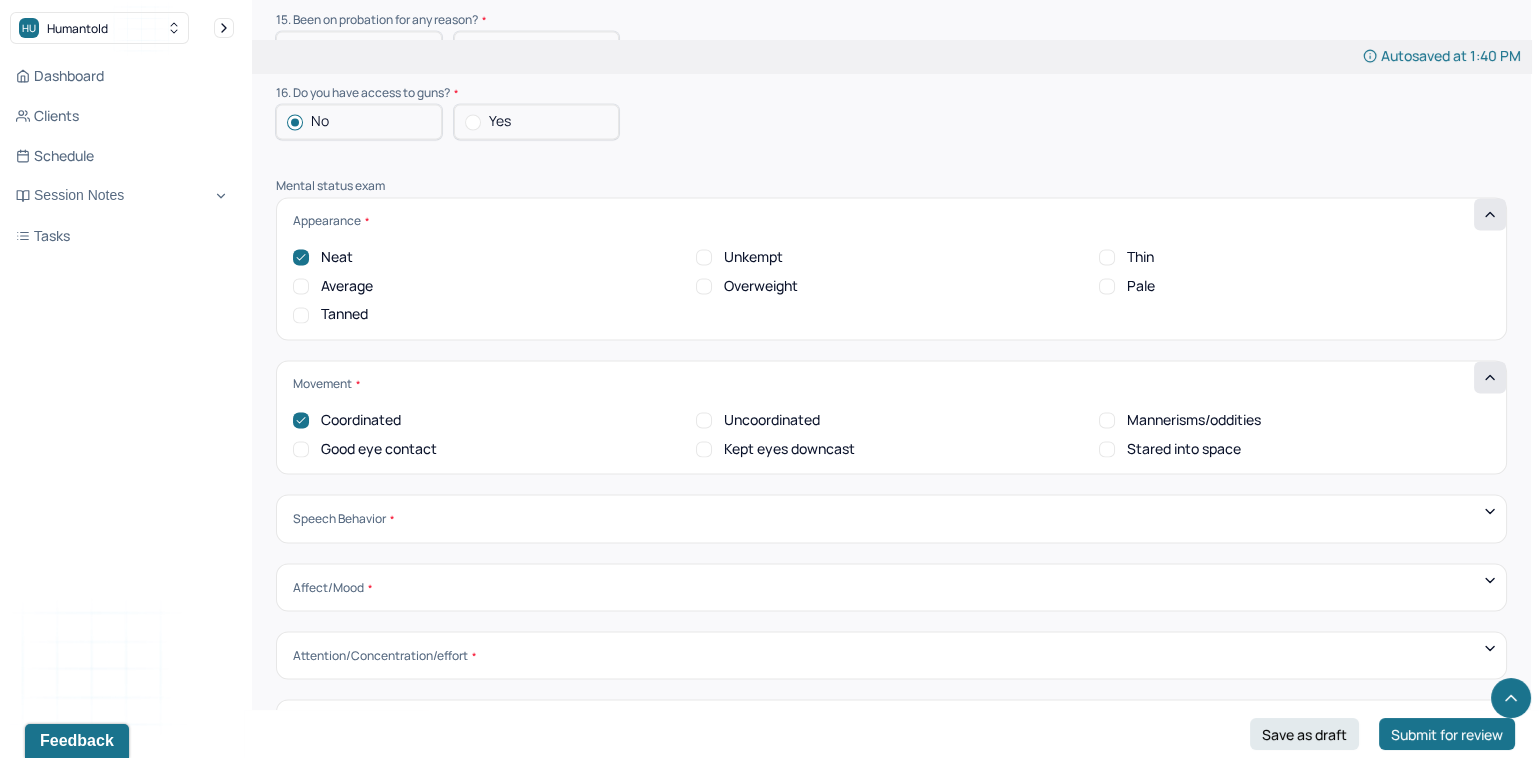 click on "Good eye contact" at bounding box center [301, 449] 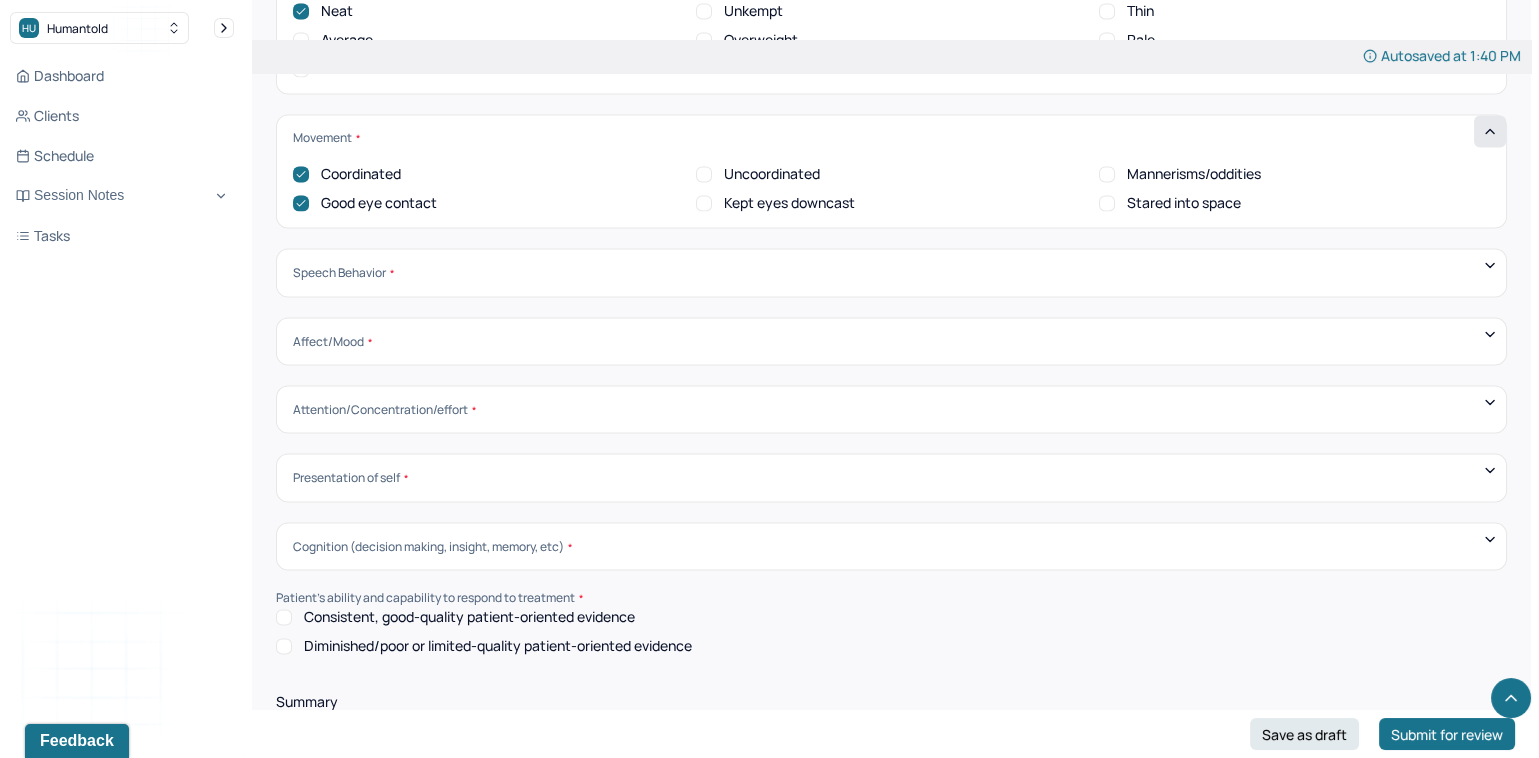 scroll, scrollTop: 6771, scrollLeft: 0, axis: vertical 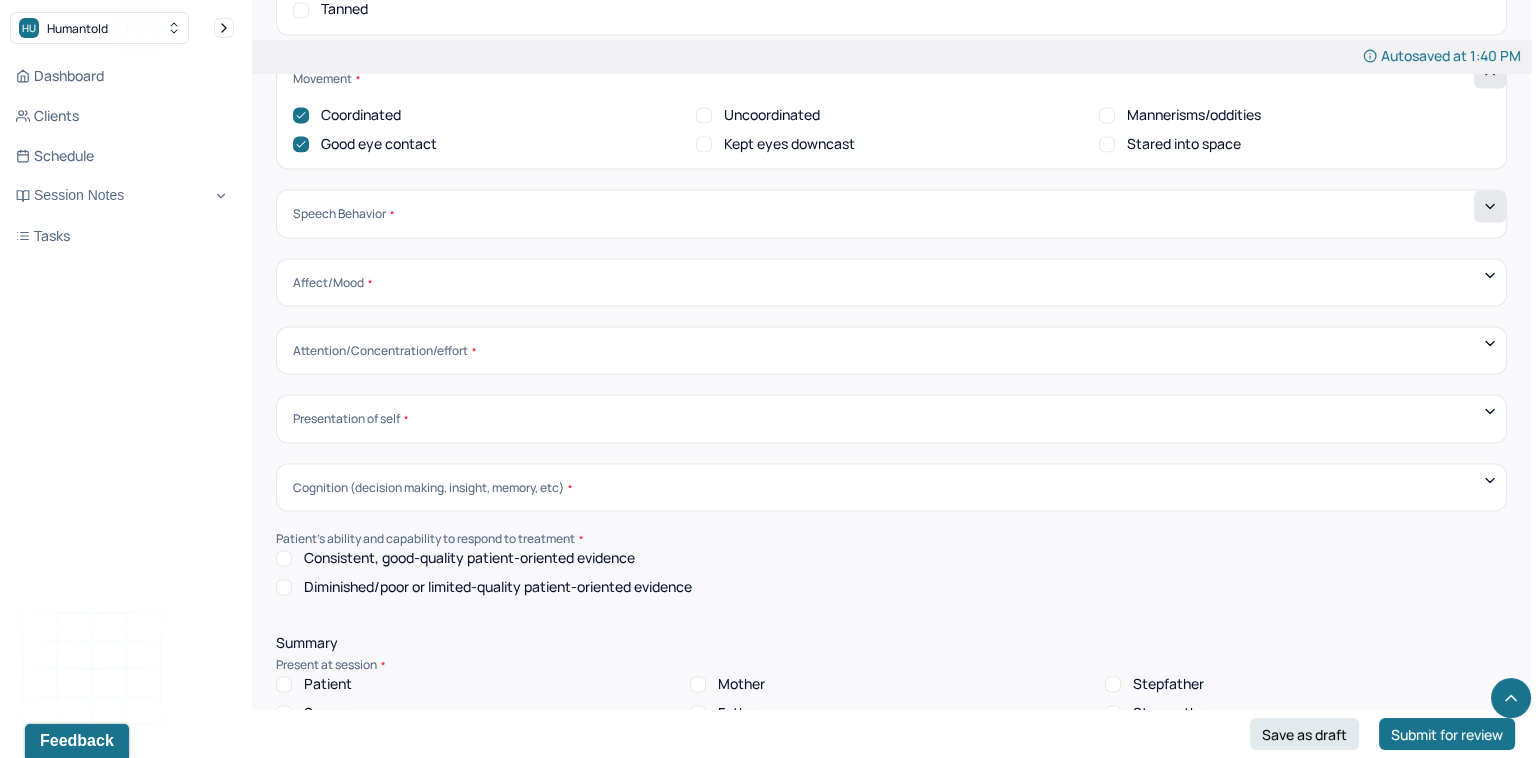 click 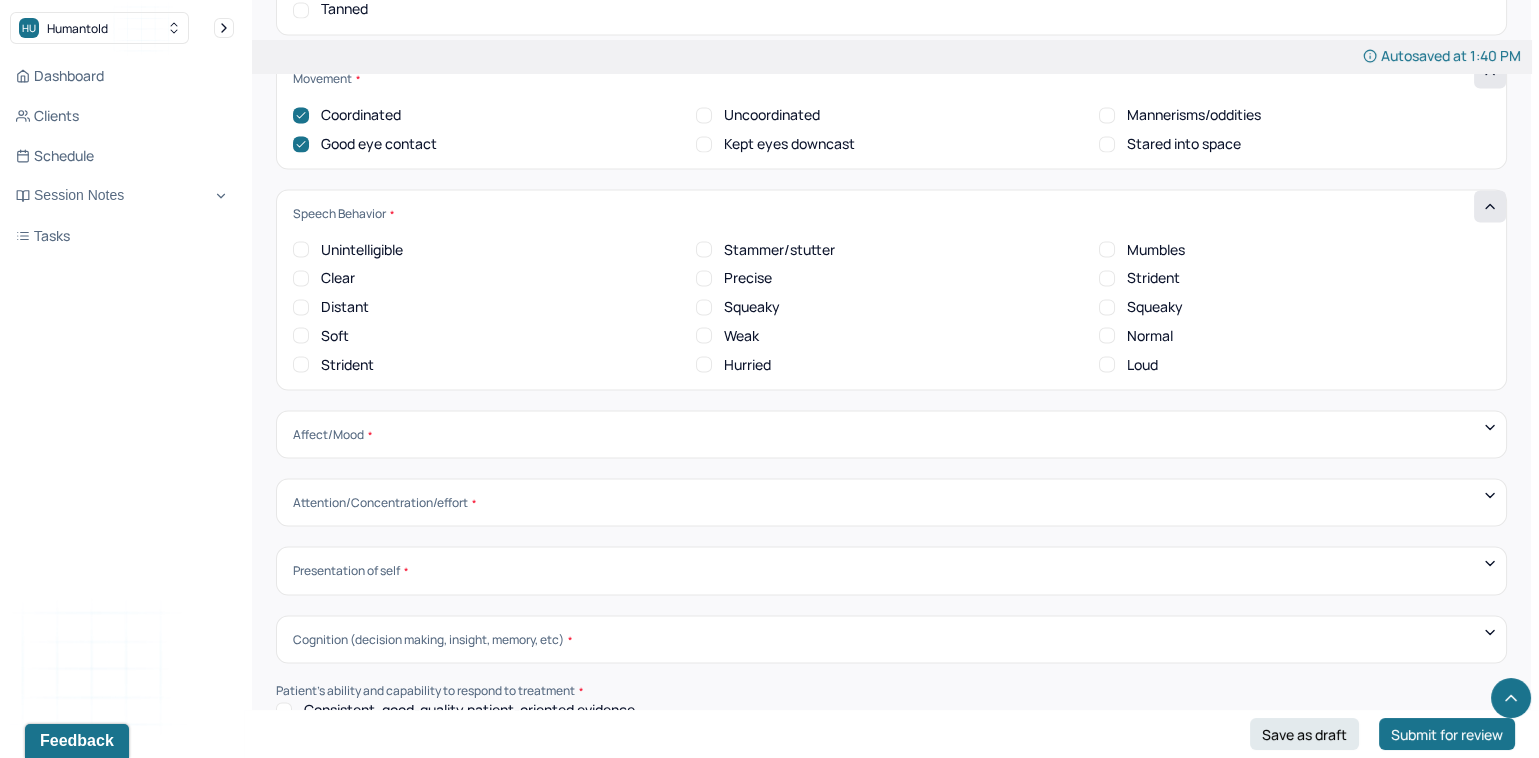 click on "Clear" at bounding box center [338, 277] 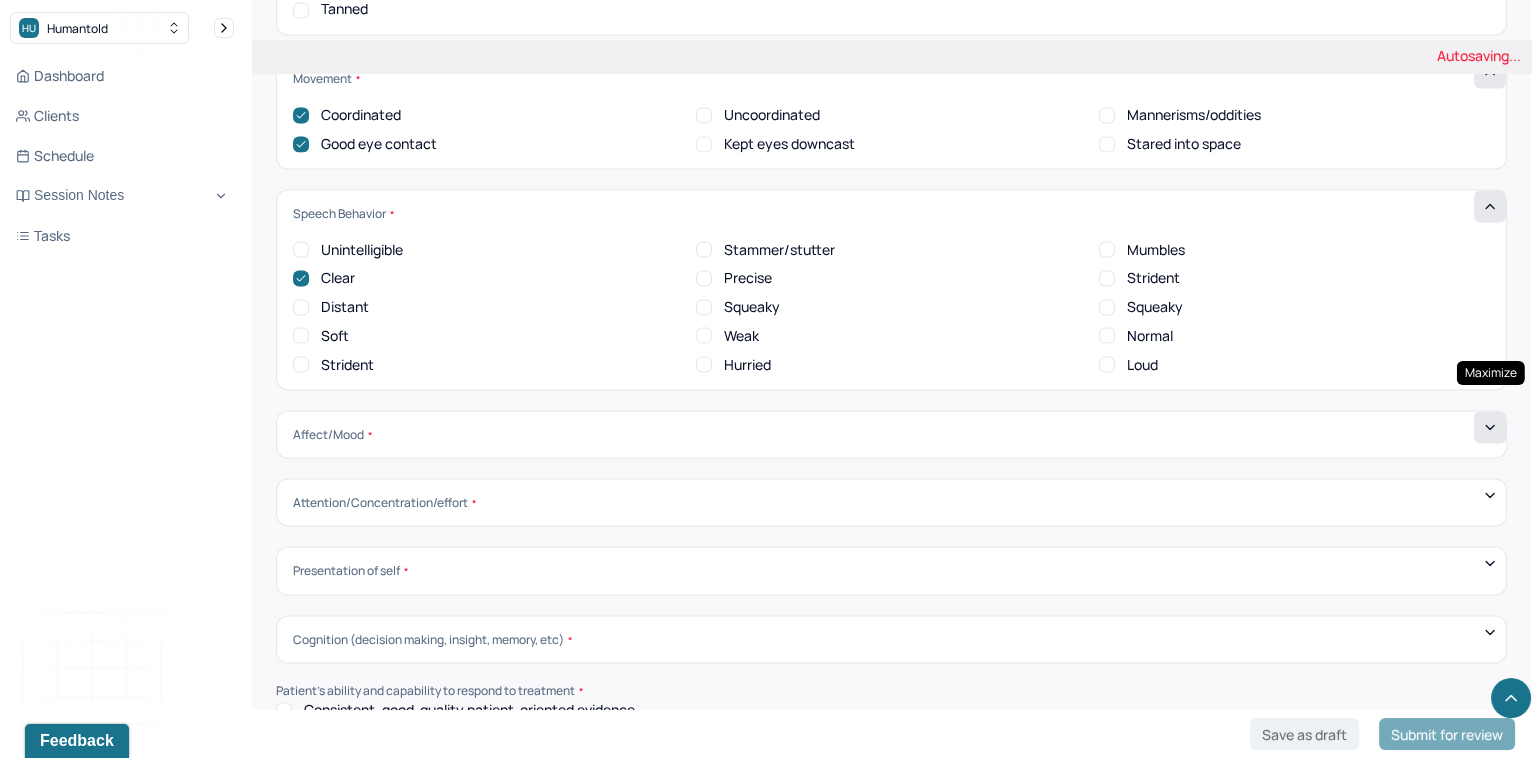 click 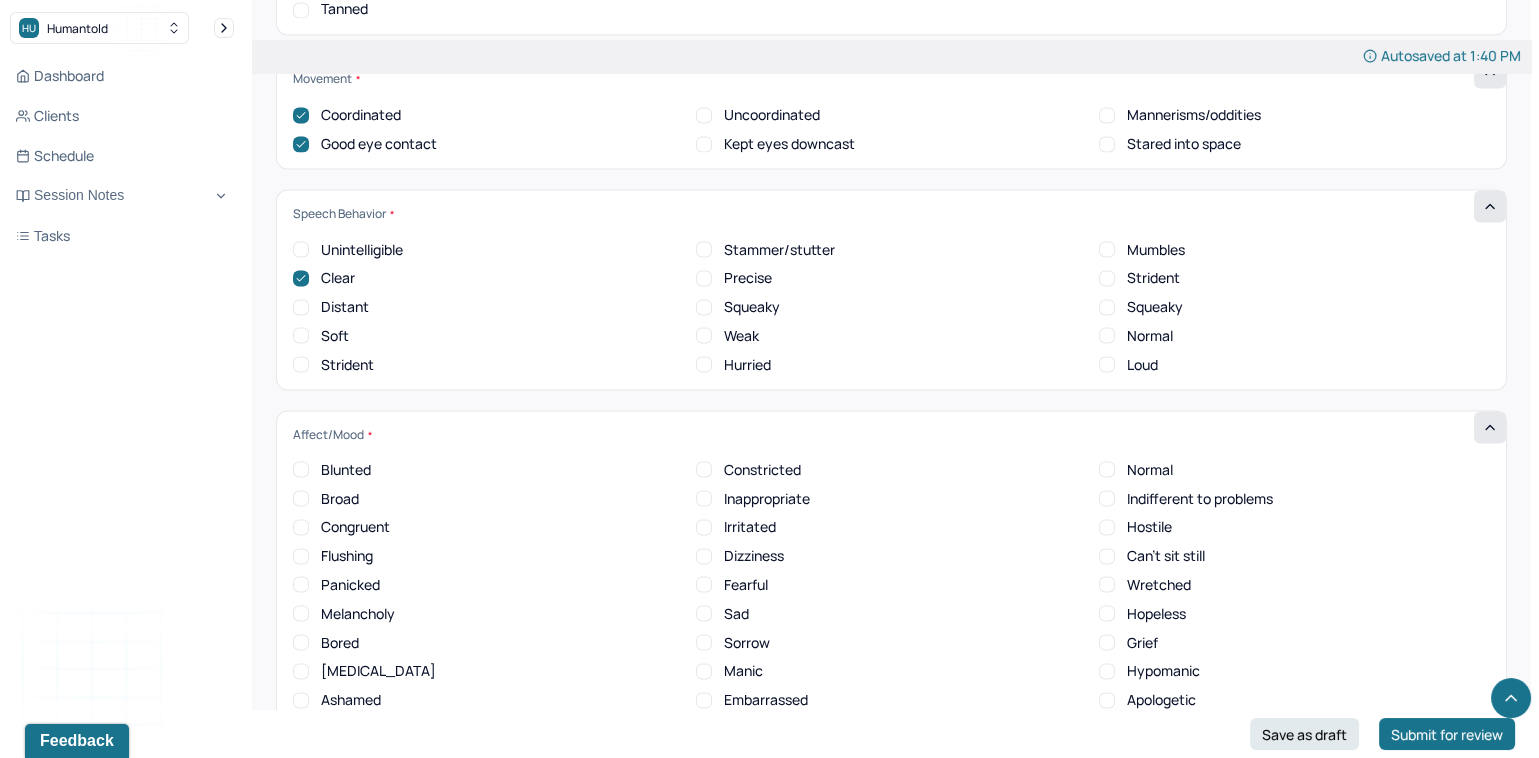scroll, scrollTop: 0, scrollLeft: 0, axis: both 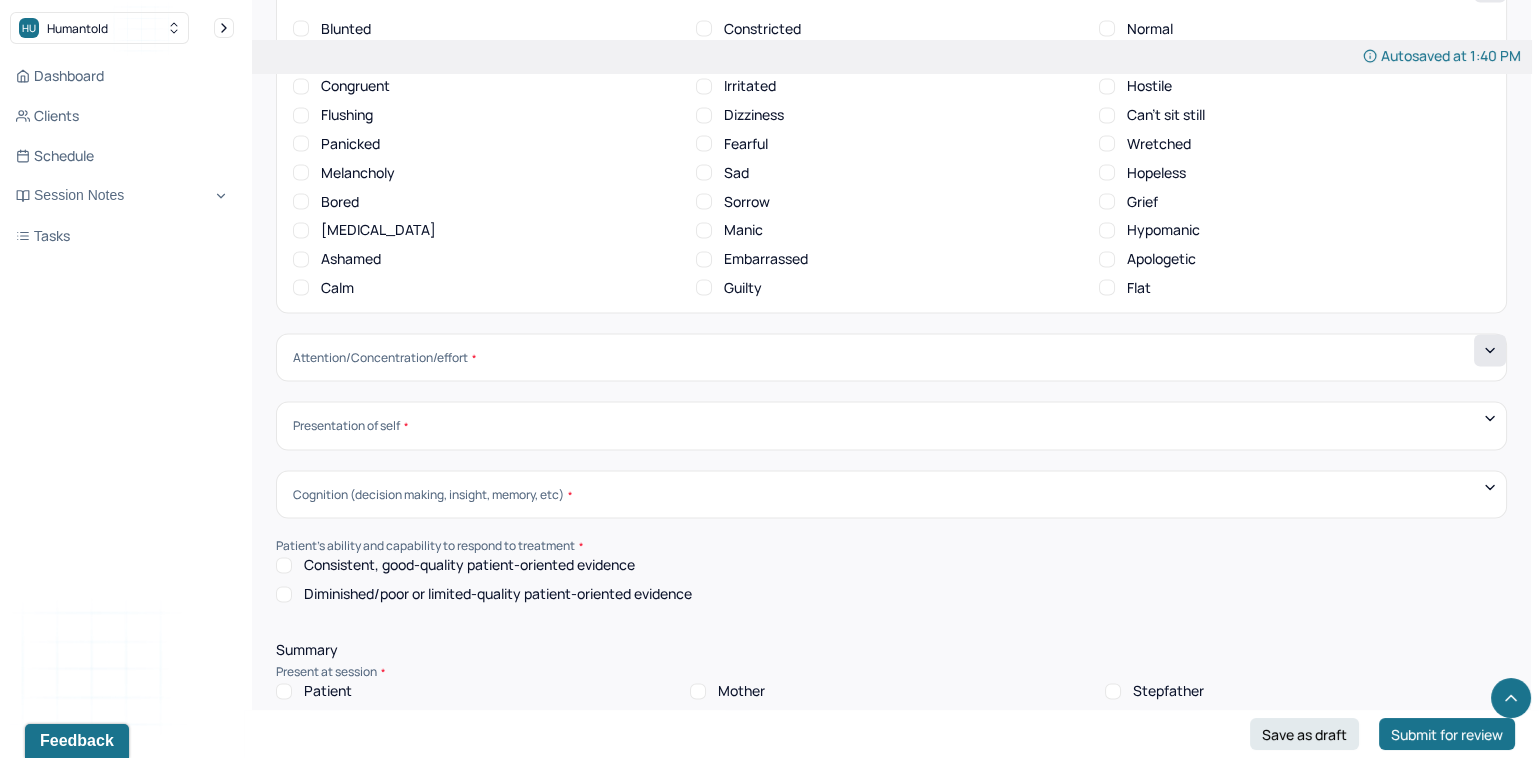 click 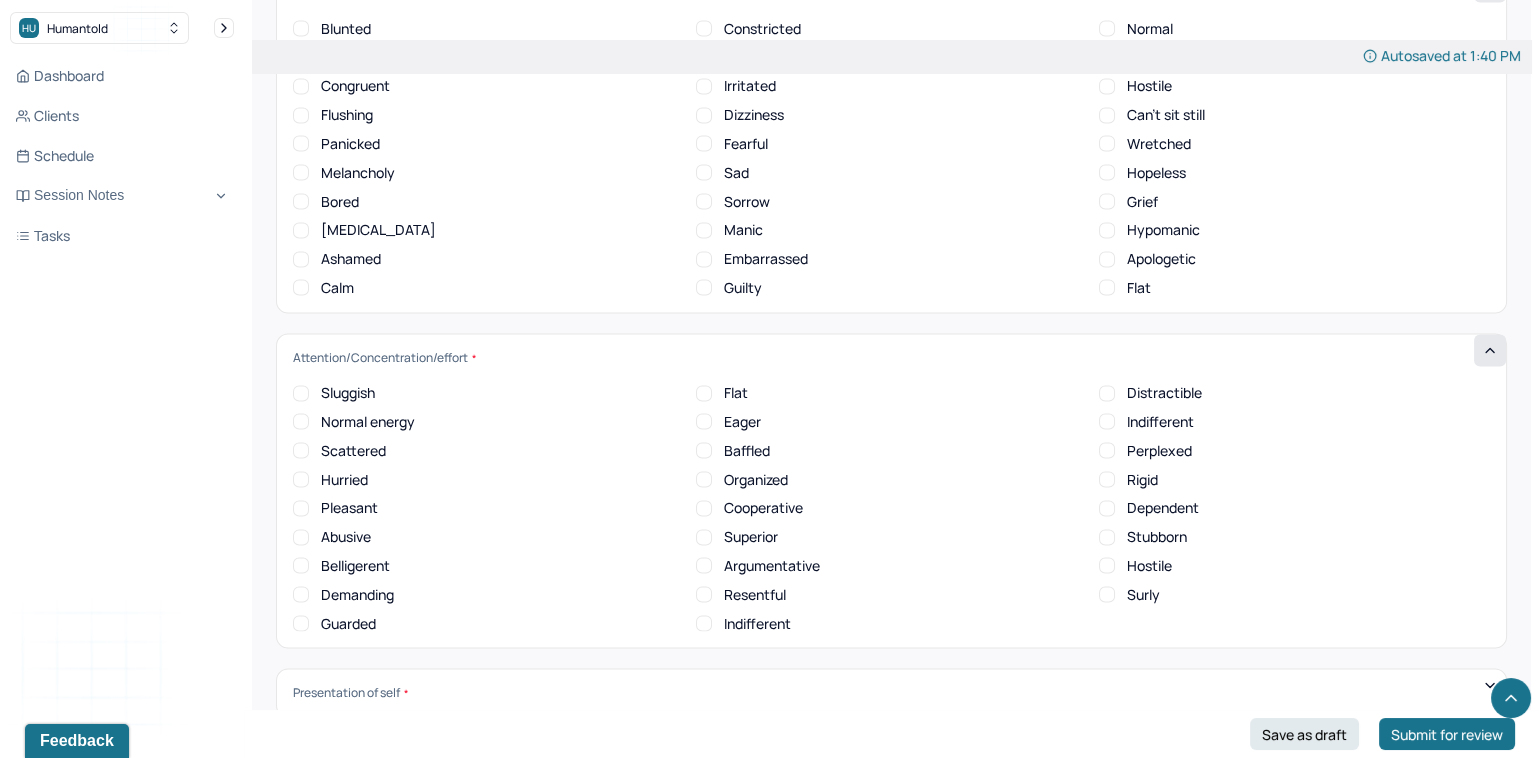 scroll, scrollTop: 1, scrollLeft: 0, axis: vertical 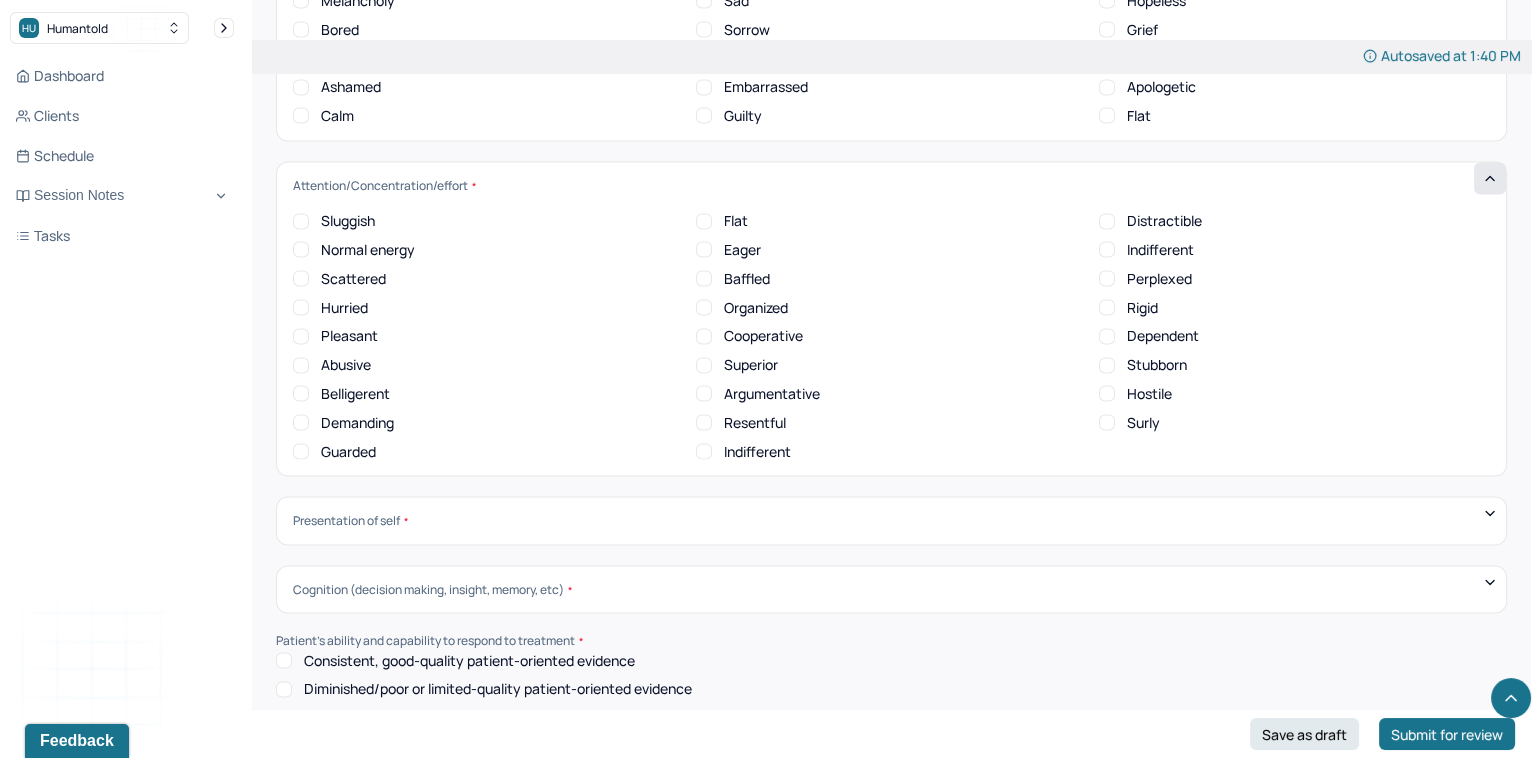 click on "Distractible" at bounding box center [1107, 222] 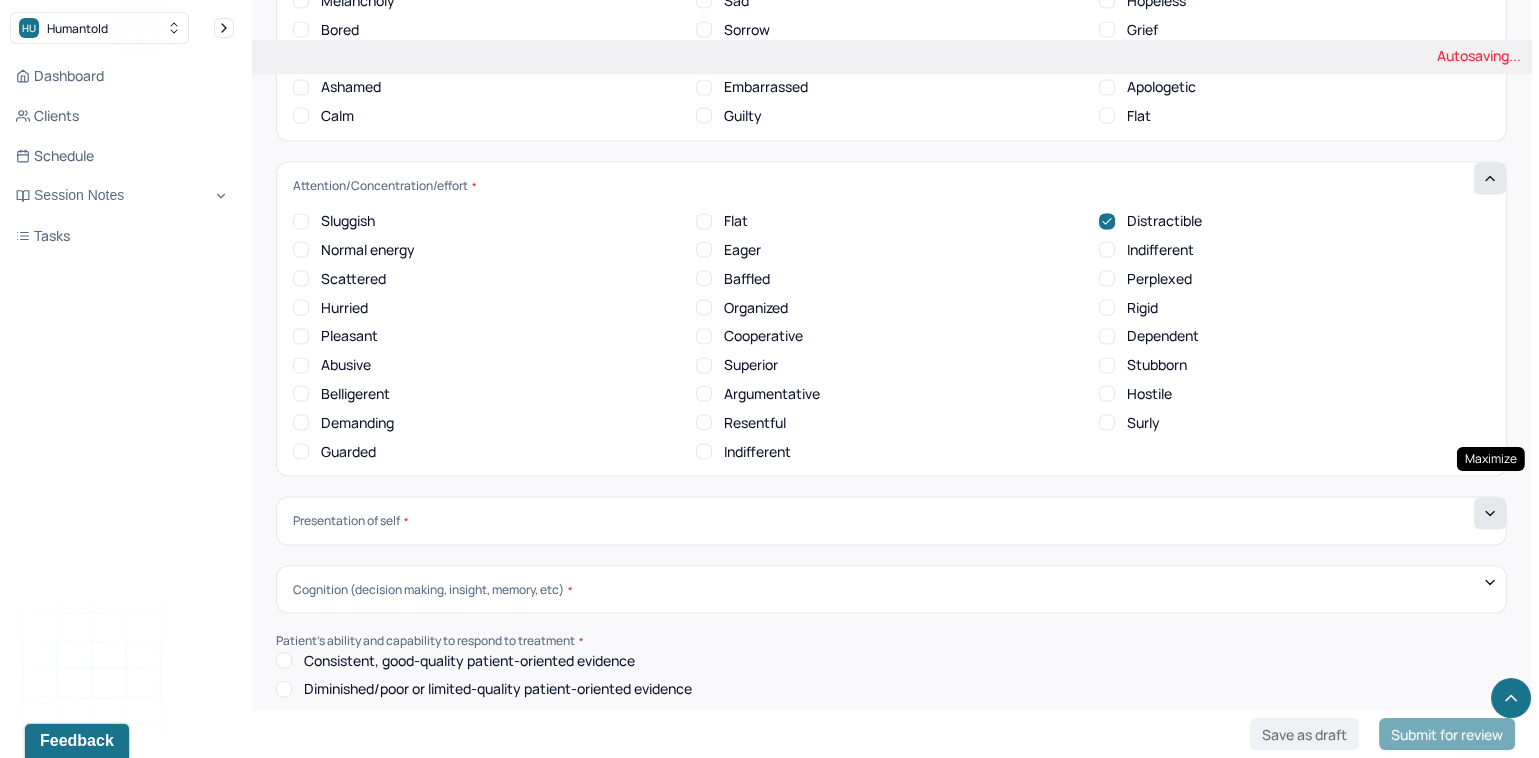 click 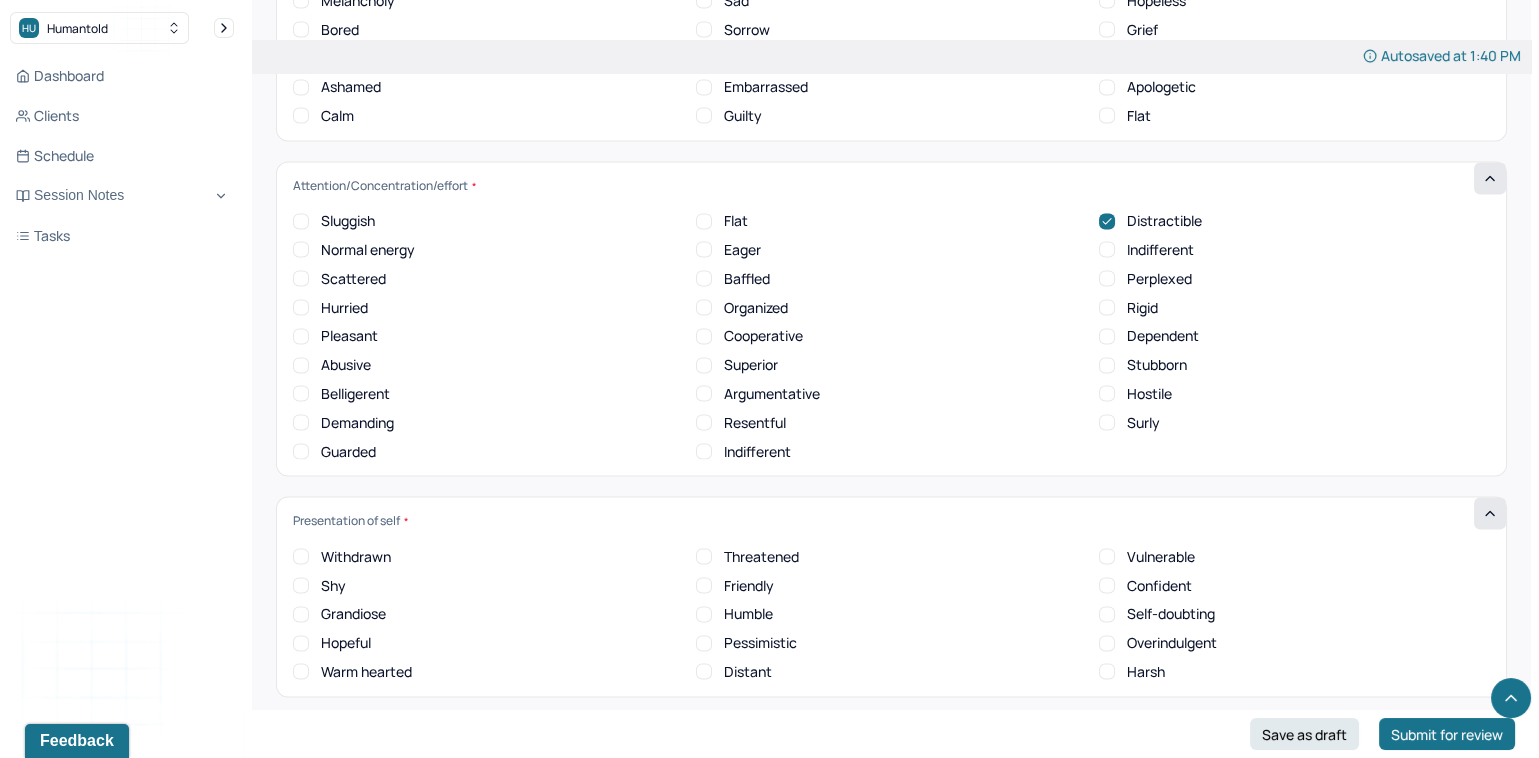 scroll, scrollTop: 0, scrollLeft: 0, axis: both 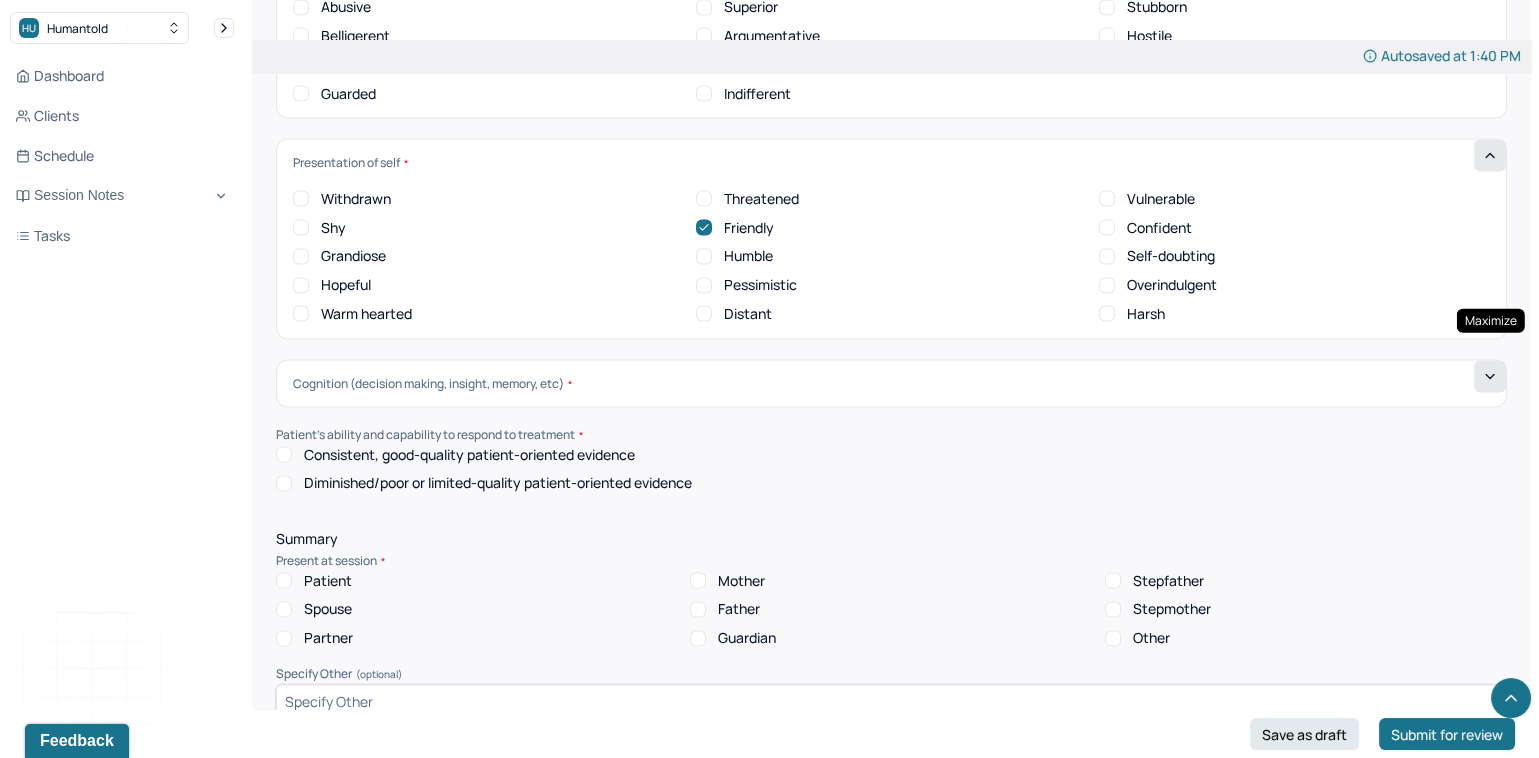 click 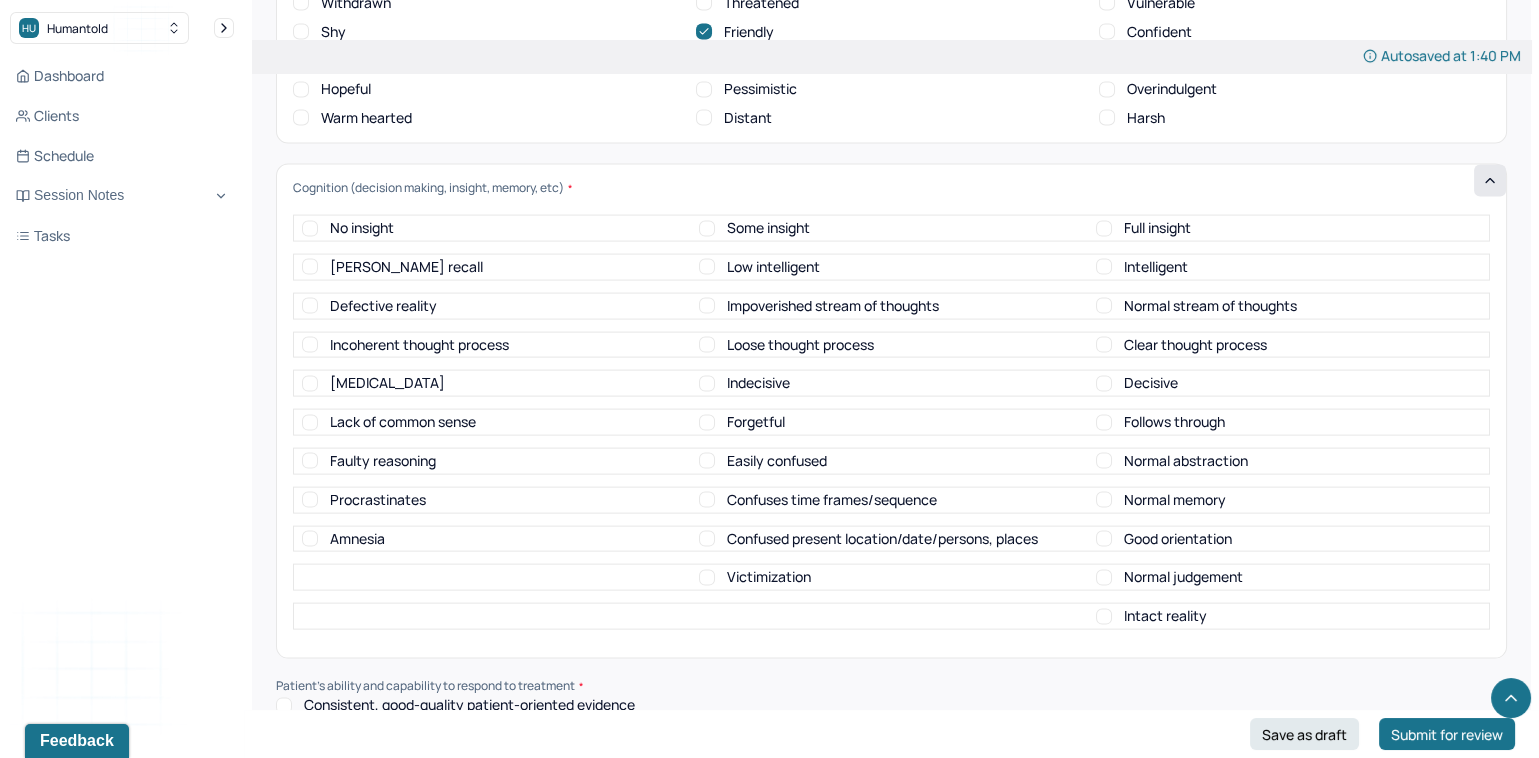 scroll, scrollTop: 7953, scrollLeft: 0, axis: vertical 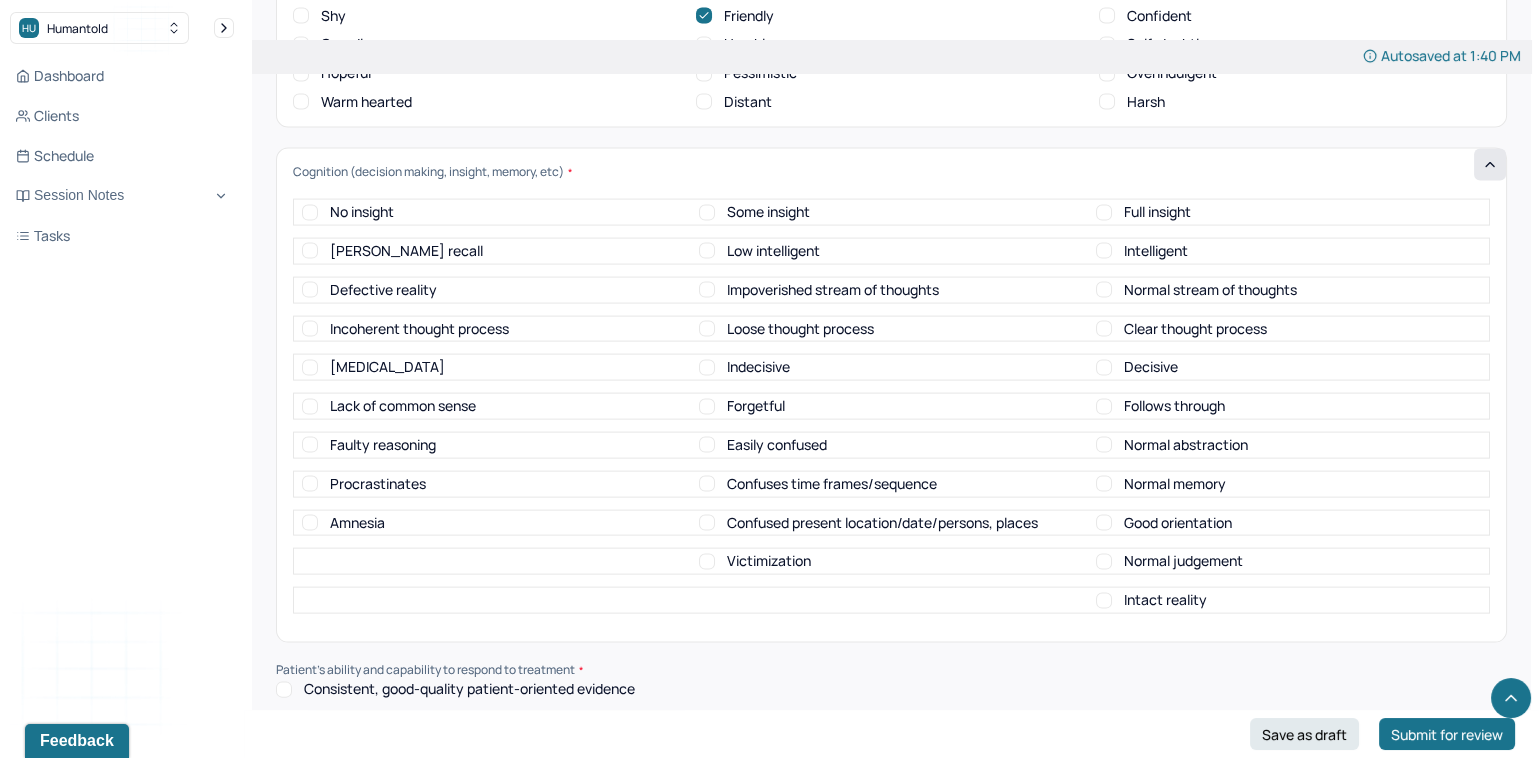 click on "Some insight" at bounding box center (707, 213) 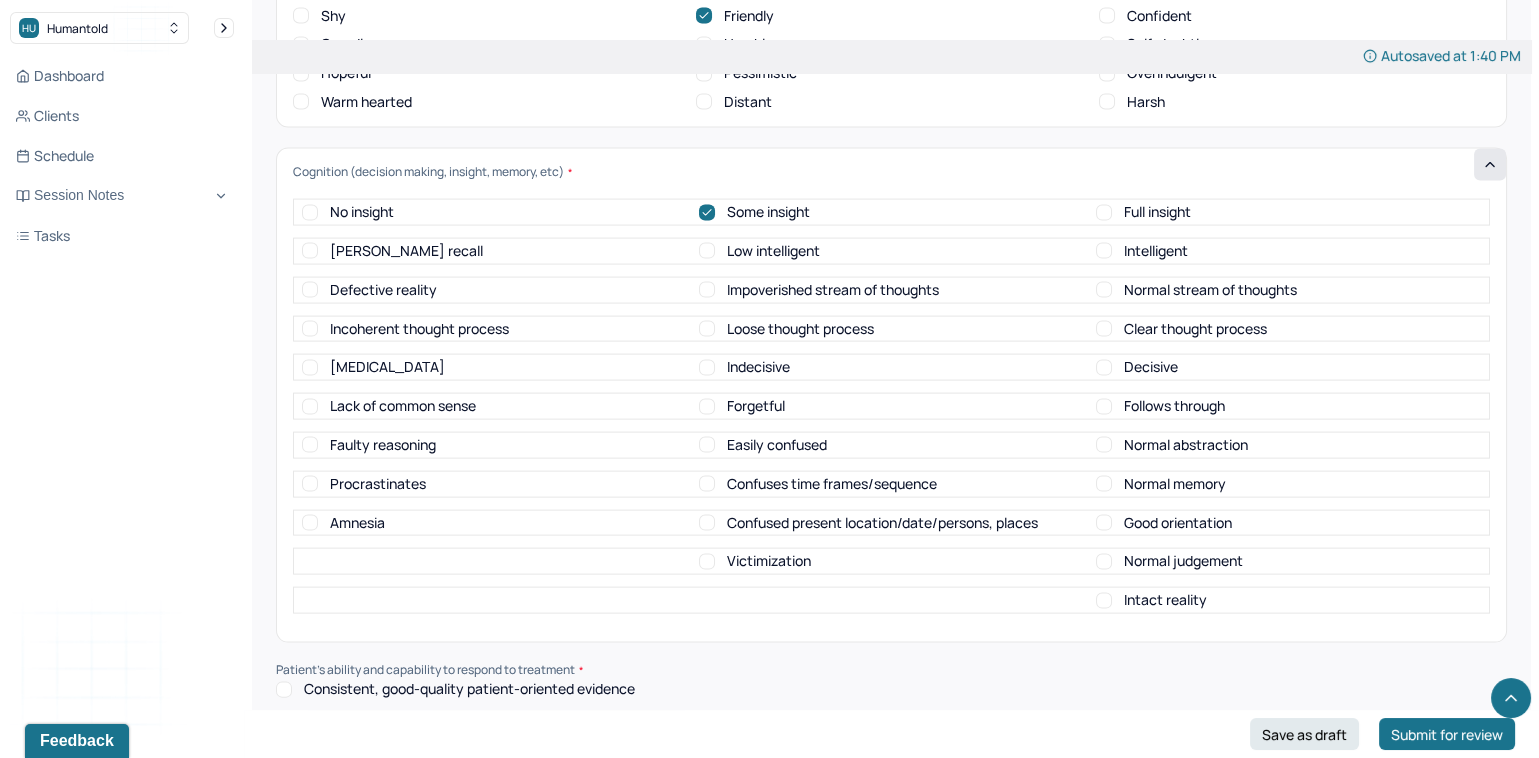 click on "Intelligent" at bounding box center [1104, 251] 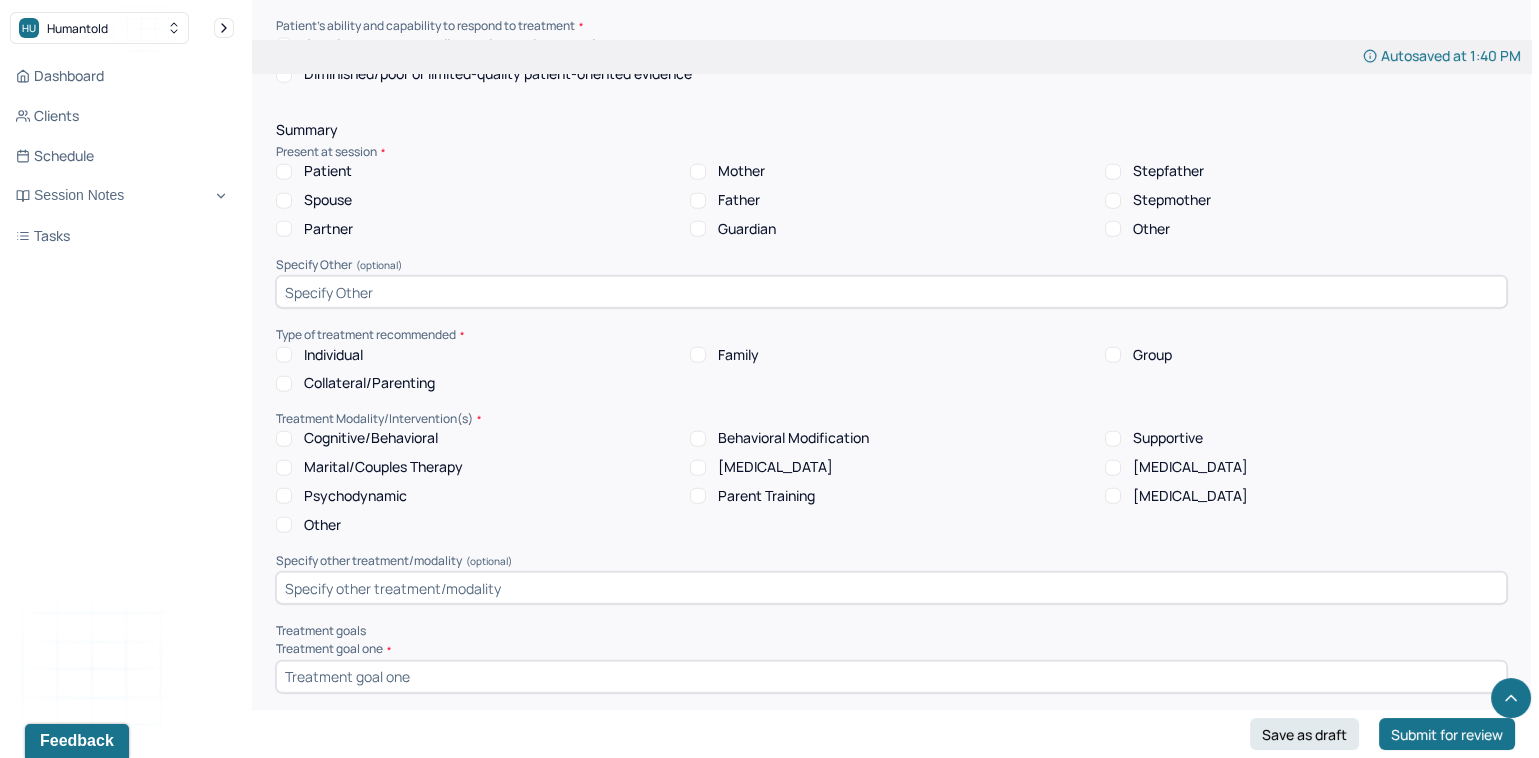 scroll, scrollTop: 8611, scrollLeft: 0, axis: vertical 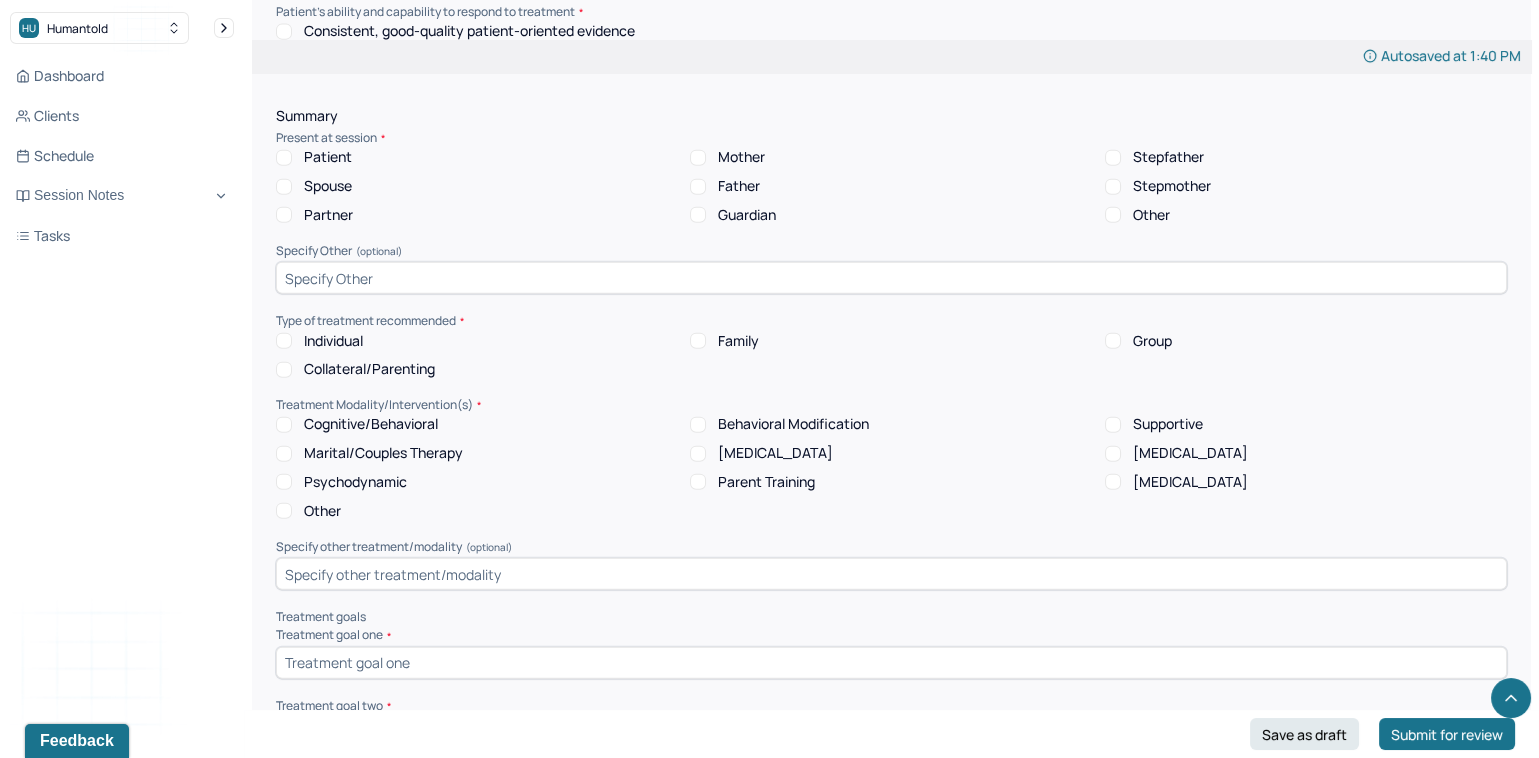 click on "Patient" at bounding box center (284, 158) 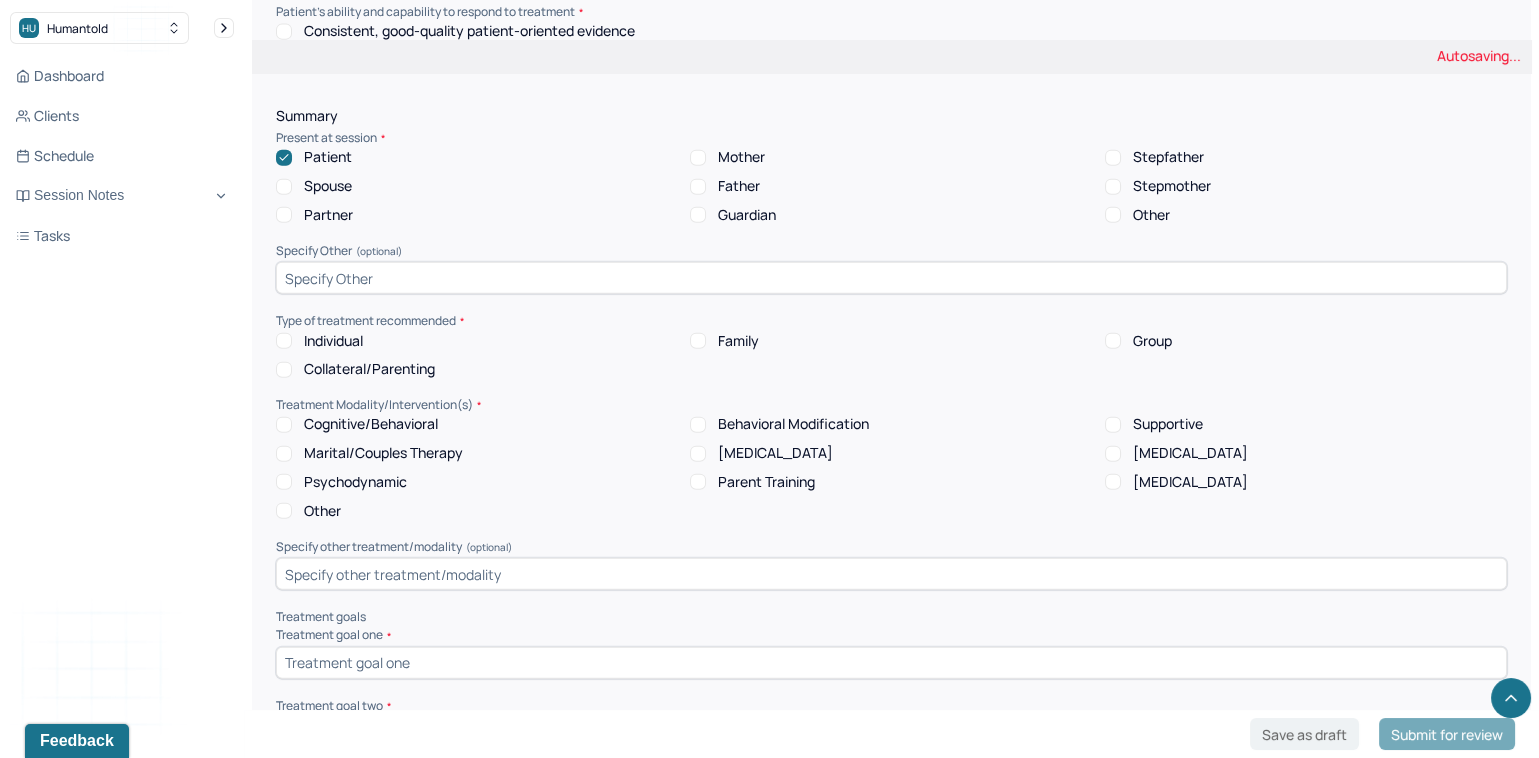 click on "Individual" at bounding box center (284, 341) 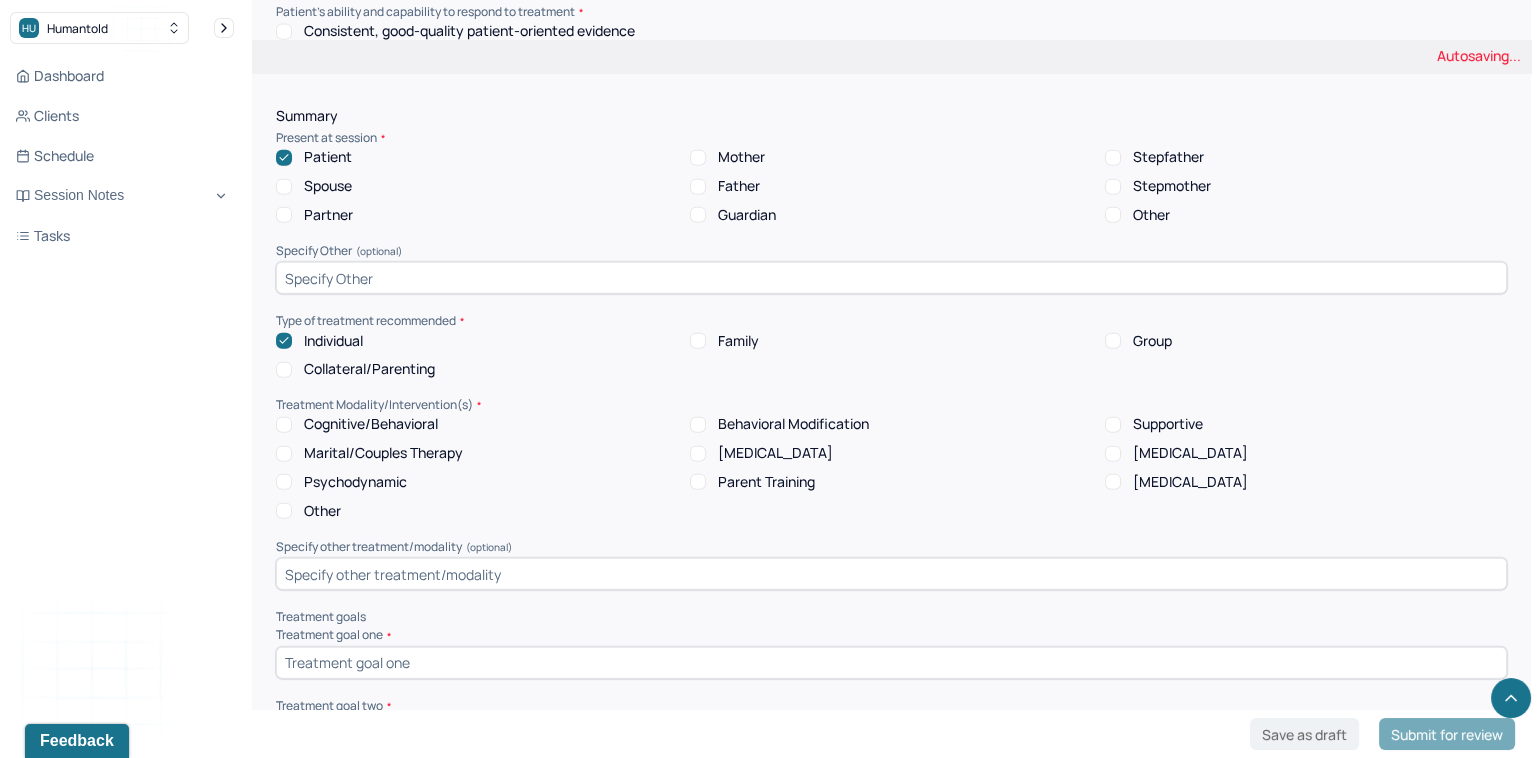 click on "Cognitive/Behavioral" at bounding box center (284, 425) 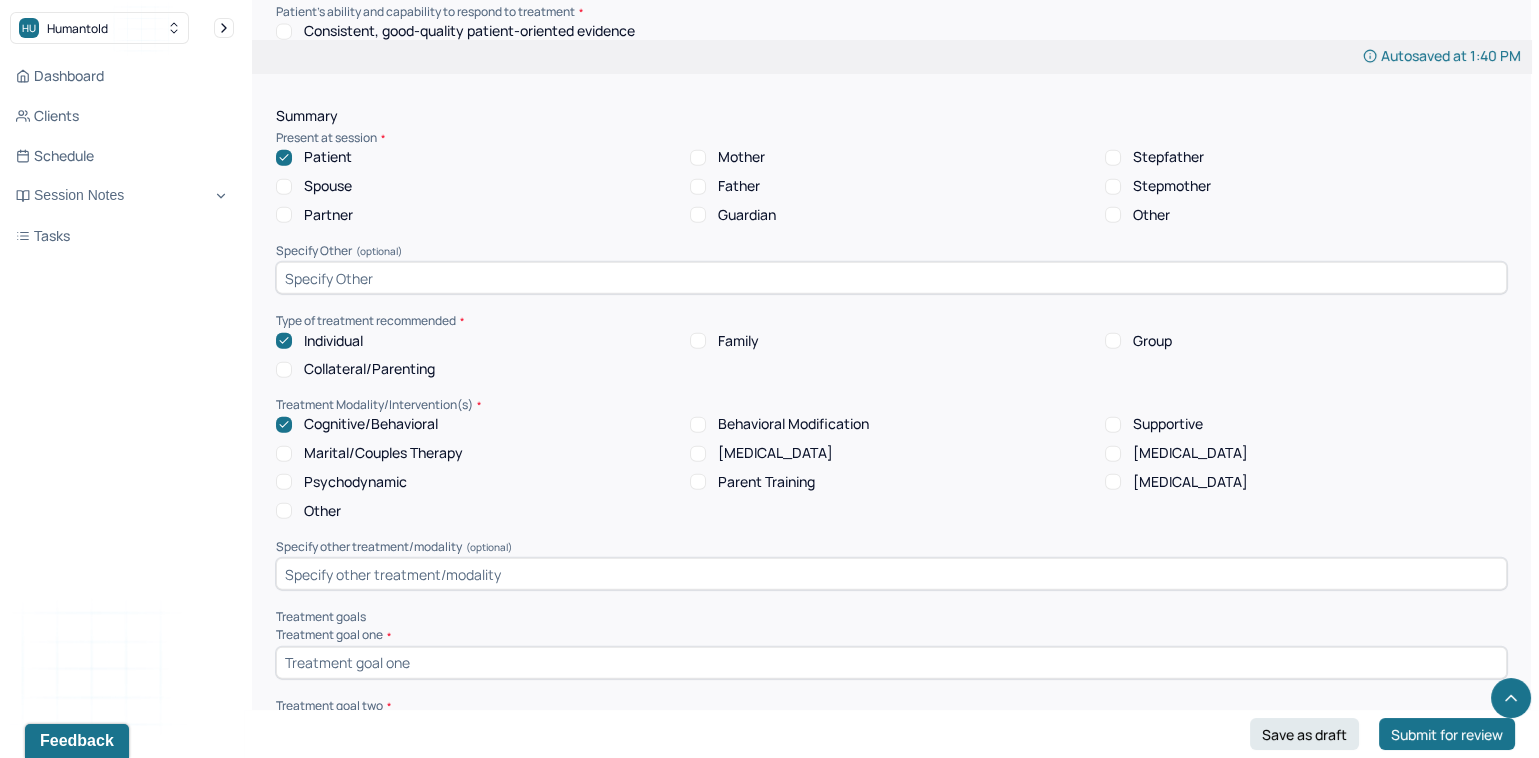 click on "Stress Management" at bounding box center (1113, 454) 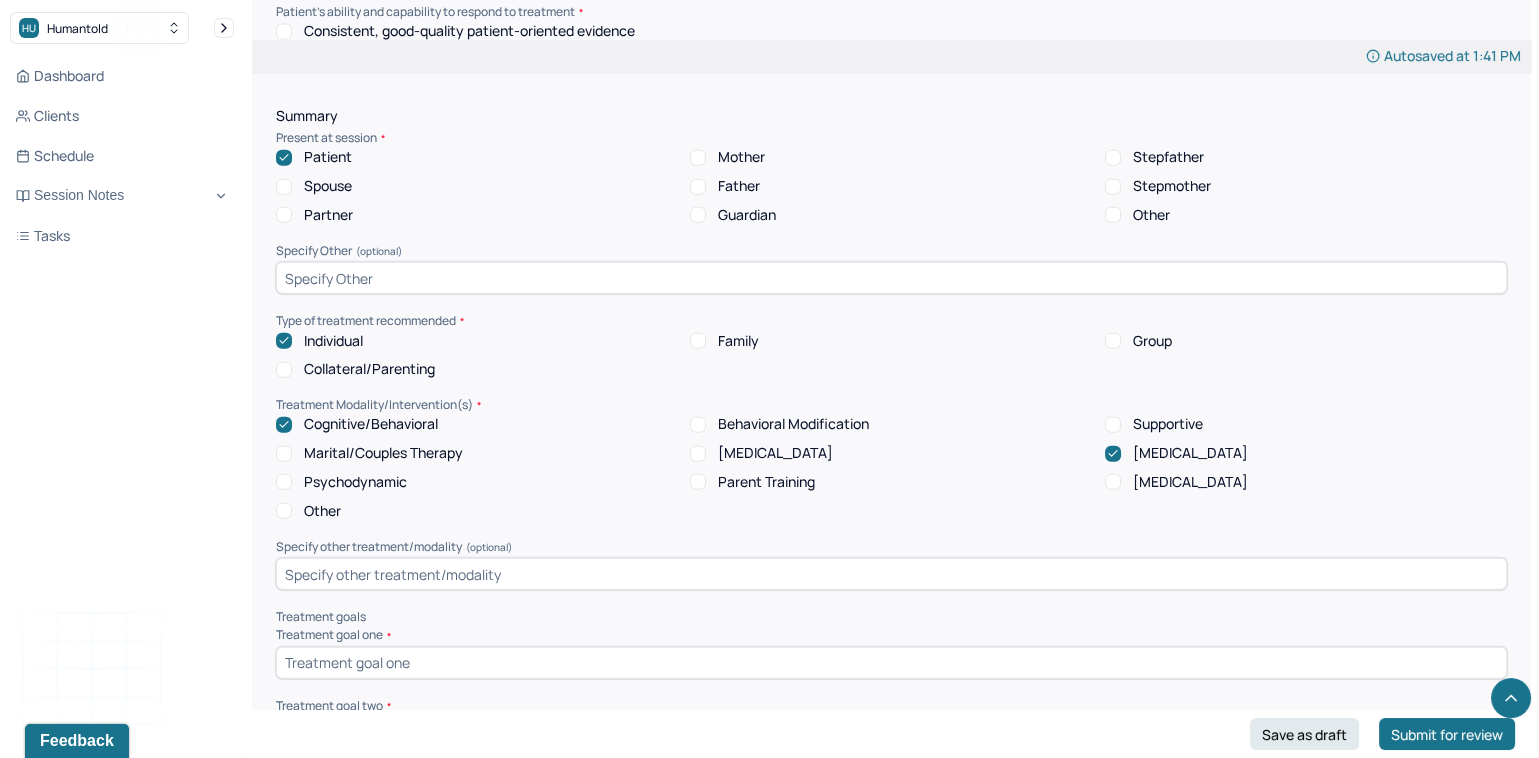 click on "Psychodynamic" at bounding box center (284, 482) 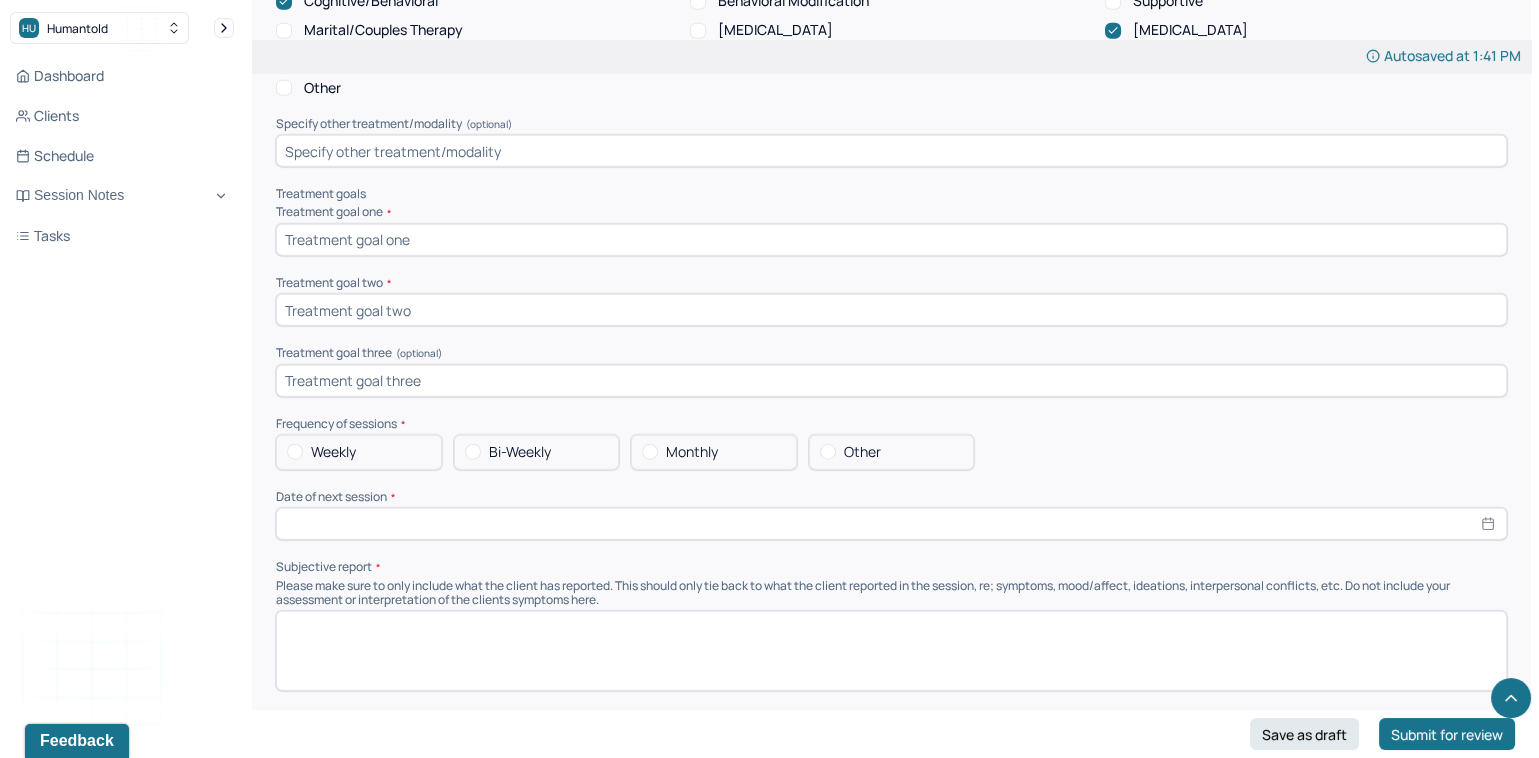 scroll, scrollTop: 9037, scrollLeft: 0, axis: vertical 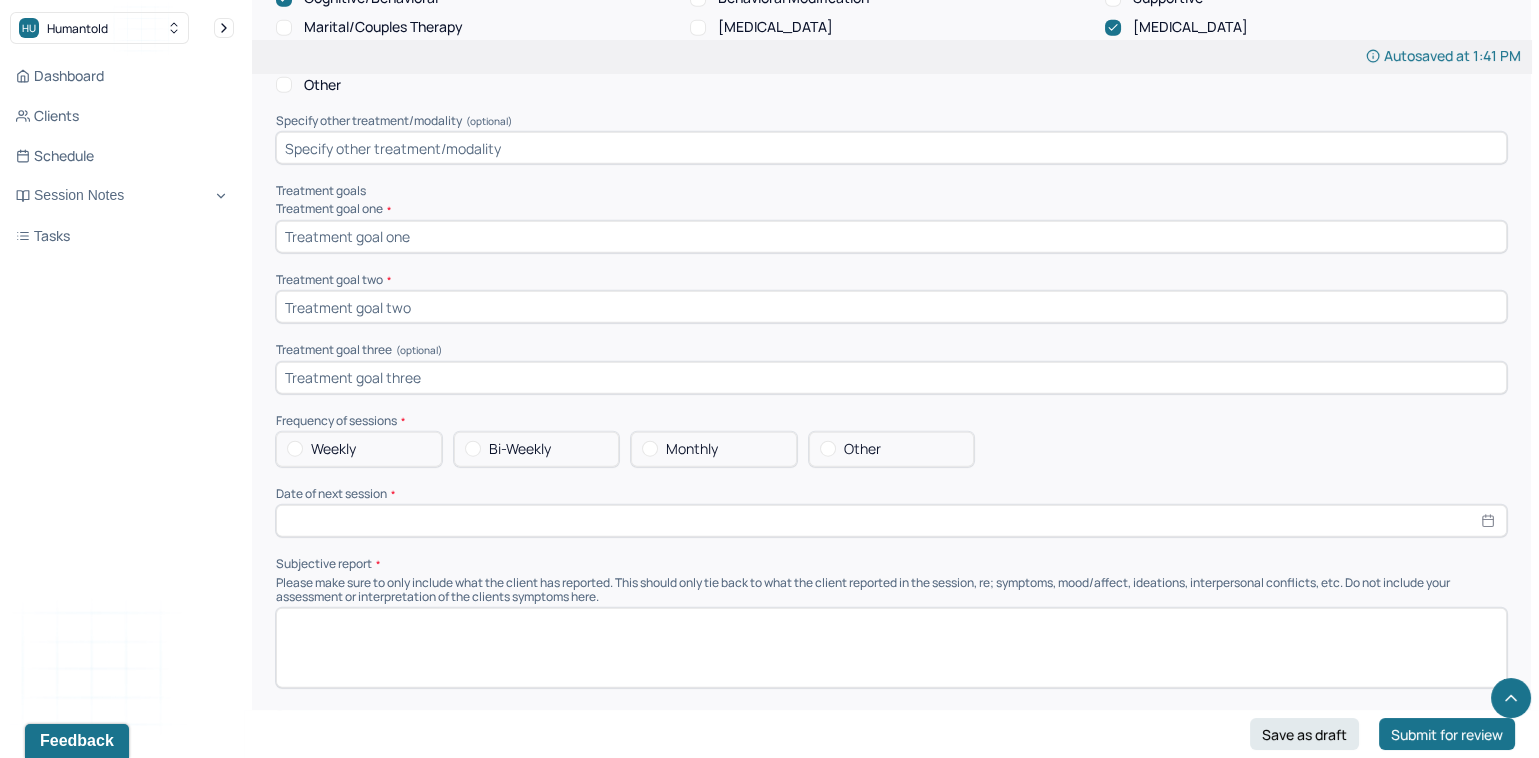 click at bounding box center (891, 237) 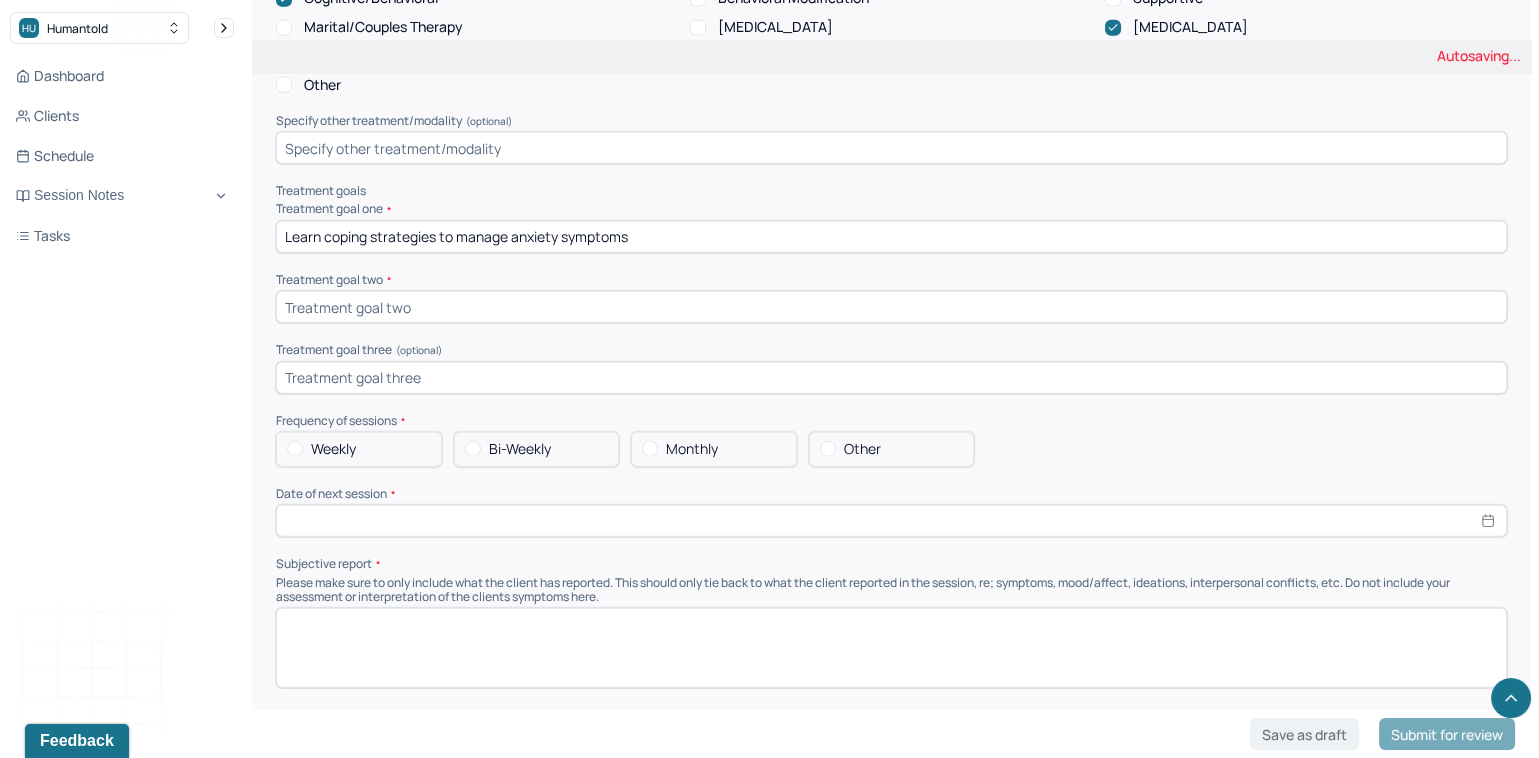 click at bounding box center [891, 307] 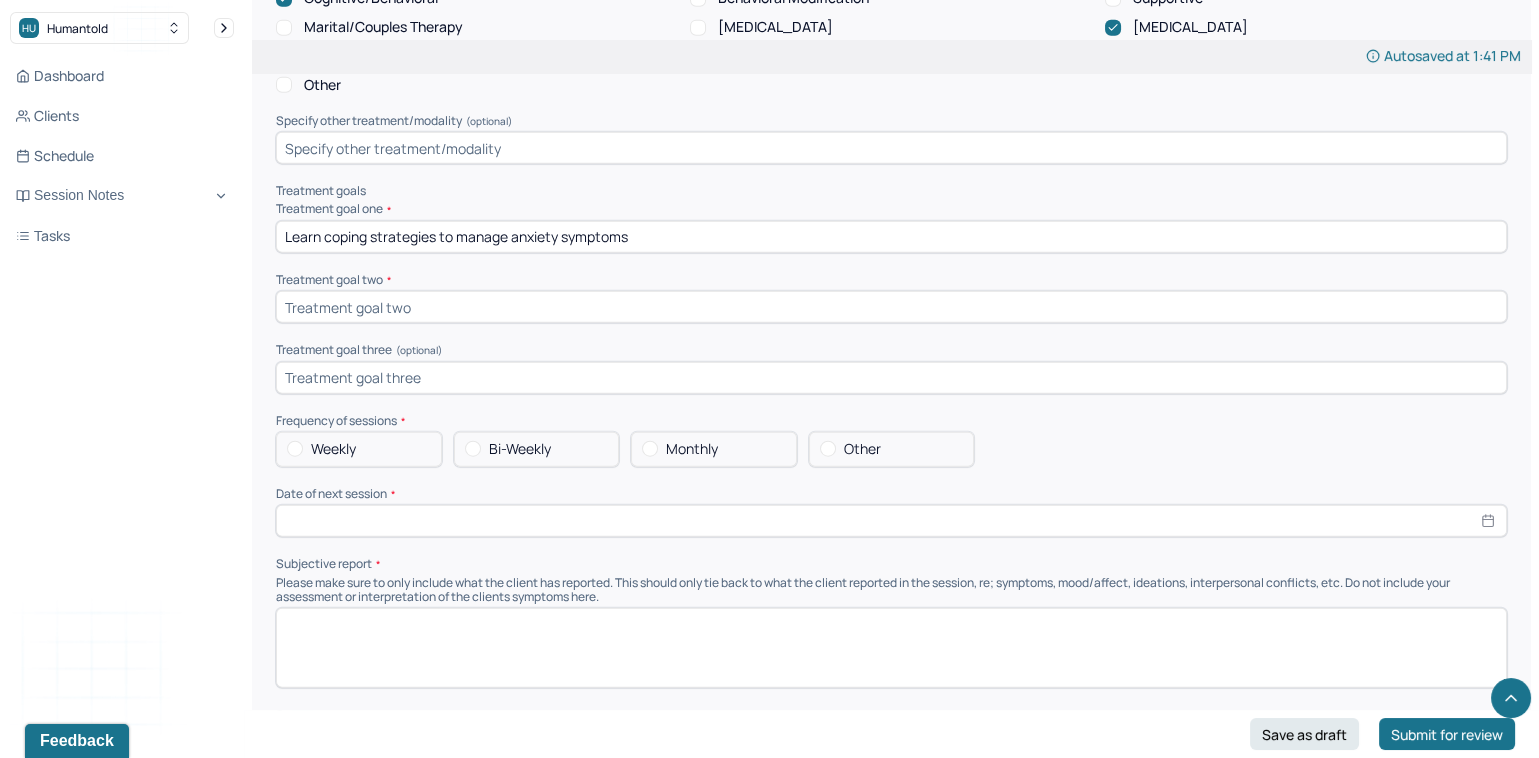 click at bounding box center (891, 307) 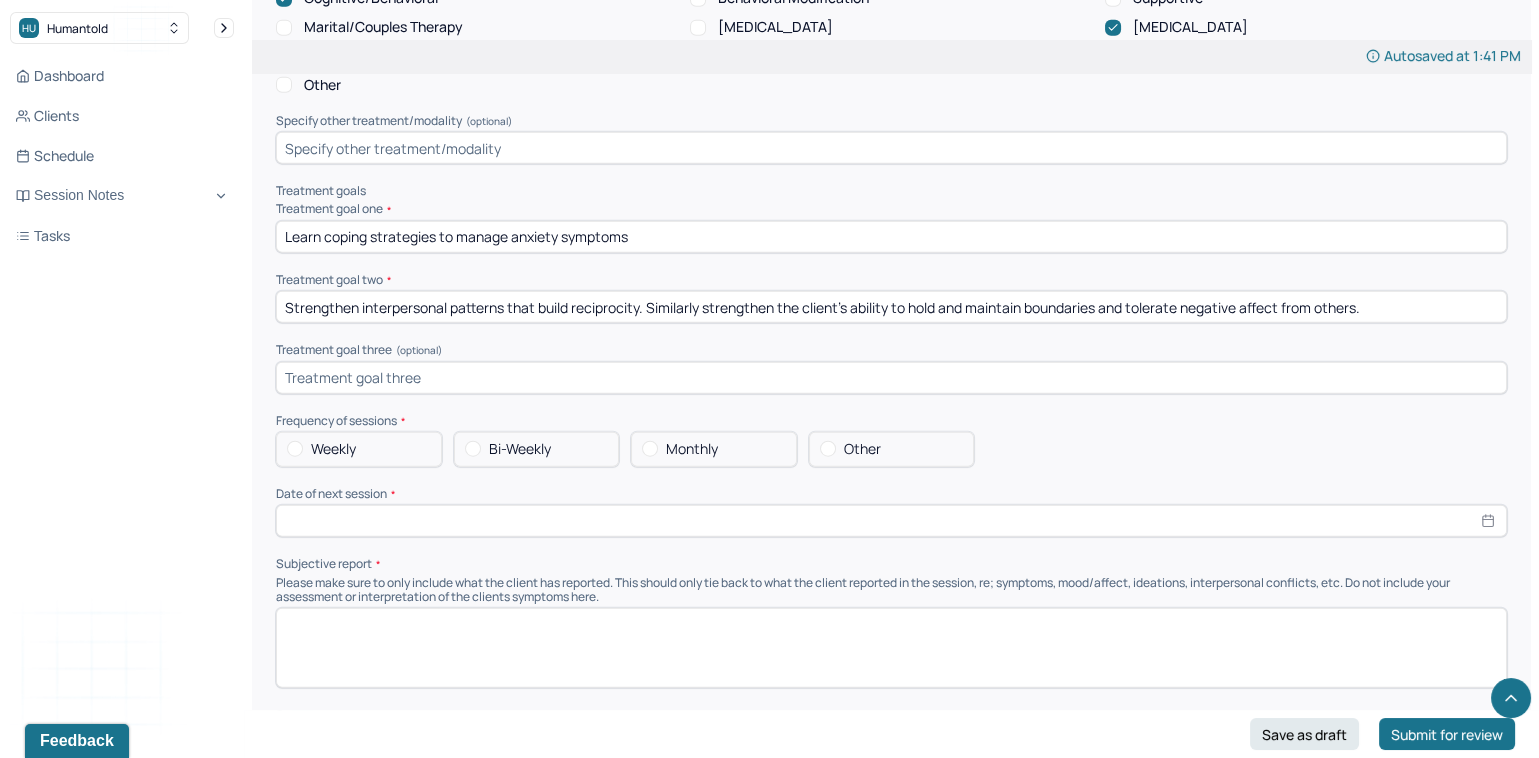 drag, startPoint x: 779, startPoint y: 272, endPoint x: 365, endPoint y: 268, distance: 414.01932 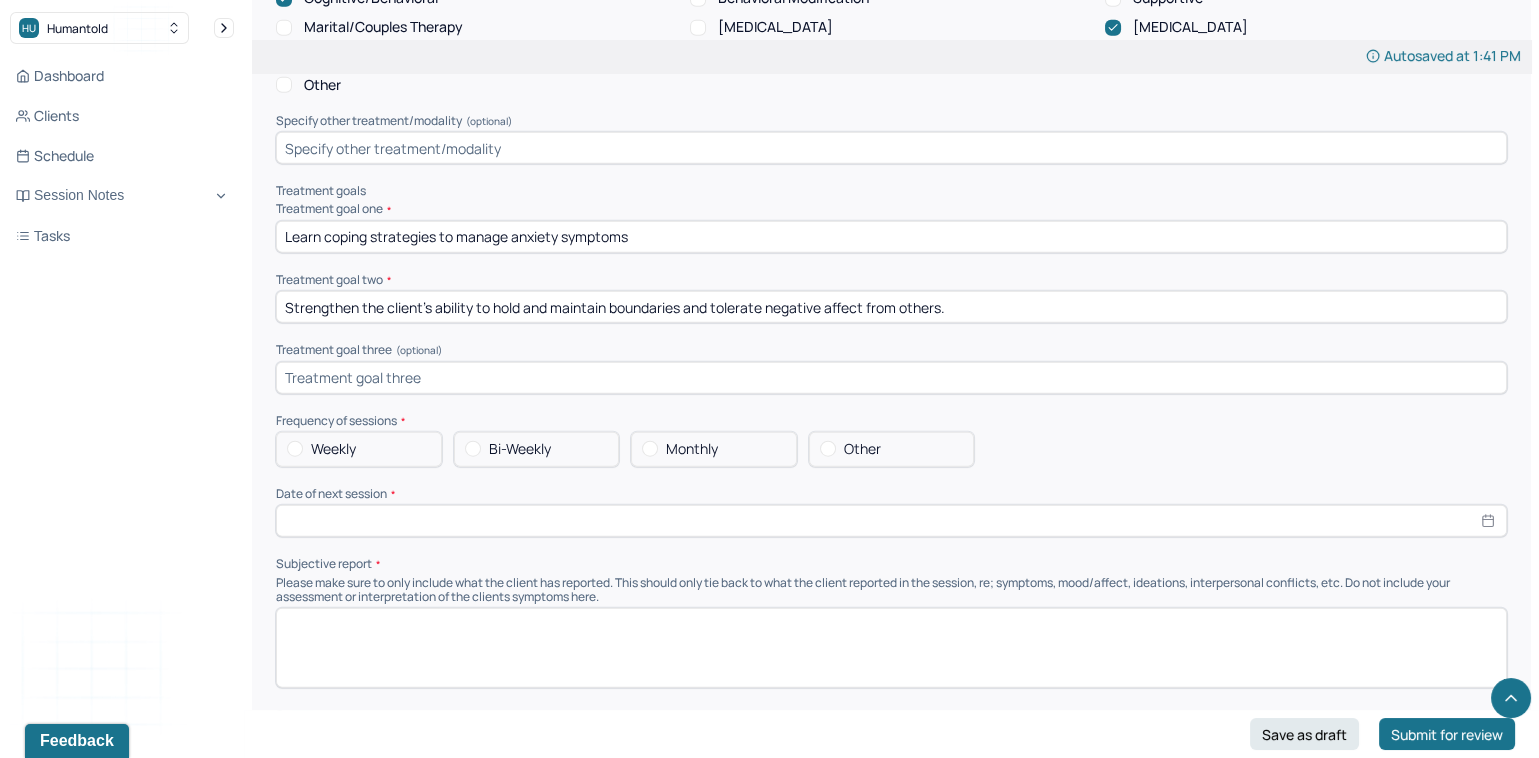 type on "Strengthen the client's ability to hold and maintain boundaries and tolerate negative affect from others." 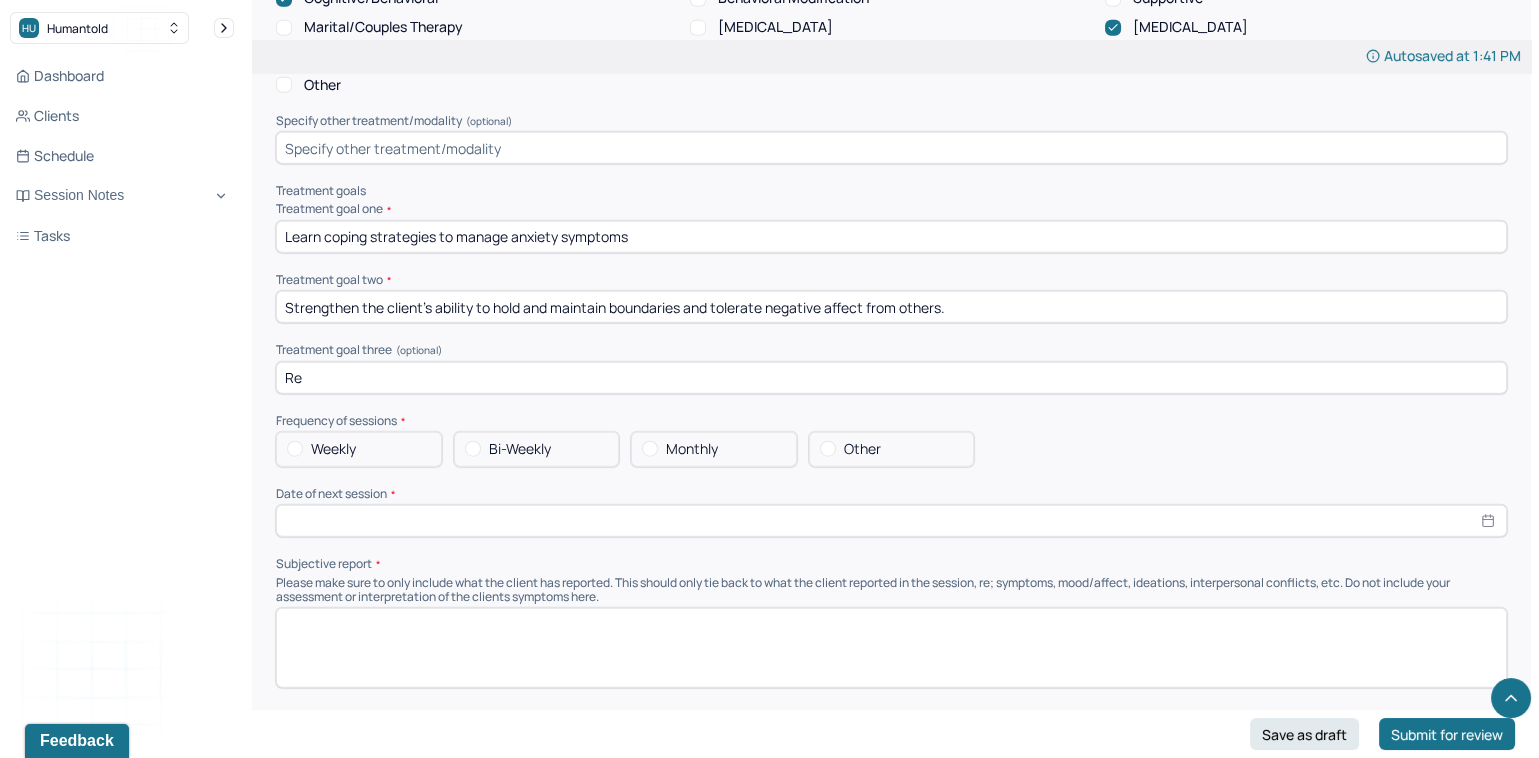 type on "R" 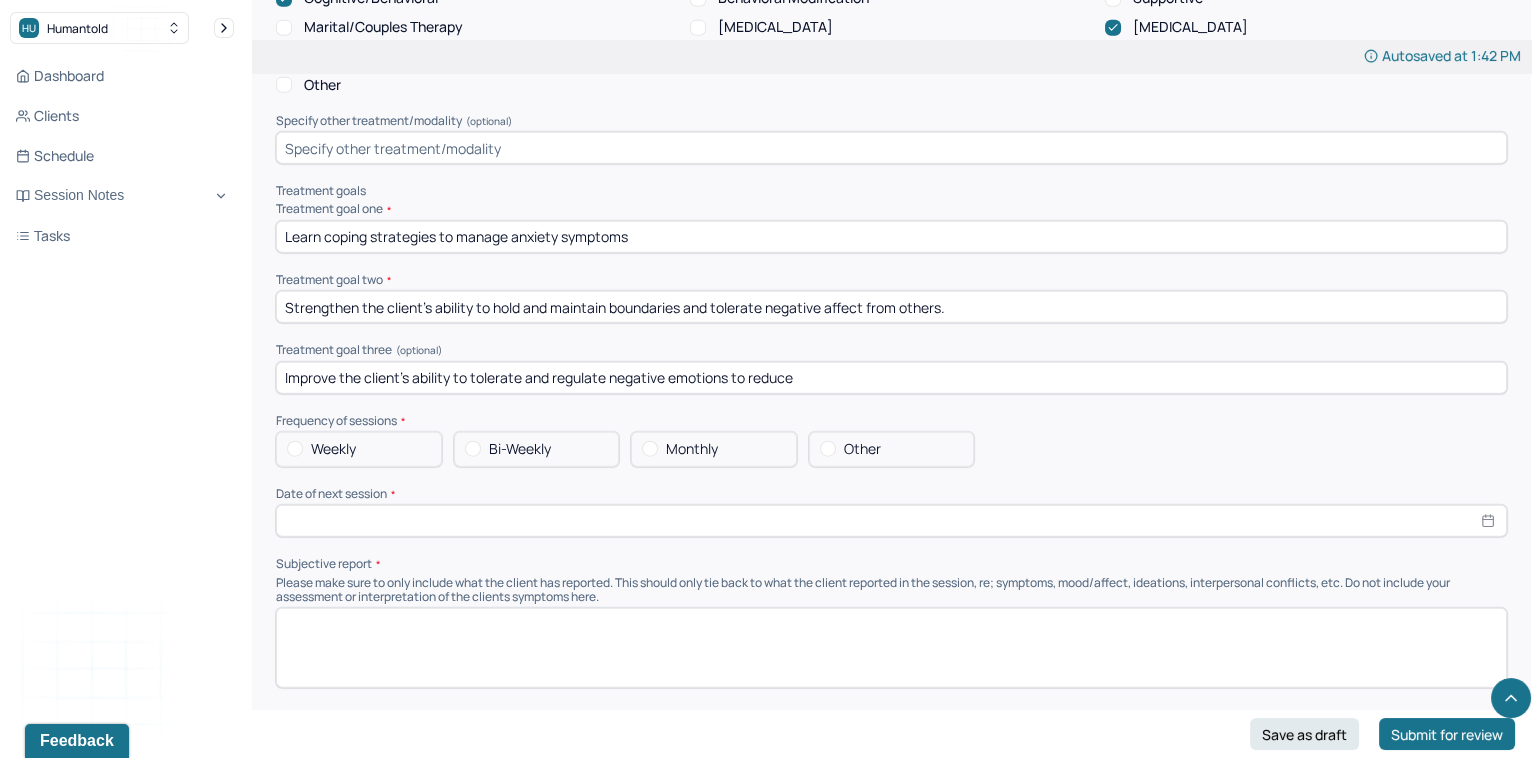 drag, startPoint x: 826, startPoint y: 335, endPoint x: 793, endPoint y: 326, distance: 34.20526 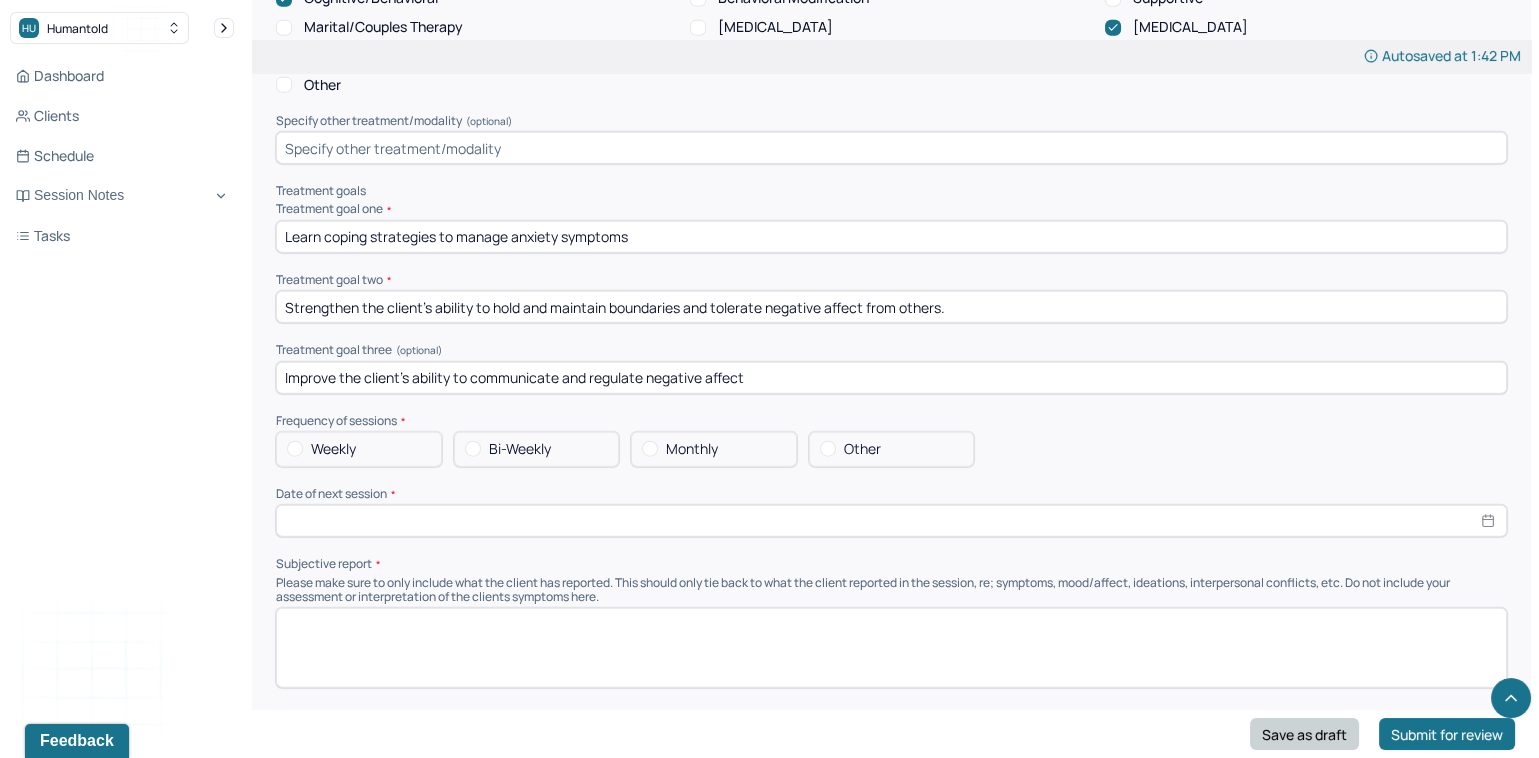 type on "Improve the client's ability to communicate and regulate negative affect" 